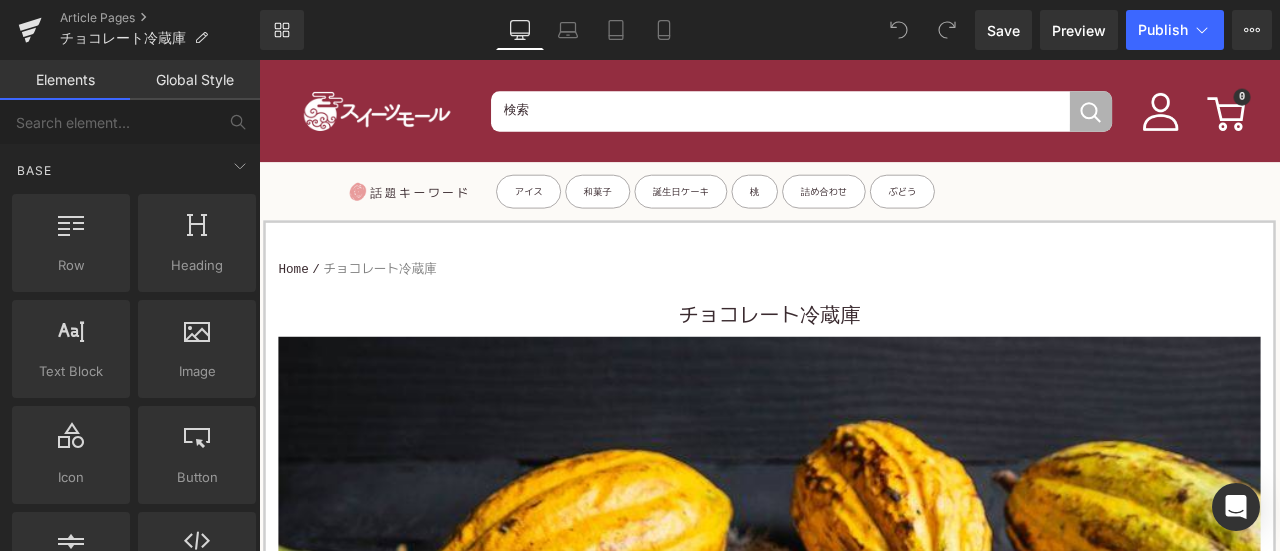 scroll, scrollTop: 0, scrollLeft: 0, axis: both 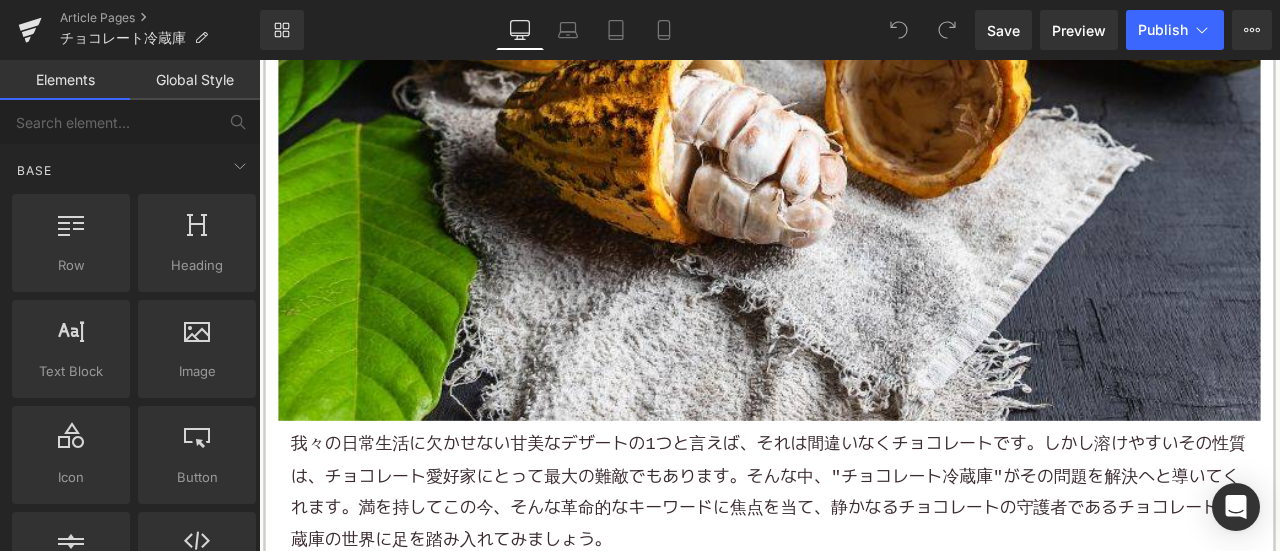 click on "我々の日常生活に欠かせない甘美なデザートの1つと言えば、それは間違いなくチョコレートです。しかし溶けやすいその性質は、チョコレート愛好家にとって最大の難敵でもあります。そんな中、"チョコレート冷蔵庫"がその問題を解決へと導いてくれます。満を持してこの今、そんな革命的なキーワードに焦点を当て、静かなるチョコレートの守護者であるチョコレート冷蔵庫の世界に足を踏み入れてみましょう。" at bounding box center [864, 573] 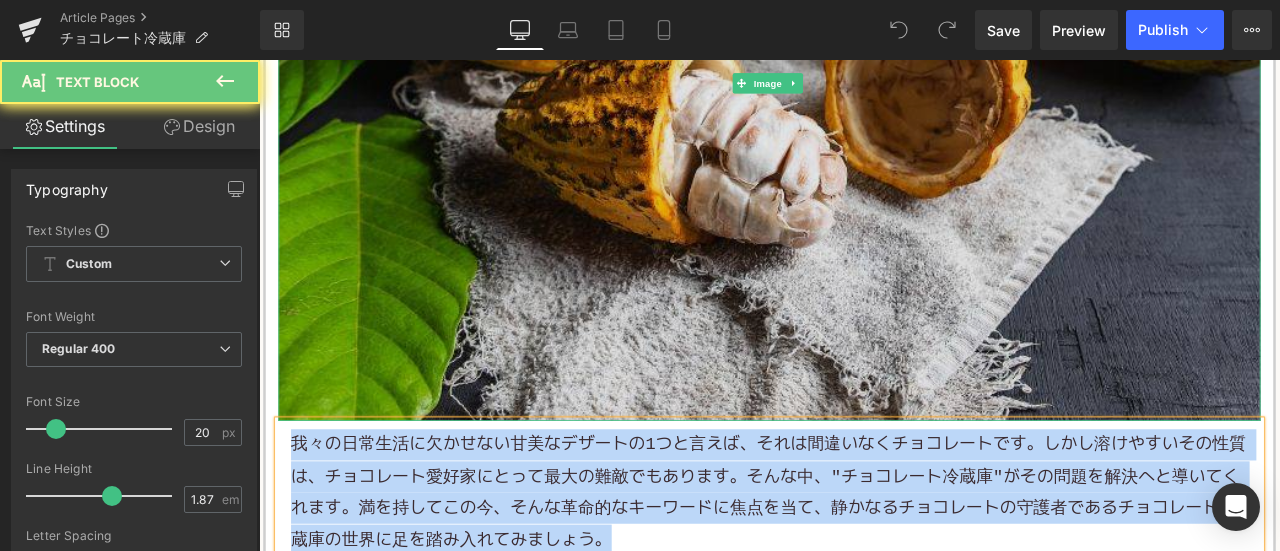 paste 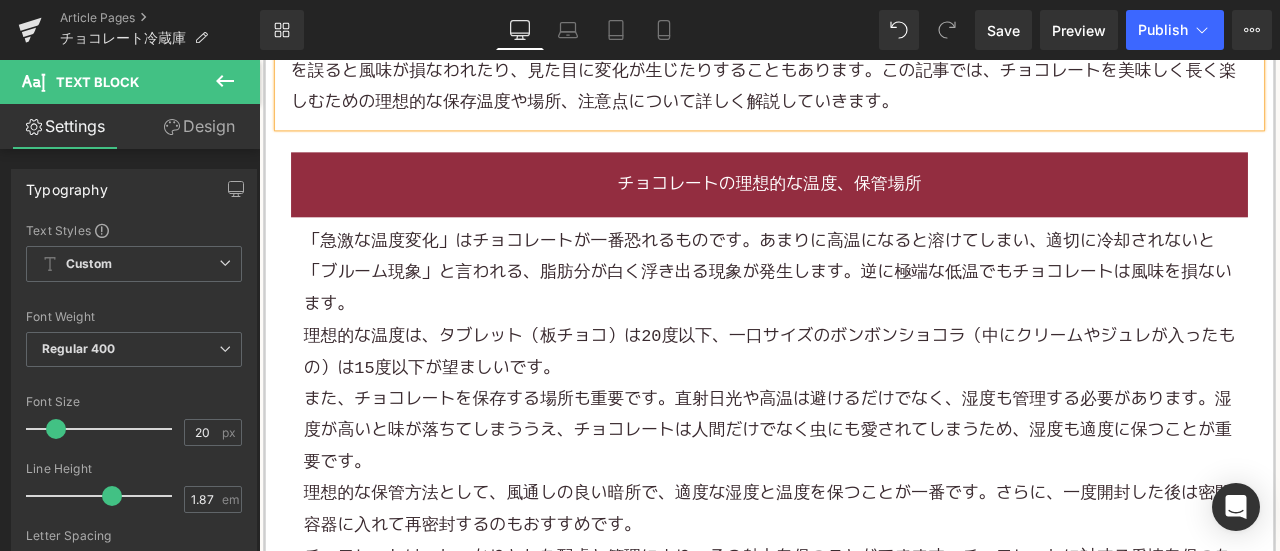 scroll, scrollTop: 1200, scrollLeft: 0, axis: vertical 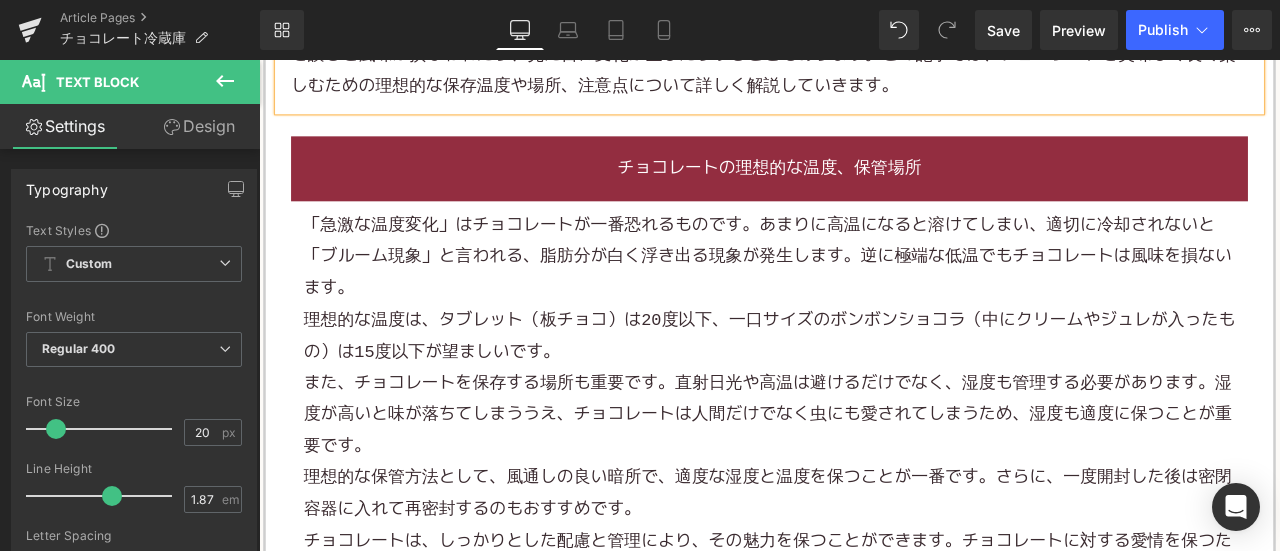 click on "理想的な温度は、タブレット（板チョコ）は20度以下、一口サイズのボンボンショコラ（中にクリームやジュレが入ったもの）は15度以下が望ましいです。" at bounding box center [864, 387] 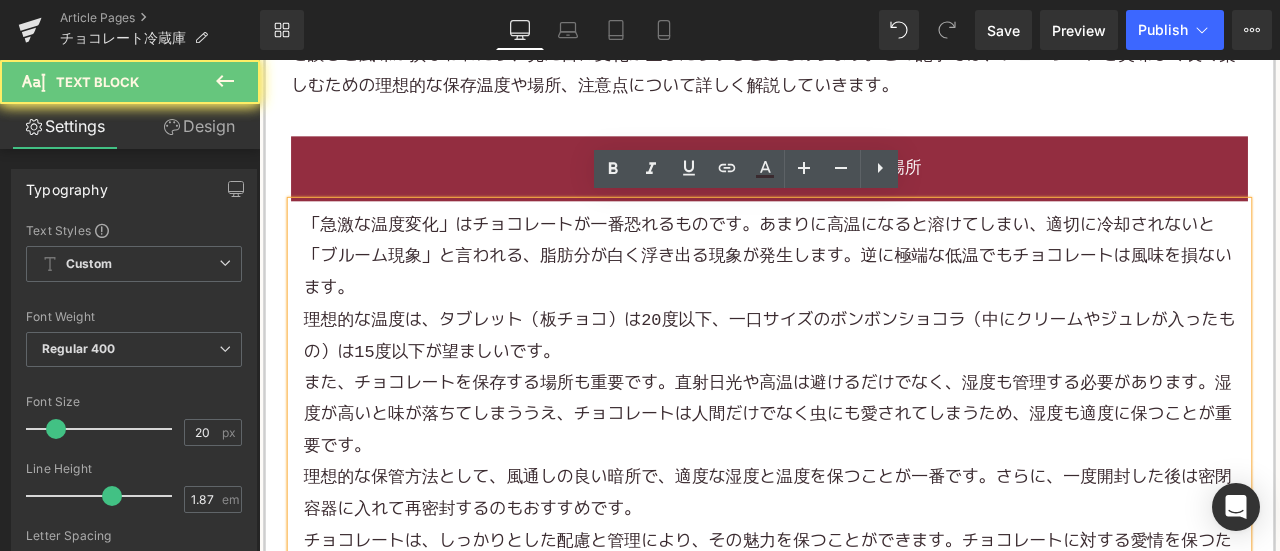 click on "理想的な温度は、タブレット（板チョコ）は20度以下、一口サイズのボンボンショコラ（中にクリームやジュレが入ったもの）は15度以下が望ましいです。" at bounding box center [864, 387] 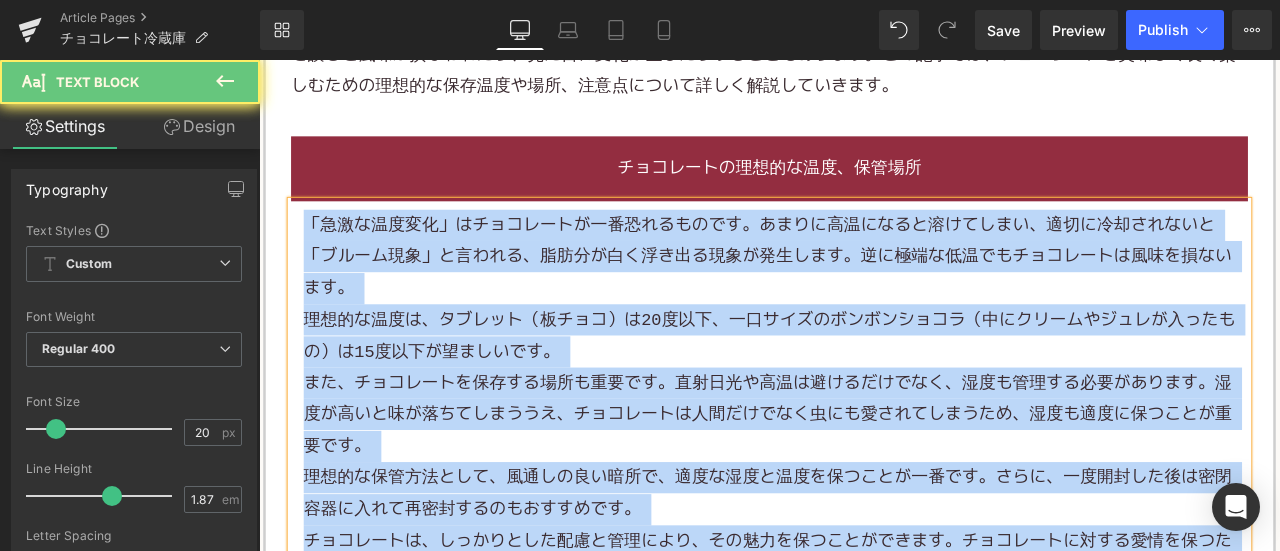 paste 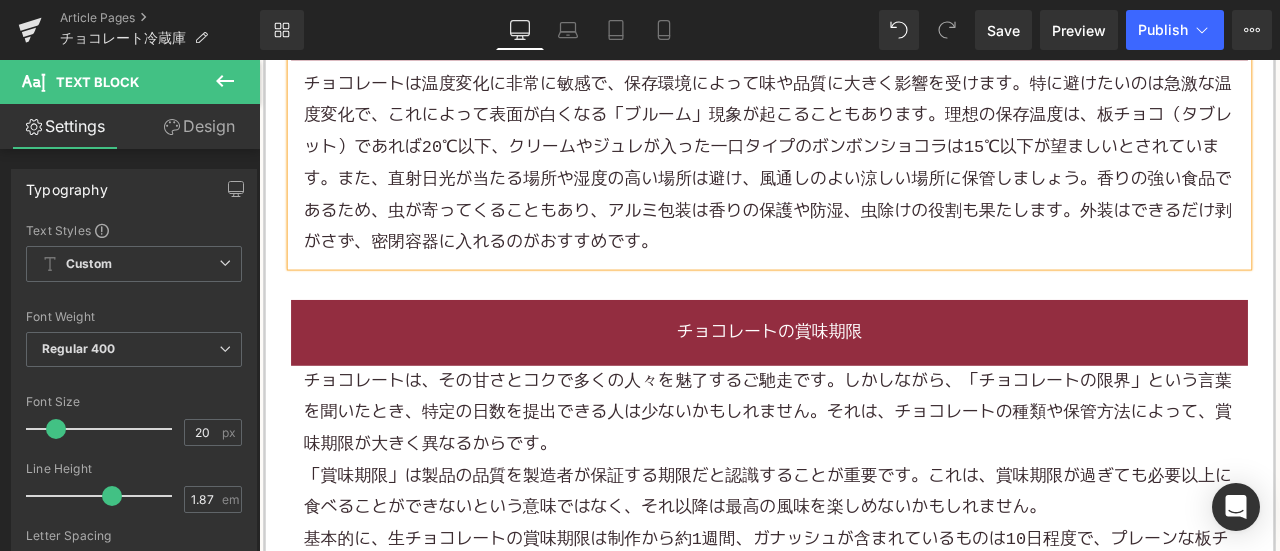 scroll, scrollTop: 1700, scrollLeft: 0, axis: vertical 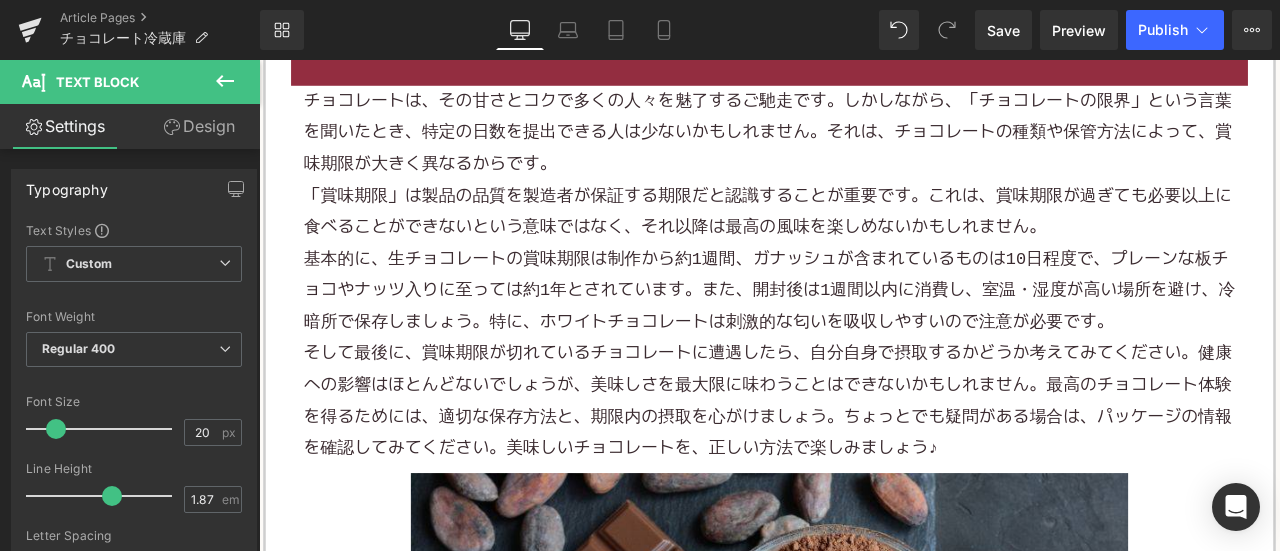 click on "「賞味期限」は製品の品質を製造者が保証する期限だと認識することが重要です。これは、賞味期限が過ぎても必要以上に食べることができないという意味ではなく、それ以降は最高の風味を楽しめないかもしれません。" at bounding box center (864, 239) 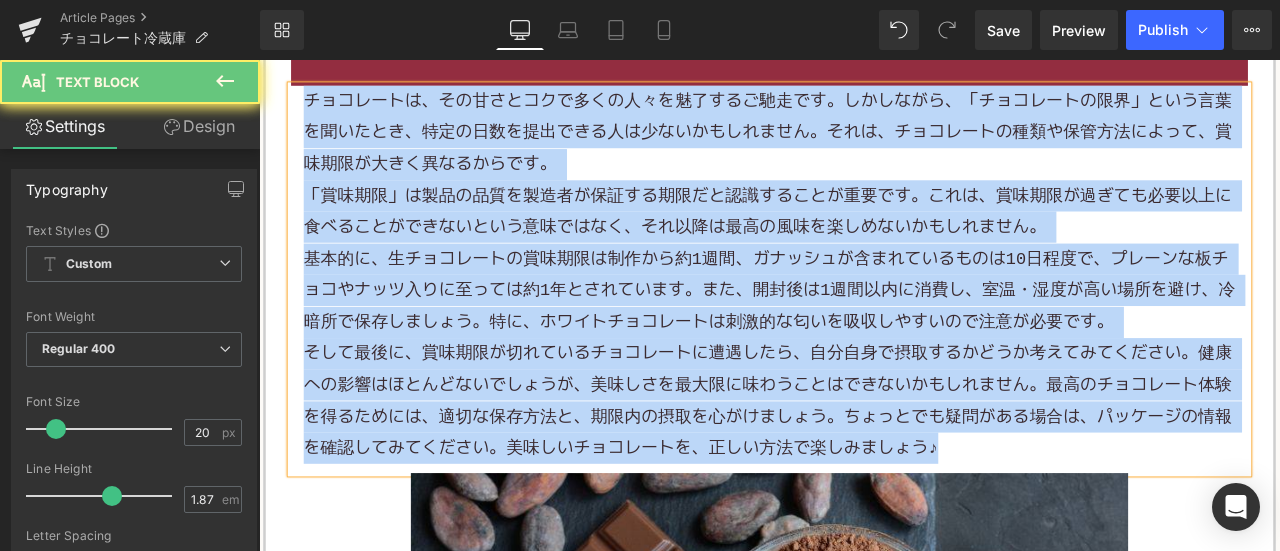 paste 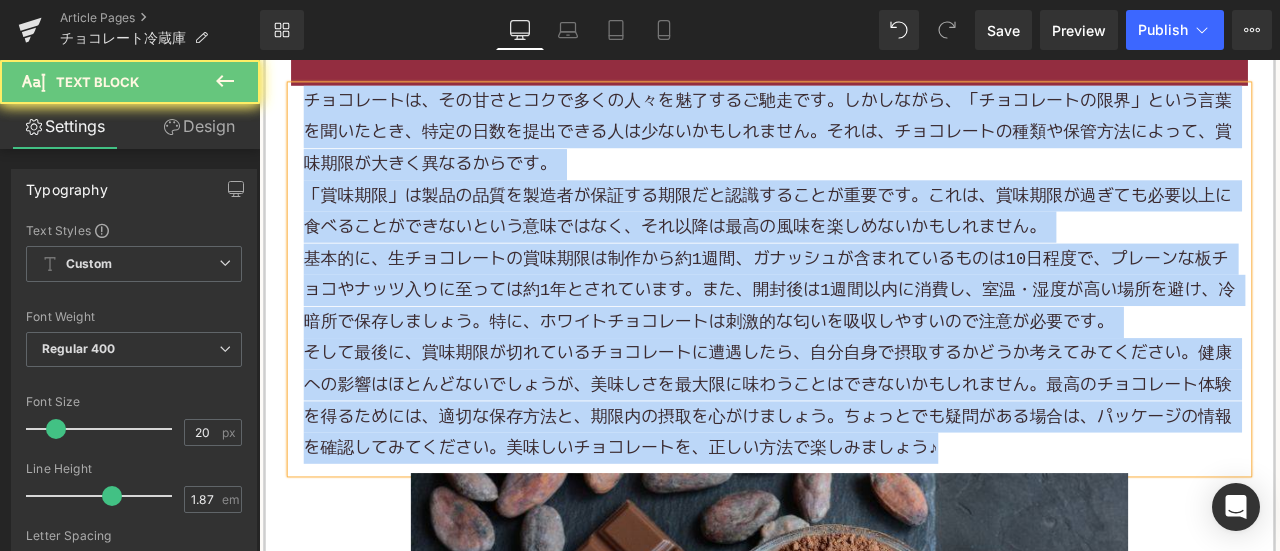 type 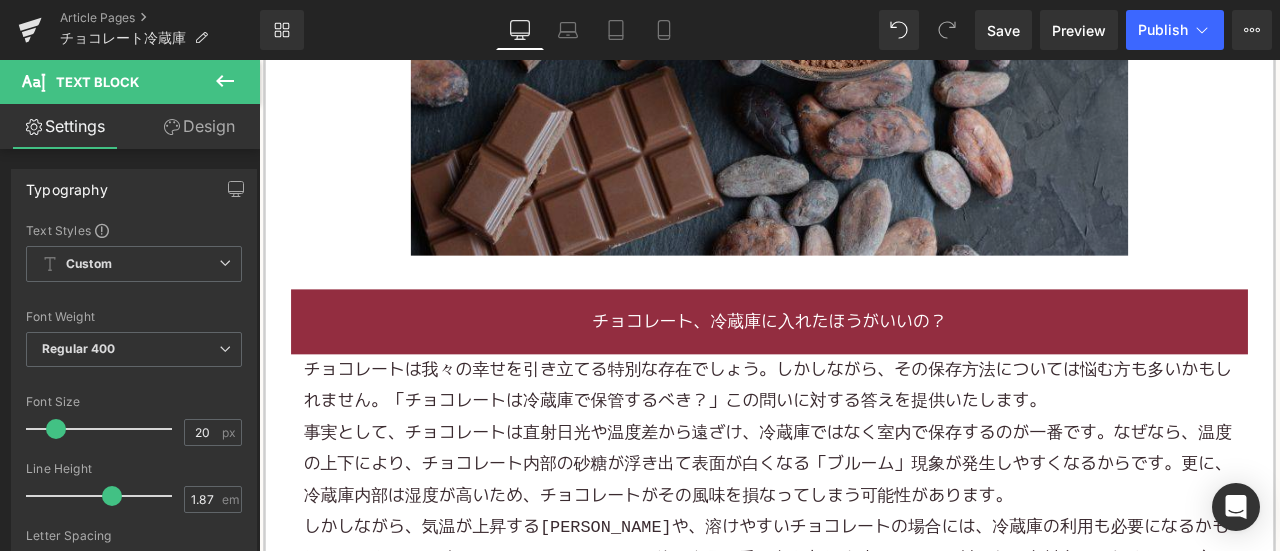 scroll, scrollTop: 2300, scrollLeft: 0, axis: vertical 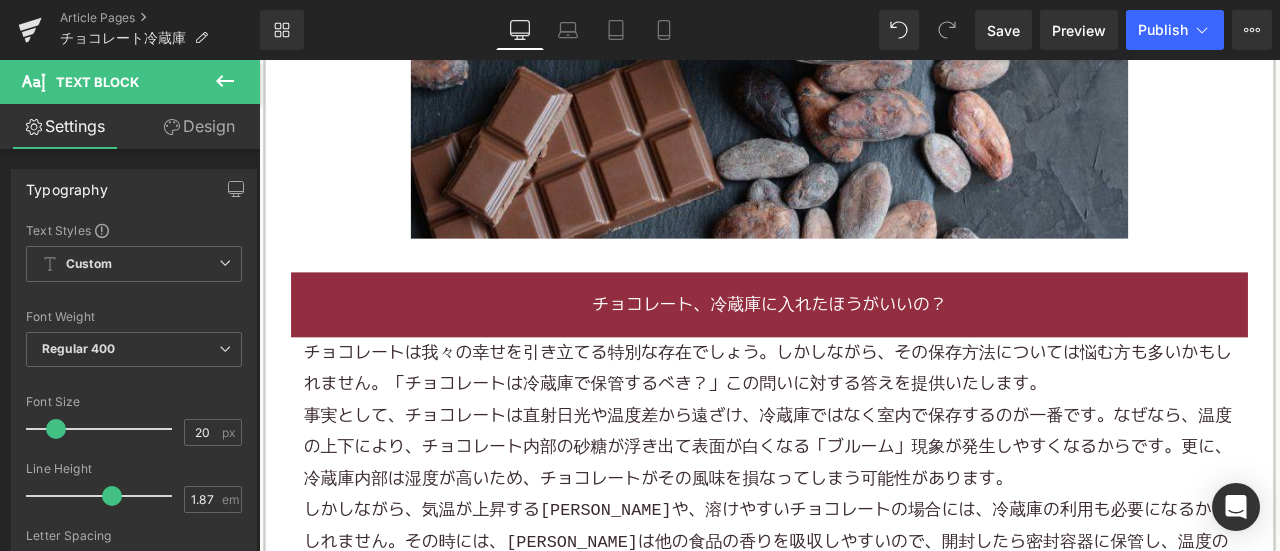 click on "チョコレートは我々の幸せを引き立てる特別な存在でしょう。しかしながら、その保存方法については悩む方も多いかもしれません。「チョコレートは冷蔵庫で保管するべき？」この問いに対する答えを提供いたします。" at bounding box center (864, 426) 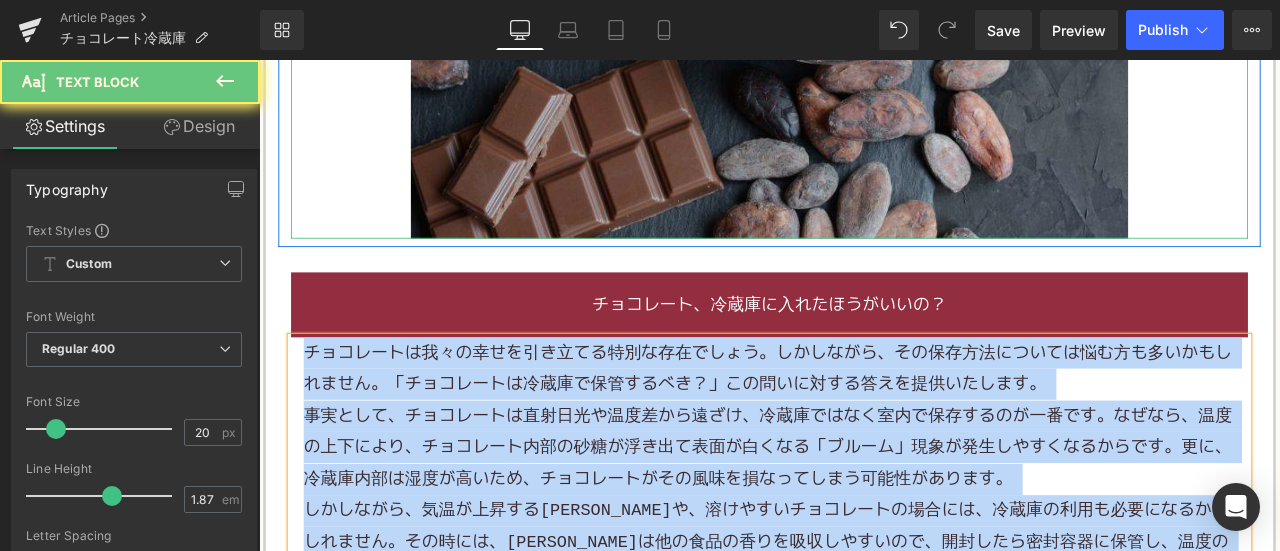 paste 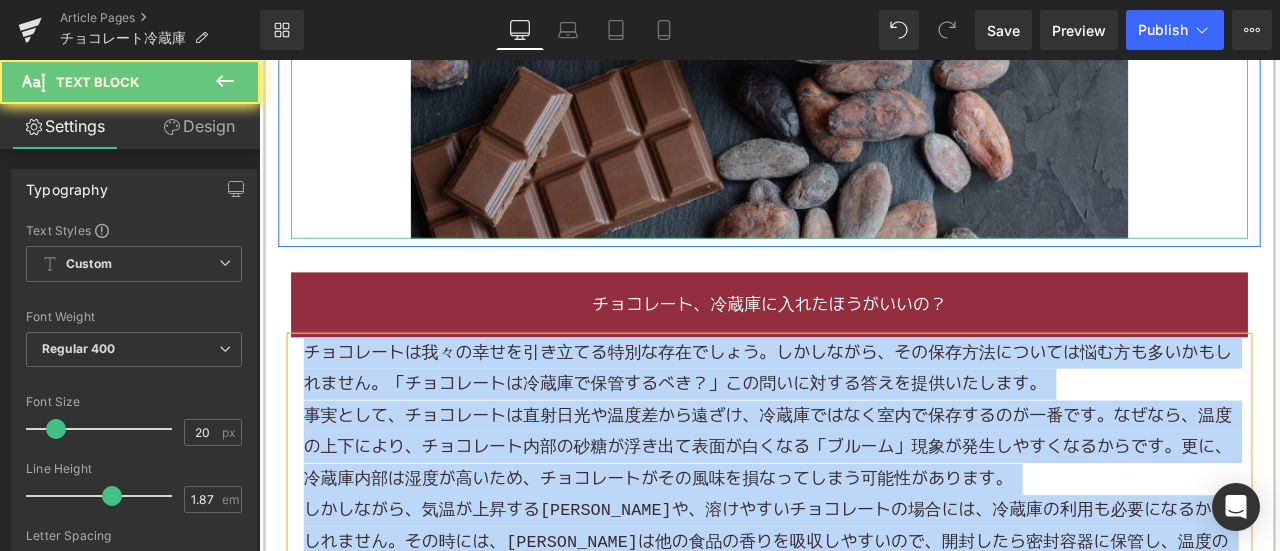 type 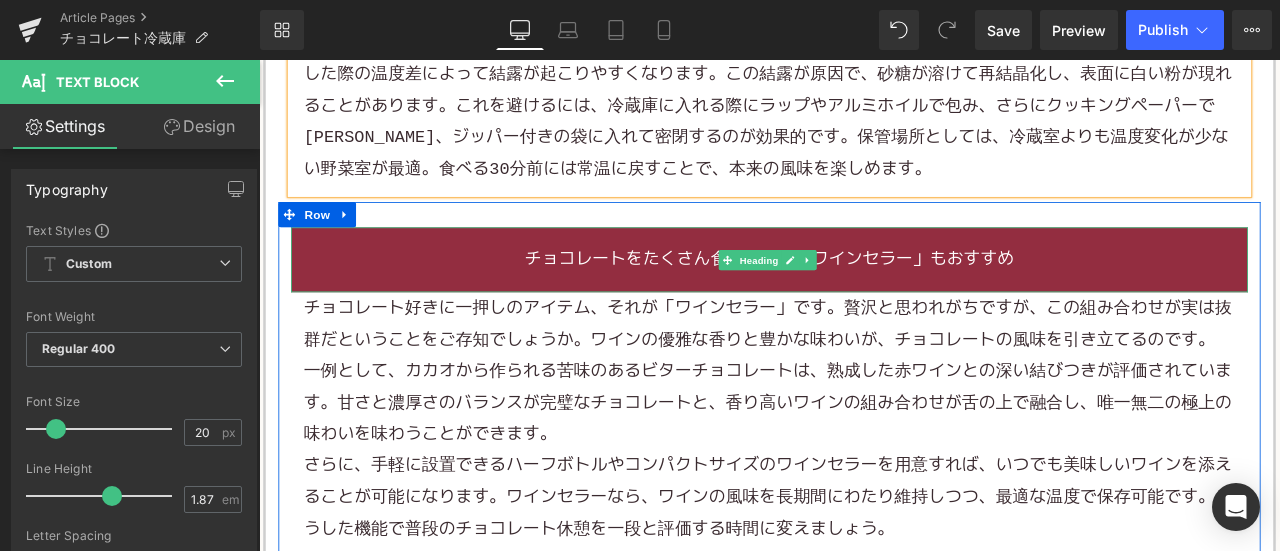 click on "一例として、カカオから作られる苦味のあるビターチョコレートは、熟成した赤ワインとの深い結びつきが評価されています。甘さと濃厚さのバランスが完璧なチョコレートと、香り高いワインの組み合わせが舌の上で融合し、唯一無二の極上の味わいを味わうことができます。" at bounding box center [864, 466] 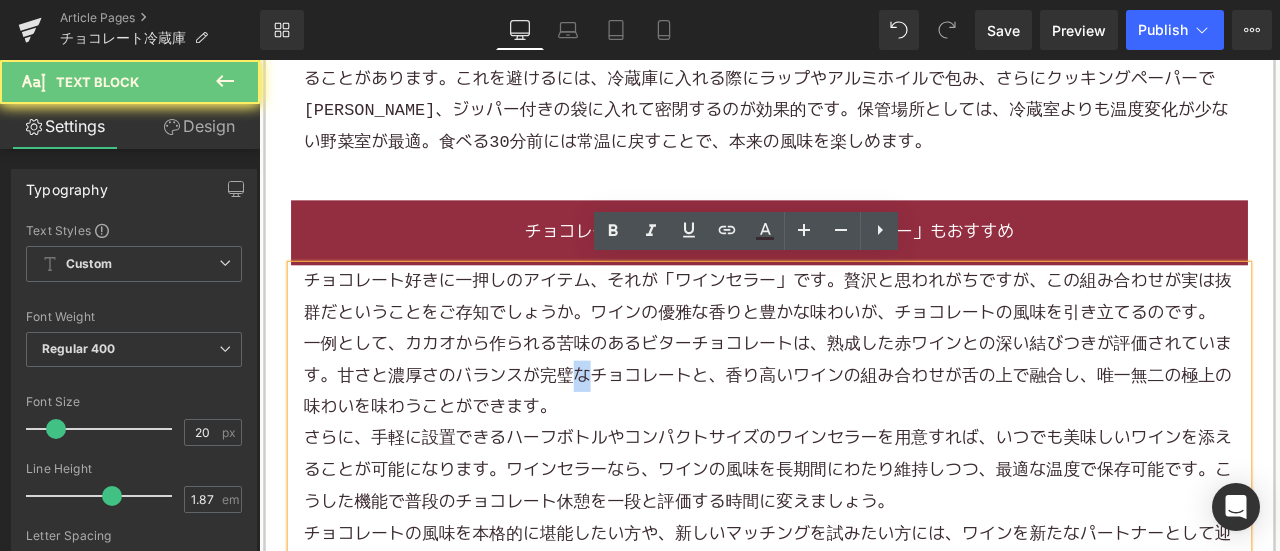 click on "一例として、カカオから作られる苦味のあるビターチョコレートは、熟成した赤ワインとの深い結びつきが評価されています。甘さと濃厚さのバランスが完璧なチョコレートと、香り高いワインの組み合わせが舌の上で融合し、唯一無二の極上の味わいを味わうことができます。" at bounding box center [864, 434] 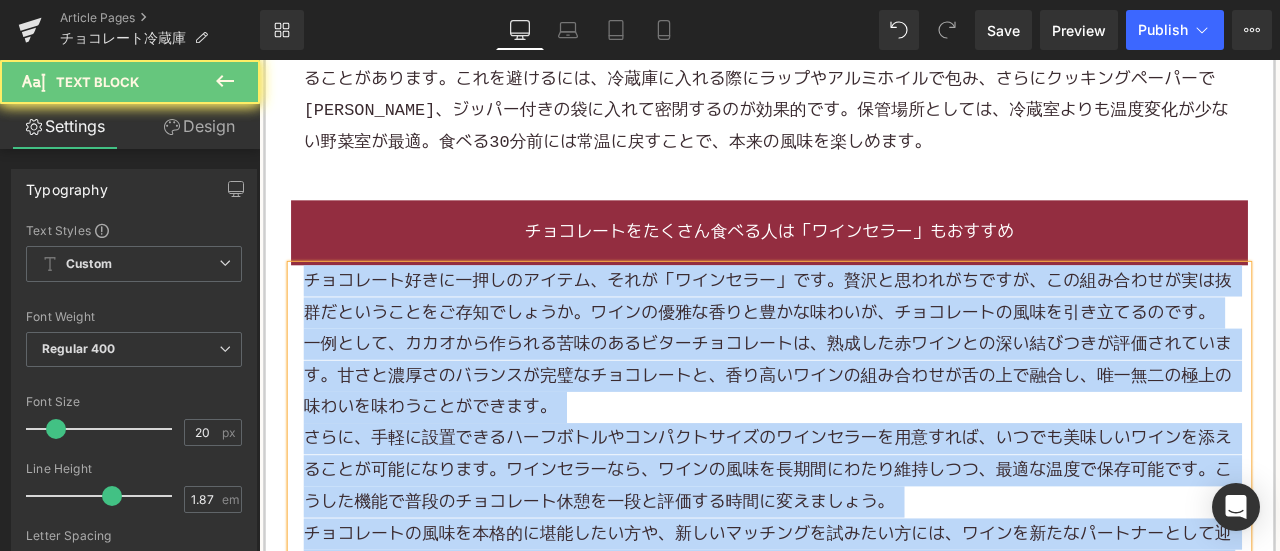 paste 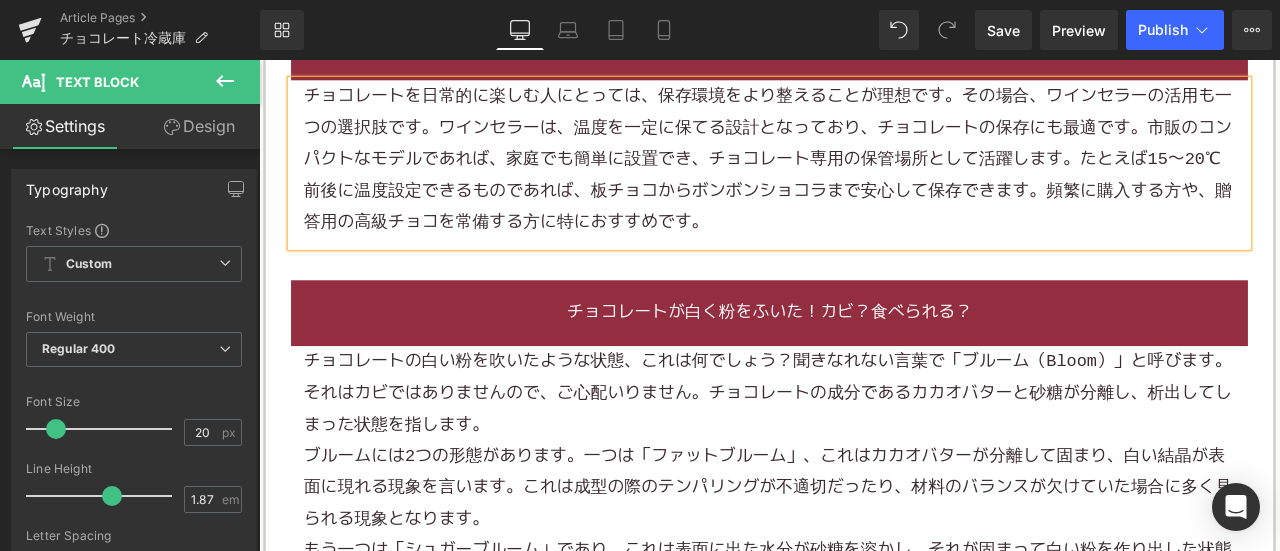 scroll, scrollTop: 3000, scrollLeft: 0, axis: vertical 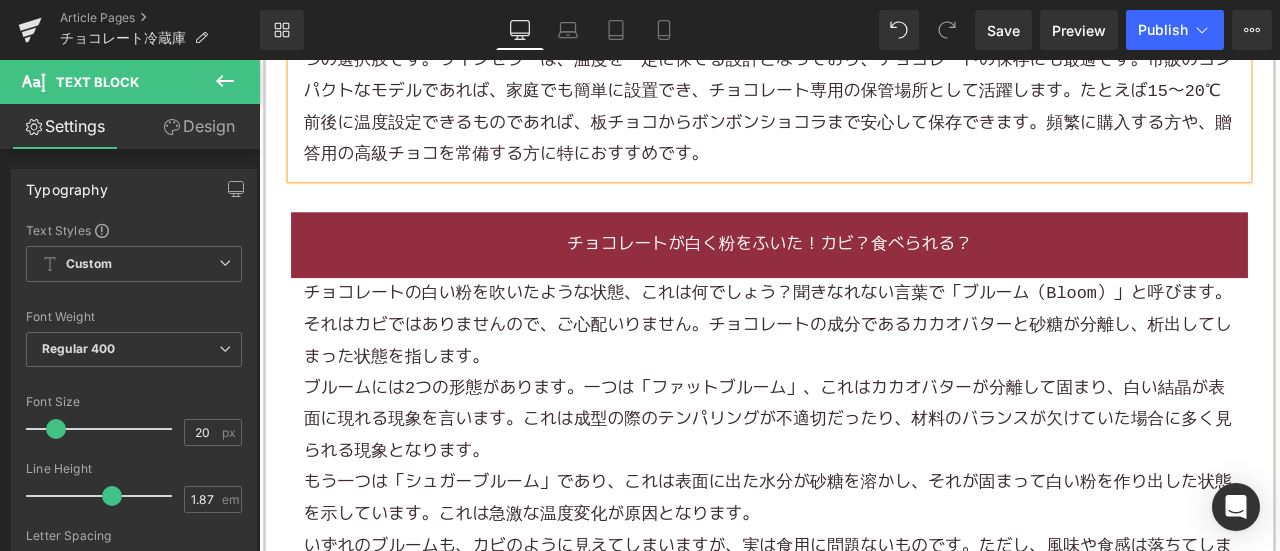 click on "チョコレートの白い粉を吹いたような状態、これは何でしょう？聞きなれない言葉で「ブルーム（Bloom）」と呼びます。それはカビではありませんので、ご心配いりません。チョコレートの成分であるカカオバターと砂糖が分離し、析出してしまった状態を指します。" at bounding box center [864, 374] 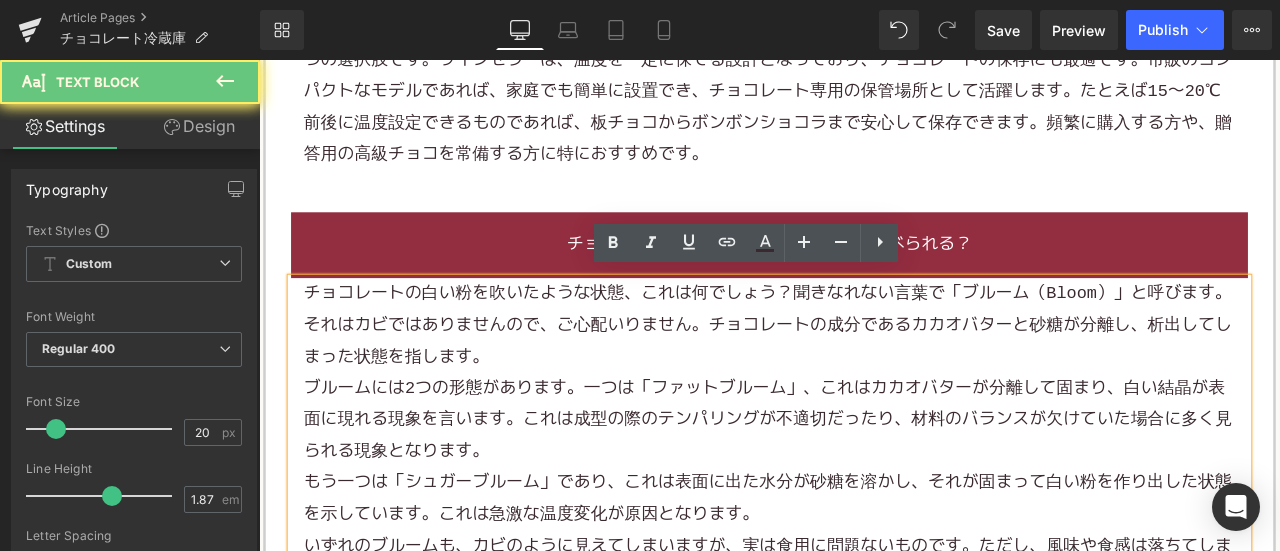 click on "チョコレートの白い粉を吹いたような状態、これは何でしょう？聞きなれない言葉で「ブルーム（Bloom）」と呼びます。それはカビではありませんので、ご心配いりません。チョコレートの成分であるカカオバターと砂糖が分離し、析出してしまった状態を指します。" at bounding box center [864, 374] 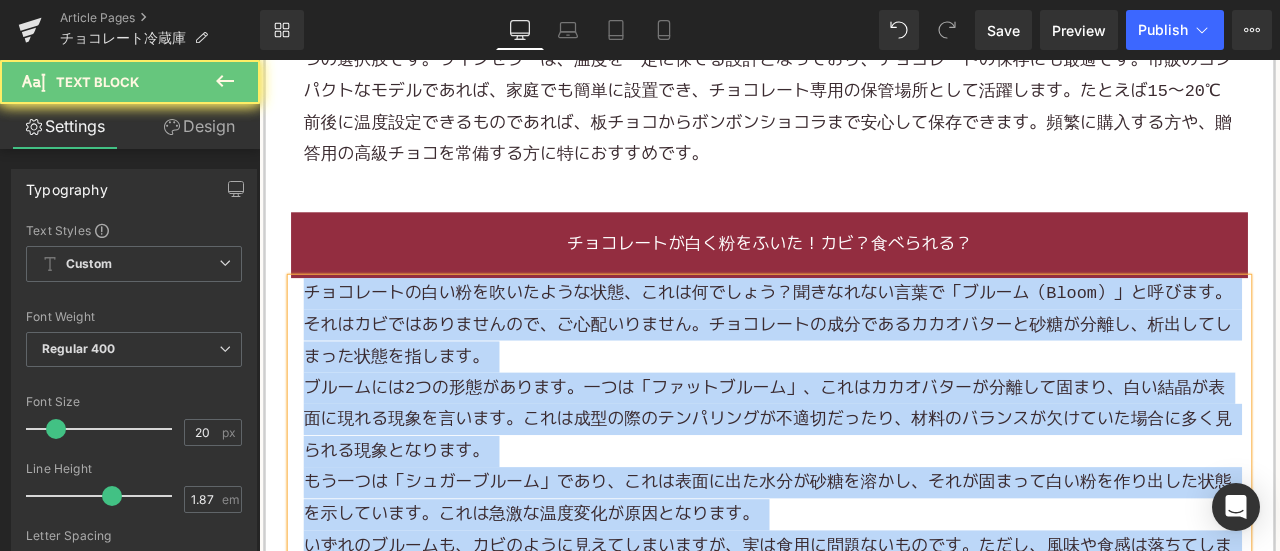 paste 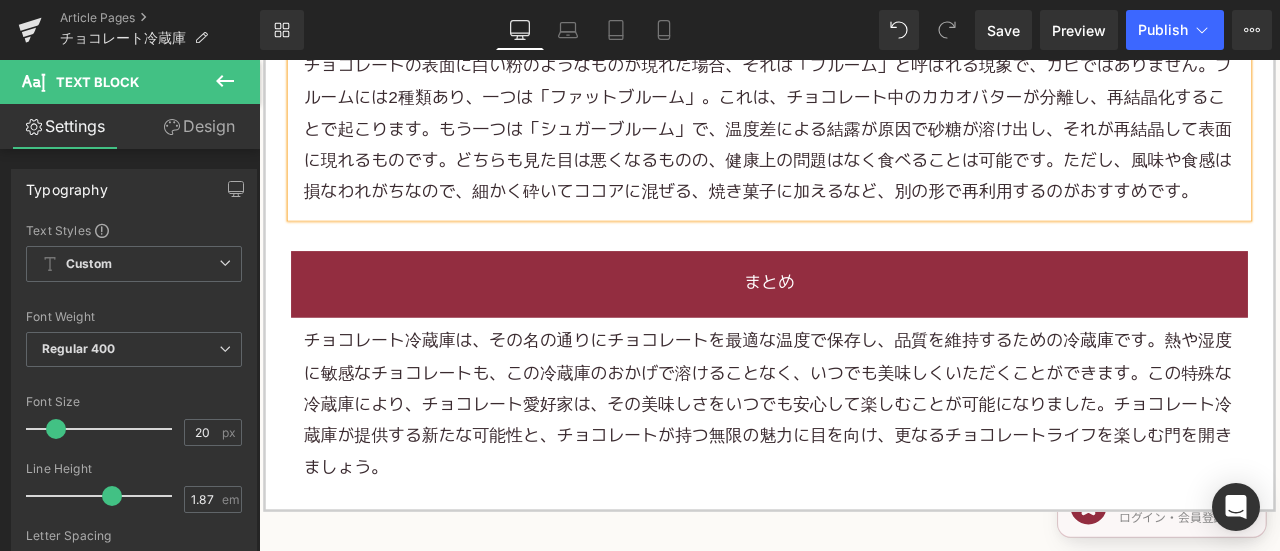 scroll, scrollTop: 3300, scrollLeft: 0, axis: vertical 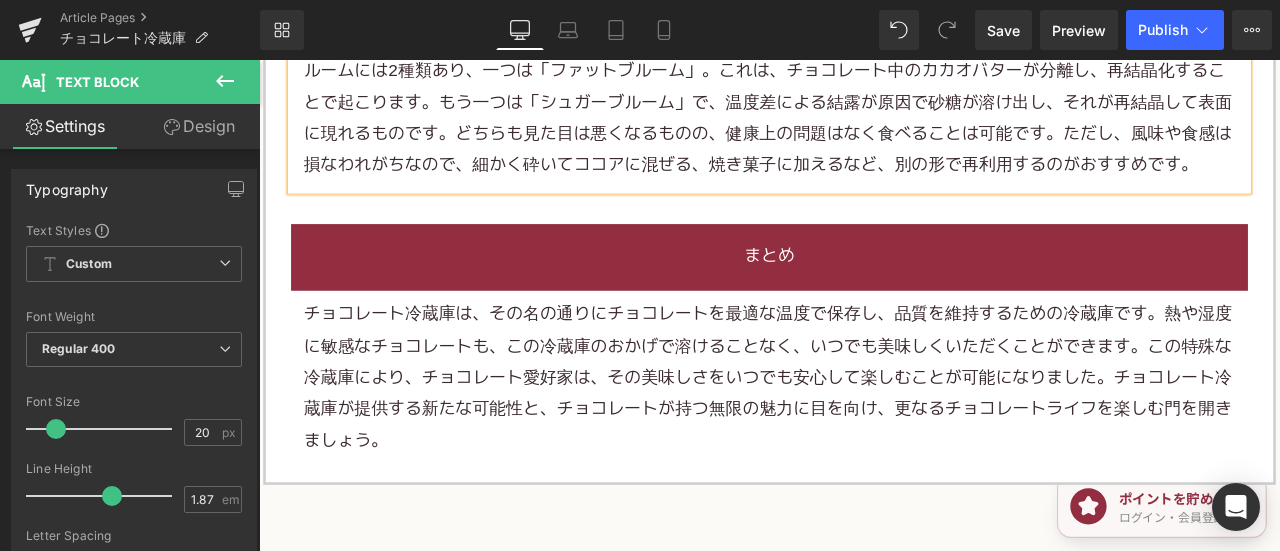 click on "チョコレート冷蔵庫は、その名の通りにチョコレートを最適な温度で保存し、品質を維持するための冷蔵庫です。熱や湿度に敏感なチョコレートも、この冷蔵庫のおかげで溶けることなく、いつでも美味しくいただくことができます。この特殊な冷蔵庫により、チョコレート愛好家は、その美味しさをいつでも安心して楽しむことが可能になりました。チョコレート冷蔵庫が提供する新たな可能性と、チョコレートが持つ無限の魅力に目を向け、更なるチョコレートライフを楽しむ門を開きましょう。" at bounding box center [864, 437] 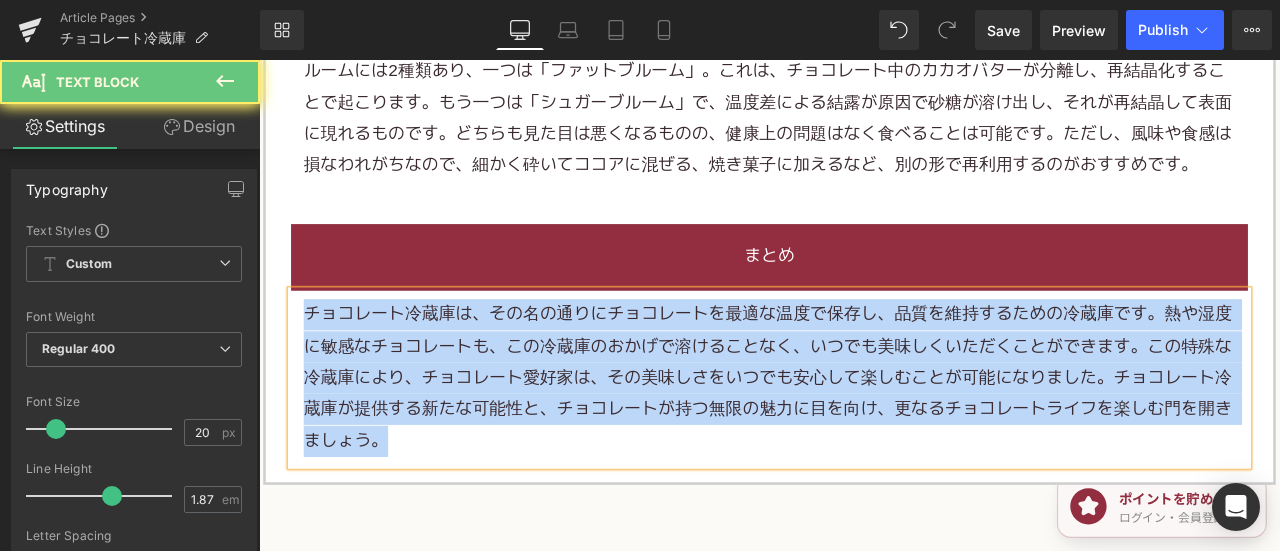 paste 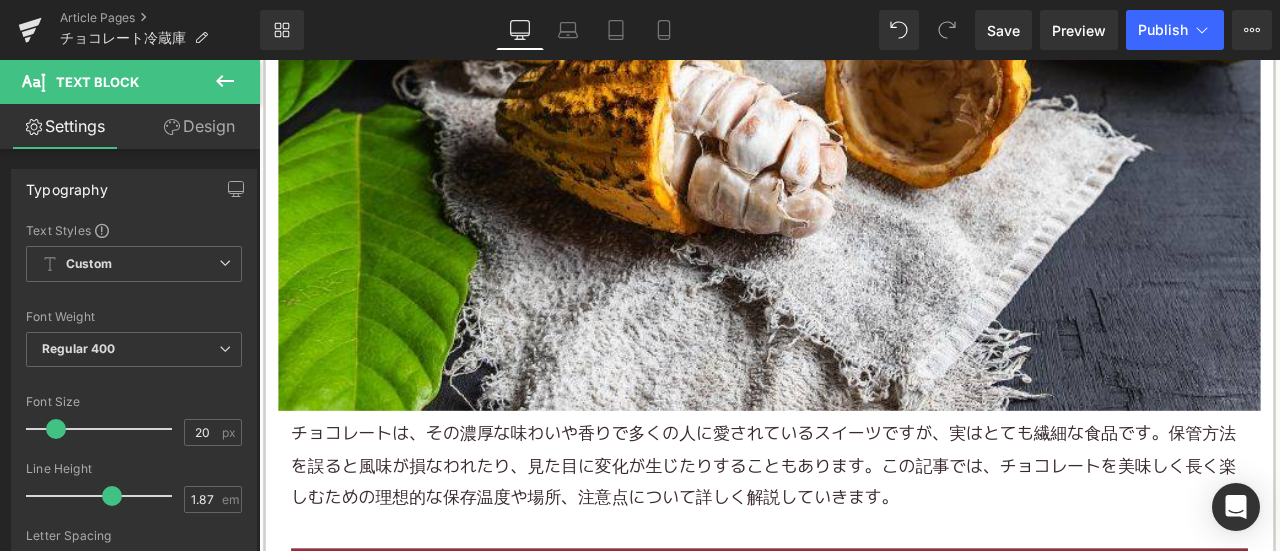 scroll, scrollTop: 900, scrollLeft: 0, axis: vertical 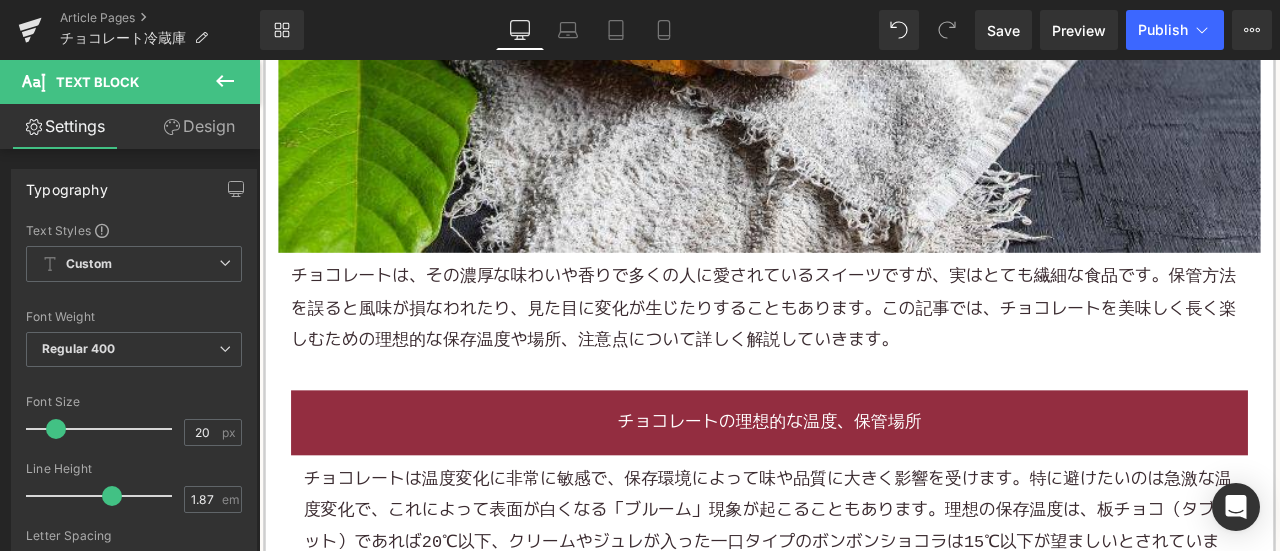 click on "チョコレートは、その濃厚な味わいや香りで多くの人に愛されているスイーツですが、実はとても繊細な食品です。保管方法を誤ると風味が損なわれたり、見た目に変化が生じたりすることもあります。この記事では、チョコレートを美味しく長く楽しむための理想的な保存温度や場所、注意点について詳しく解説していきます。" at bounding box center [864, 354] 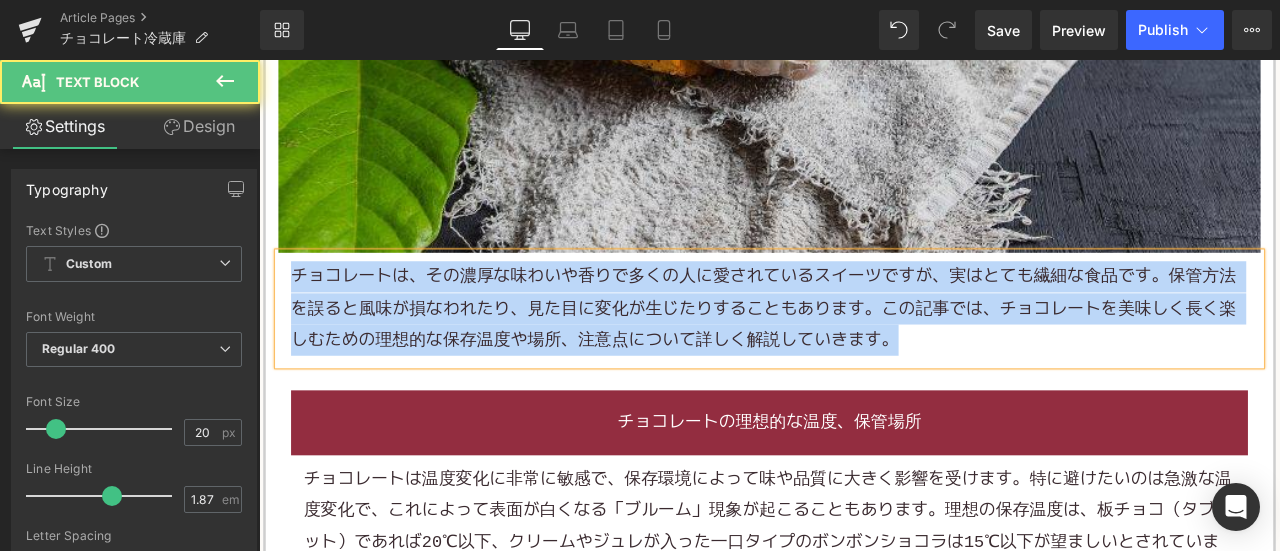 copy on "チョコレートは、その濃厚な味わいや香りで多くの人に愛されているスイーツですが、実はとても繊細な食品です。保管方法を誤ると風味が損なわれたり、見た目に変化が生じたりすることもあります。この記事では、チョコレートを美味しく長く楽しむための理想的な保存温度や場所、注意点について詳しく解説していきます。" 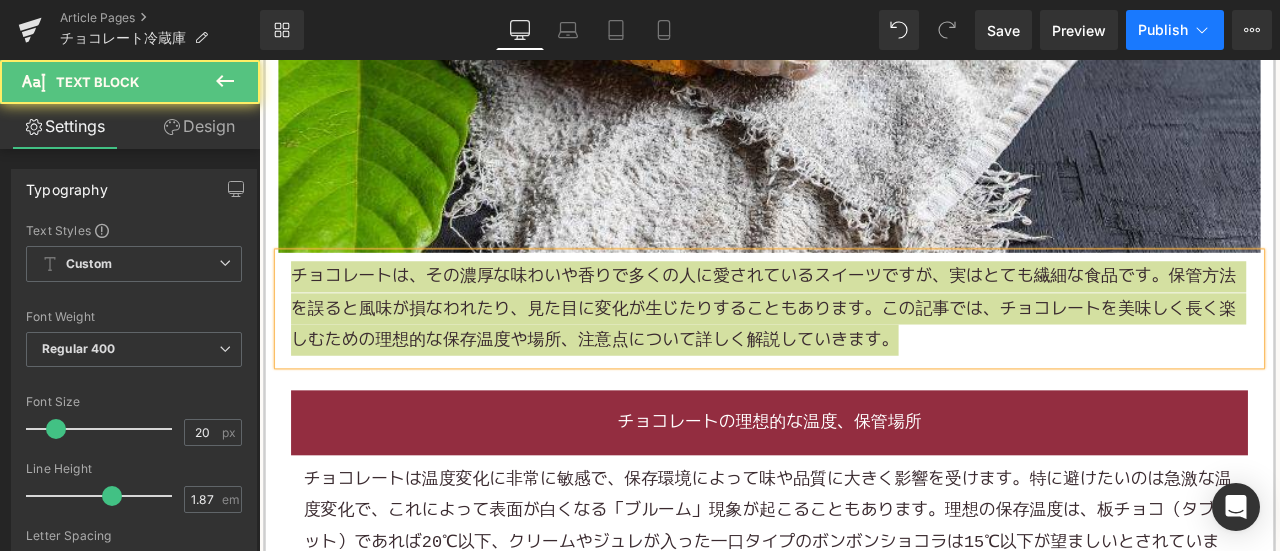 click on "Publish" at bounding box center (1163, 30) 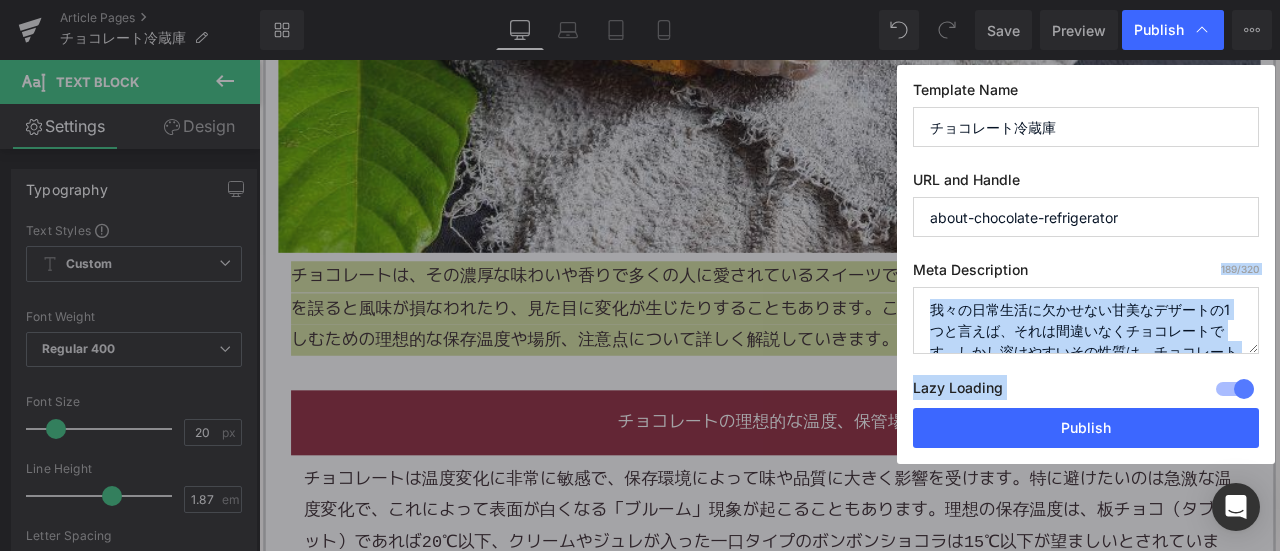 click on "Template Name チョコレート冷蔵庫 URL and Handle about-chocolate-refrigerator Meta Description 189 /320 我々の日常生活に欠かせない甘美なデザートの1つと言えば、それは間違いなくチョコレートです。しかし溶けやすいその性質は、チョコレート愛好家にとって最大の難敵でもあります。そんな中、"チョコレート冷蔵庫"がその問題を解決へと導いてくれます。満を持してこの今、そんな革命的なキーワードに焦点を当て、静かなるチョコレートの守護者であるチョコレート冷蔵庫の世界に足を踏み入れてみましょう。
Lazy Loading
Build
Upgrade plan to unlock
Lazy loading helps you improve page loading time, enhance user experience & increase your SEO results.
Lazy loading is available on  Build, Optimize & Enterprise." at bounding box center [1086, 264] 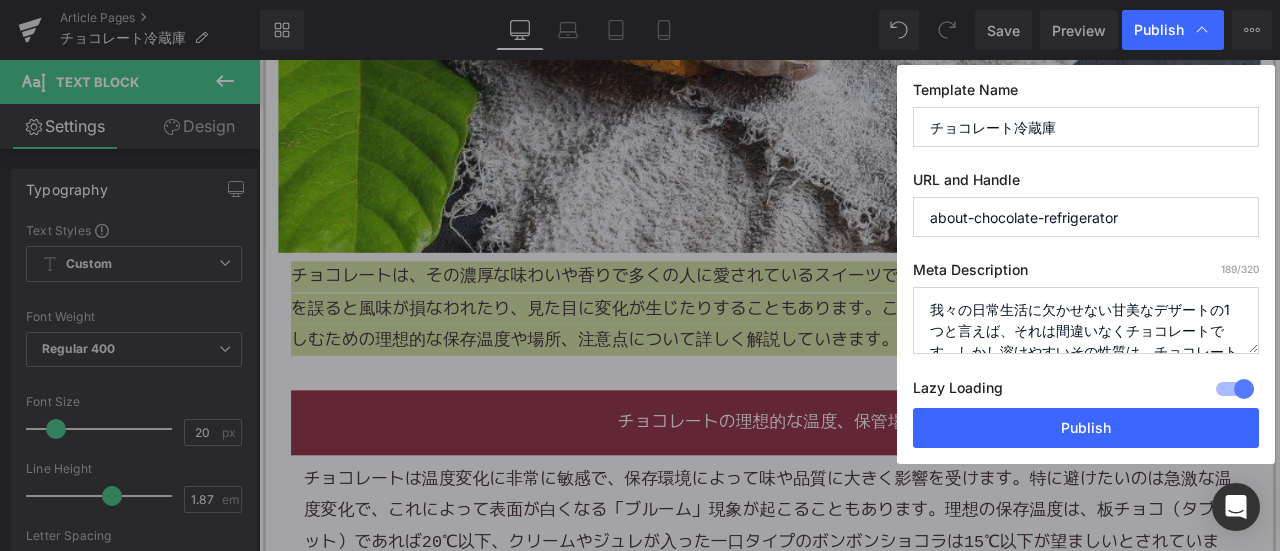 click on "我々の日常生活に欠かせない甘美なデザートの1つと言えば、それは間違いなくチョコレートです。しかし溶けやすいその性質は、チョコレート愛好家にとって最大の難敵でもあります。そんな中、"チョコレート冷蔵庫"がその問題を解決へと導いてくれます。満を持してこの今、そんな革命的なキーワードに焦点を当て、静かなるチョコレートの守護者であるチョコレート冷蔵庫の世界に足を踏み入れてみましょう。" at bounding box center [1086, 320] 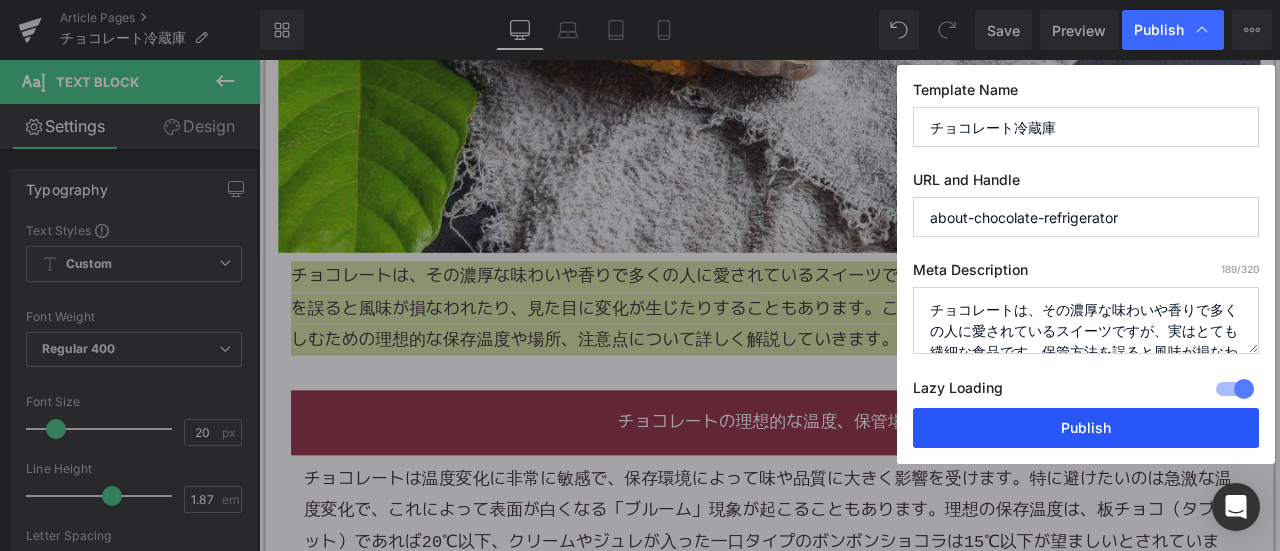 scroll, scrollTop: 112, scrollLeft: 0, axis: vertical 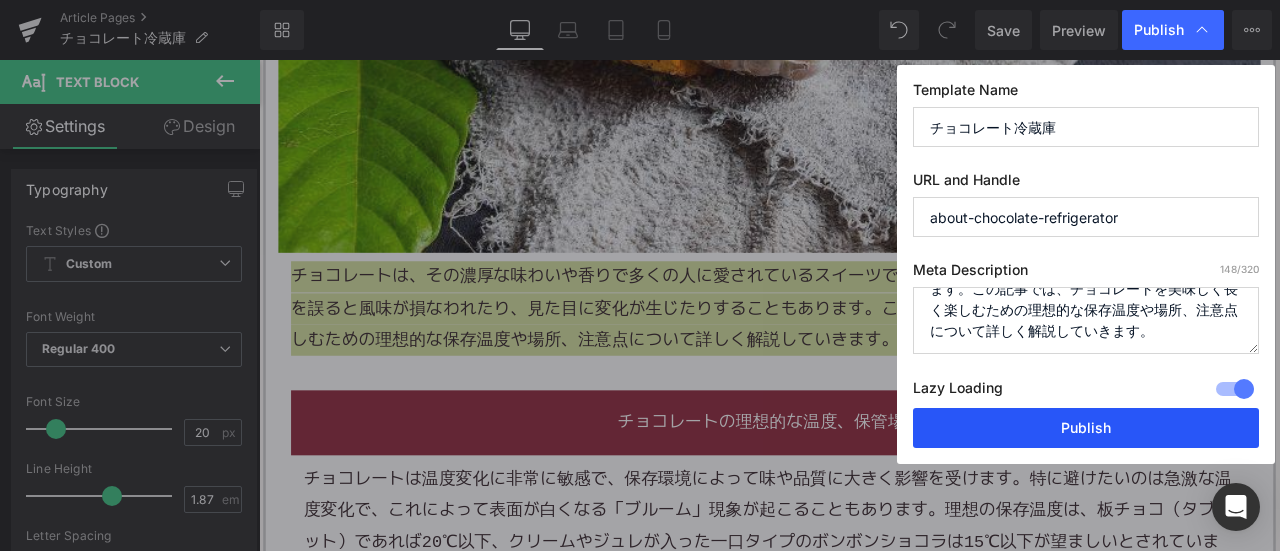 type on "チョコレートは、その濃厚な味わいや香りで多くの人に愛されているスイーツですが、実はとても繊細な食品です。保管方法を誤ると風味が損なわれたり、見た目に変化が生じたりすることもあります。この記事では、チョコレートを美味しく長く楽しむための理想的な保存温度や場所、注意点について詳しく解説していきます。" 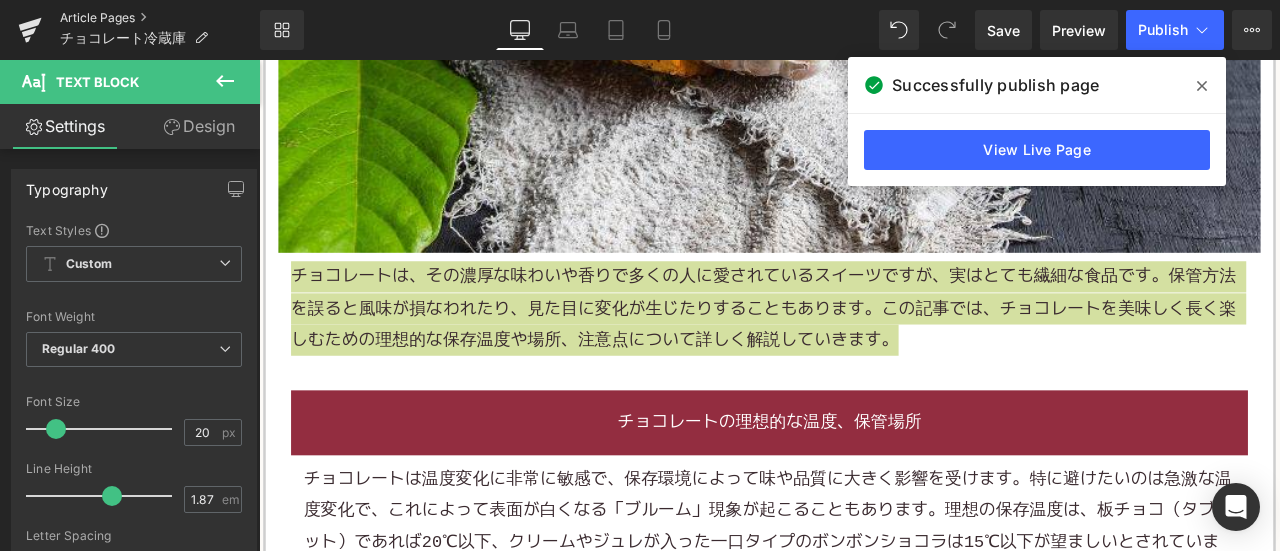 click on "Article Pages" at bounding box center [160, 18] 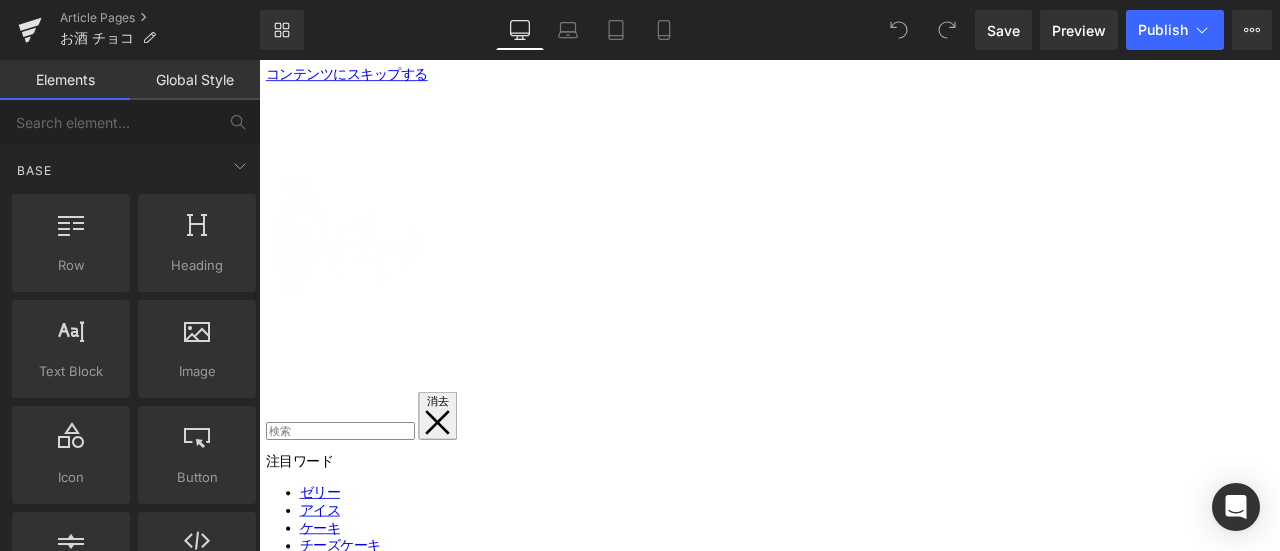 scroll, scrollTop: 0, scrollLeft: 0, axis: both 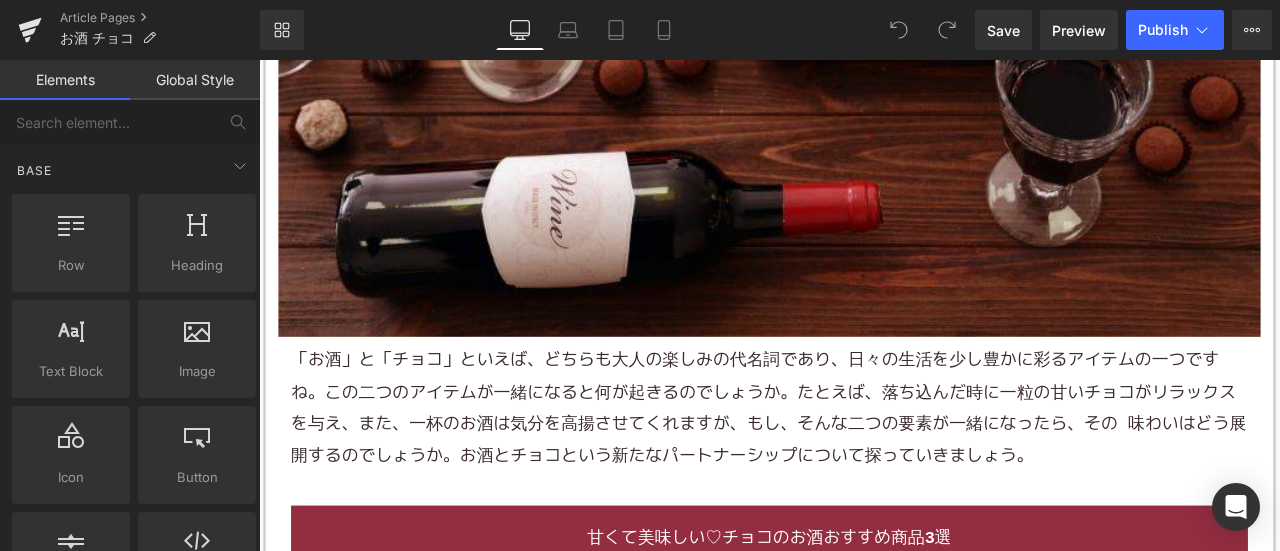 click on "「お酒」と「チョコ」といえば、どちらも大人の楽しみの代名詞であり、日々の生活を少し豊かに彩るアイテムの一つですね。この二つのアイテムが一緒になると何が起きるのでしょうか。たとえば、落ち込んだ時に一粒の甘いチョコがリラックスを与え、また、一杯のお酒は気分を高揚させてくれますが、もし、そんな二つの要素が一緒になったら、その 味わいはどう展開するのでしょうか。お酒とチョコという新たなパートナーシップについて探っていきましょう。" at bounding box center (864, 473) 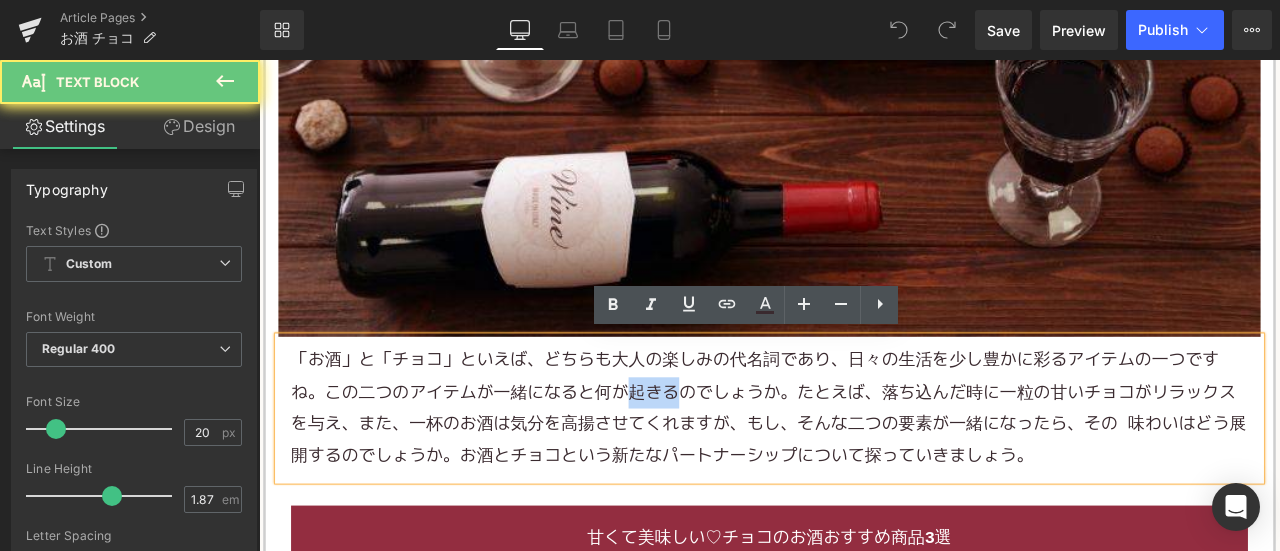 click on "「お酒」と「チョコ」といえば、どちらも大人の楽しみの代名詞であり、日々の生活を少し豊かに彩るアイテムの一つですね。この二つのアイテムが一緒になると何が起きるのでしょうか。たとえば、落ち込んだ時に一粒の甘いチョコがリラックスを与え、また、一杯のお酒は気分を高揚させてくれますが、もし、そんな二つの要素が一緒になったら、その 味わいはどう展開するのでしょうか。お酒とチョコという新たなパートナーシップについて探っていきましょう。" at bounding box center [864, 473] 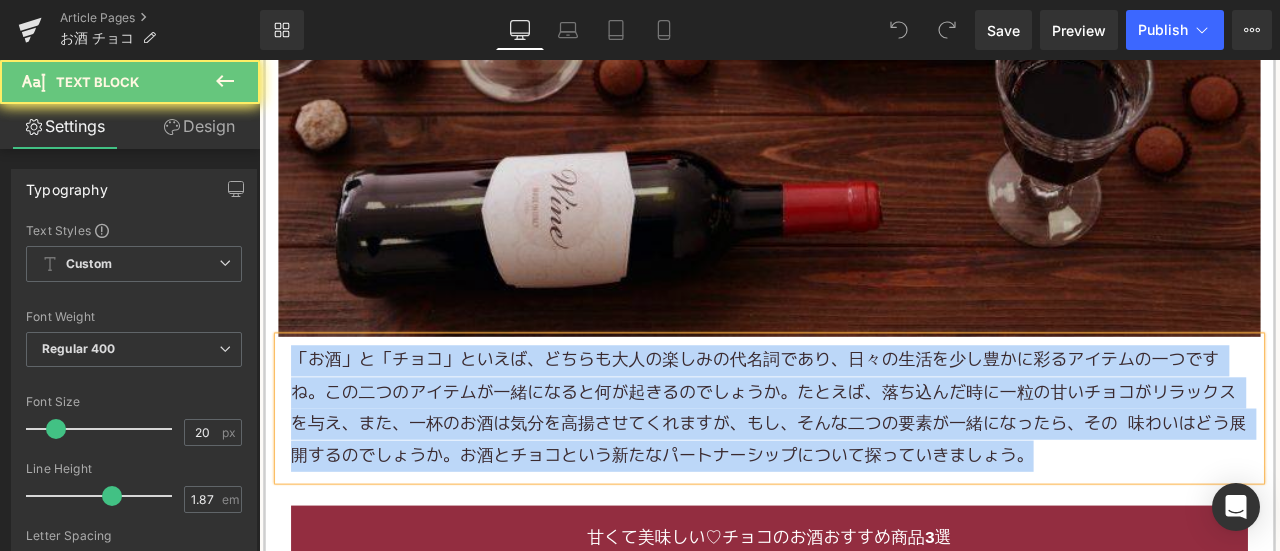 paste 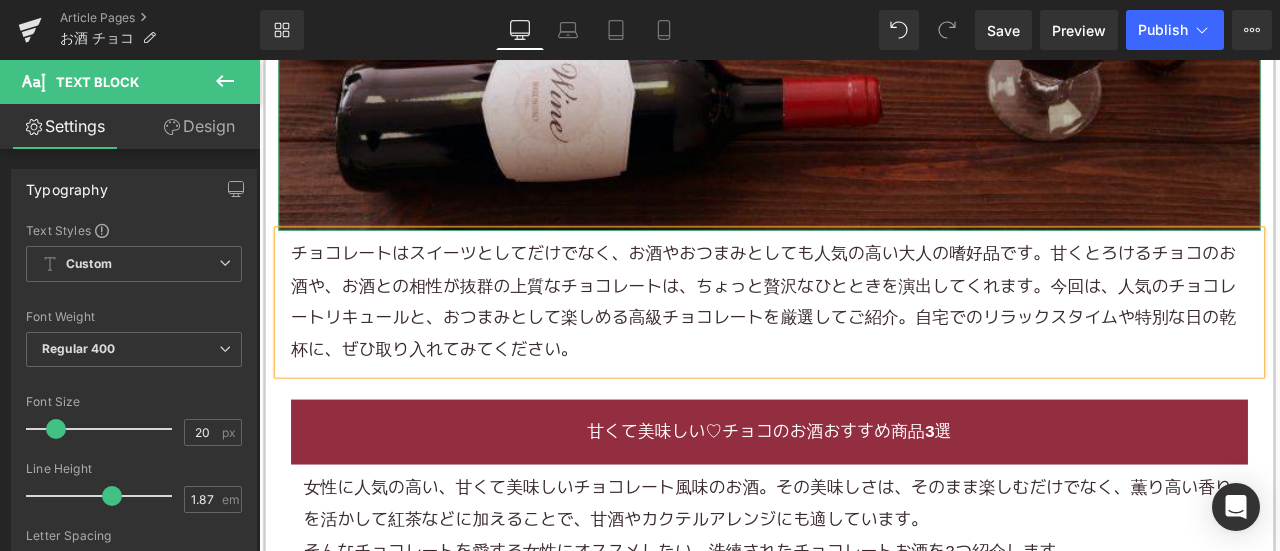 scroll, scrollTop: 1100, scrollLeft: 0, axis: vertical 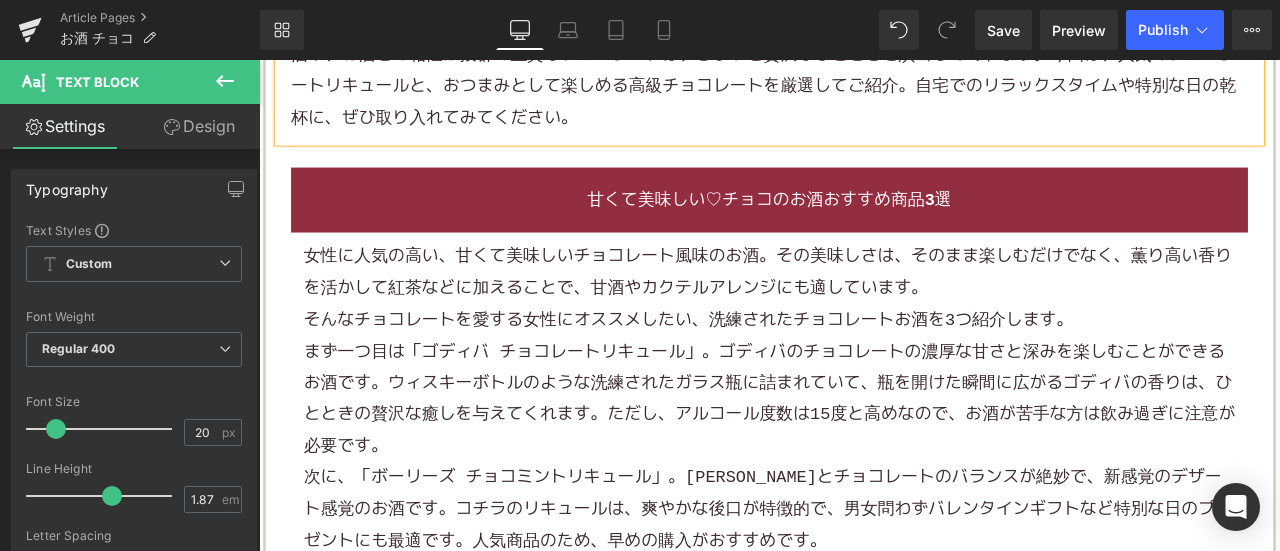 click on "女性に人気の高い、甘くて美味しいチョコレート風味のお酒。その美味しさは、そのまま楽しむだけでなく、薫り高い香りを活かして紅茶などに加えることで、甘酒やカクテルアレンジにも適しています。" at bounding box center [864, 312] 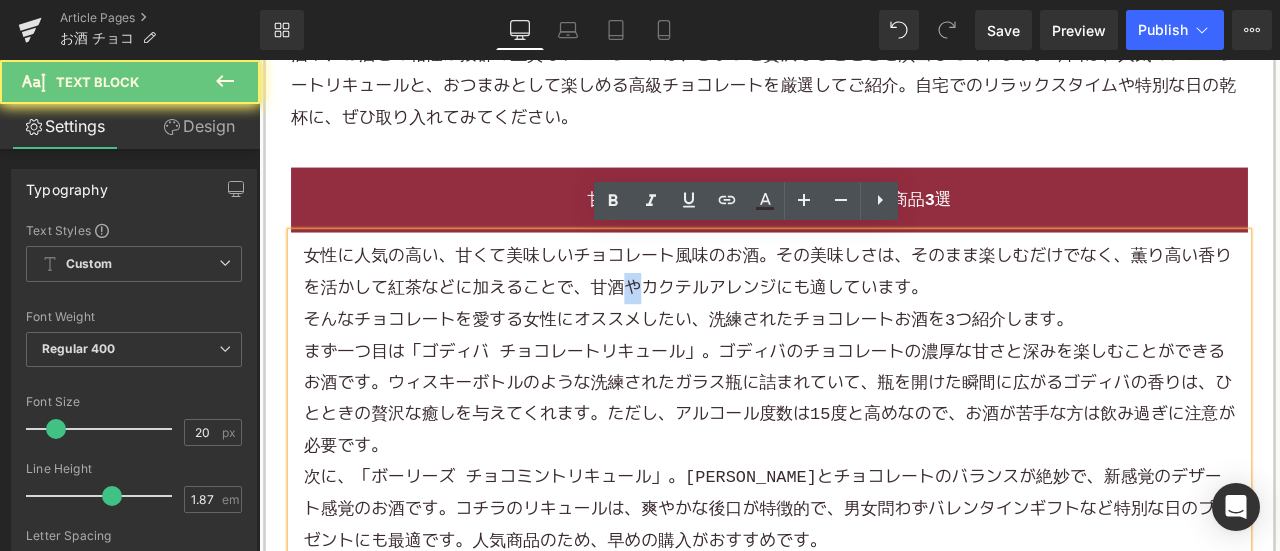 click on "女性に人気の高い、甘くて美味しいチョコレート風味のお酒。その美味しさは、そのまま楽しむだけでなく、薫り高い香りを活かして紅茶などに加えることで、甘酒やカクテルアレンジにも適しています。" at bounding box center [864, 312] 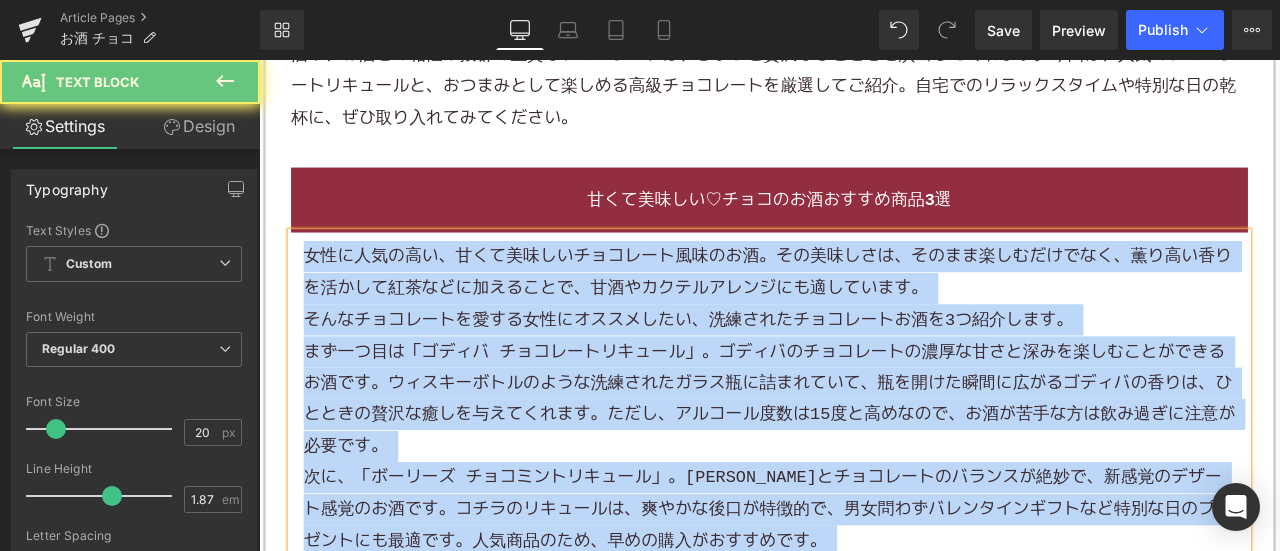 paste 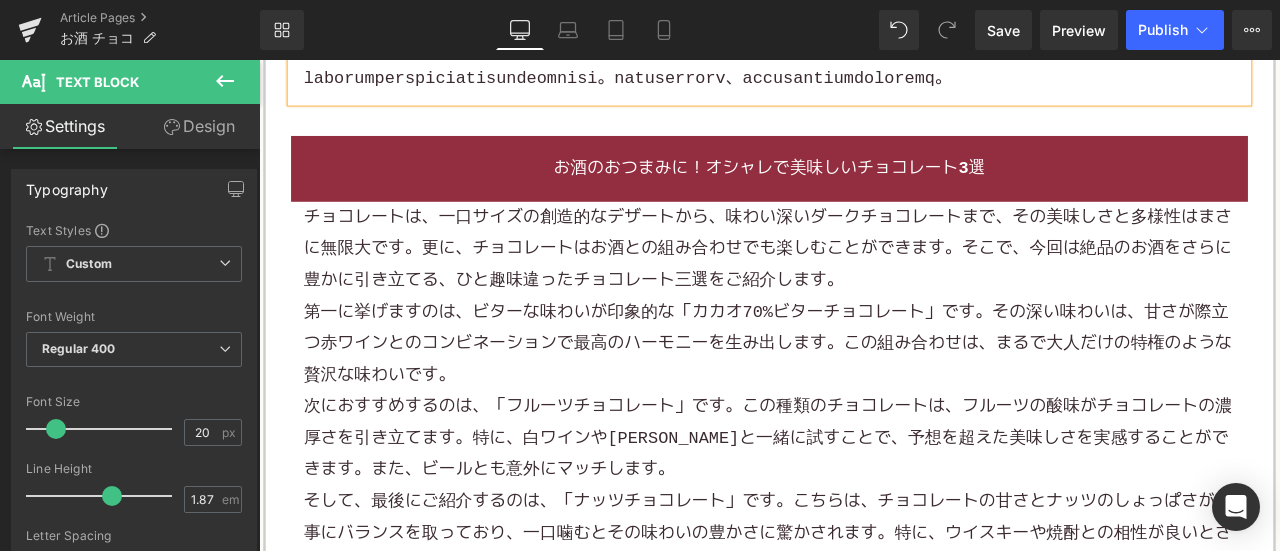 scroll, scrollTop: 1600, scrollLeft: 0, axis: vertical 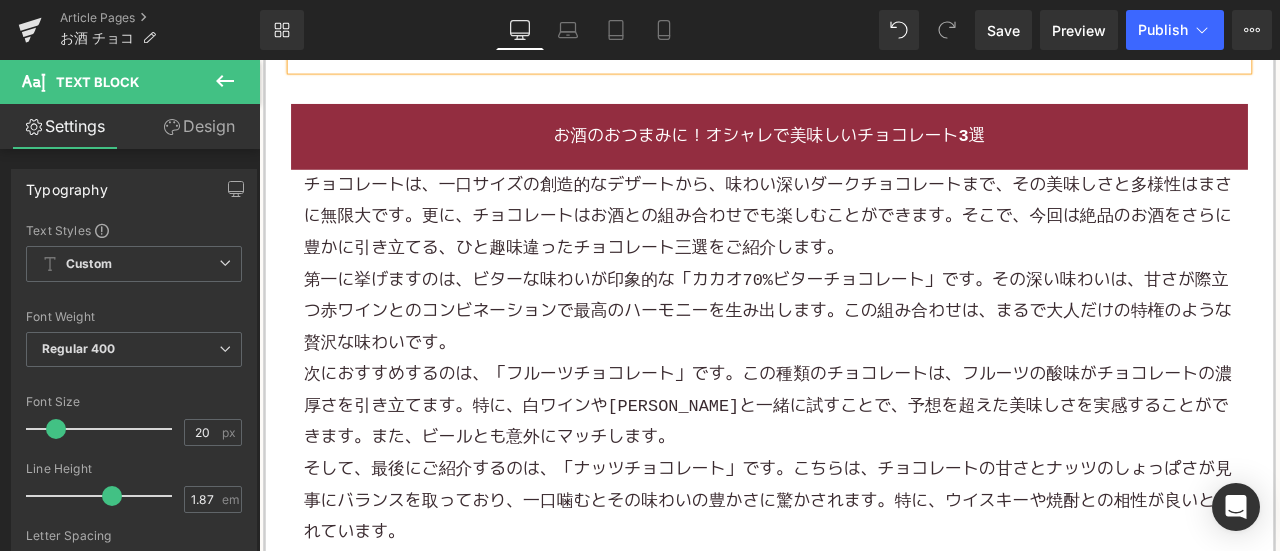 click on "チョコレートは、一口サイズの創造的なデザートから、味わい深いダークチョコレートまで、その美味しさと多様性はまさに無限大です。更に、チョコレートはお酒との組み合わせでも楽しむことができます。そこで、今回は絶品のお酒をさらに豊かに引き立てる、ひと趣味違ったチョコレート三選をご紹介します。" at bounding box center (864, 246) 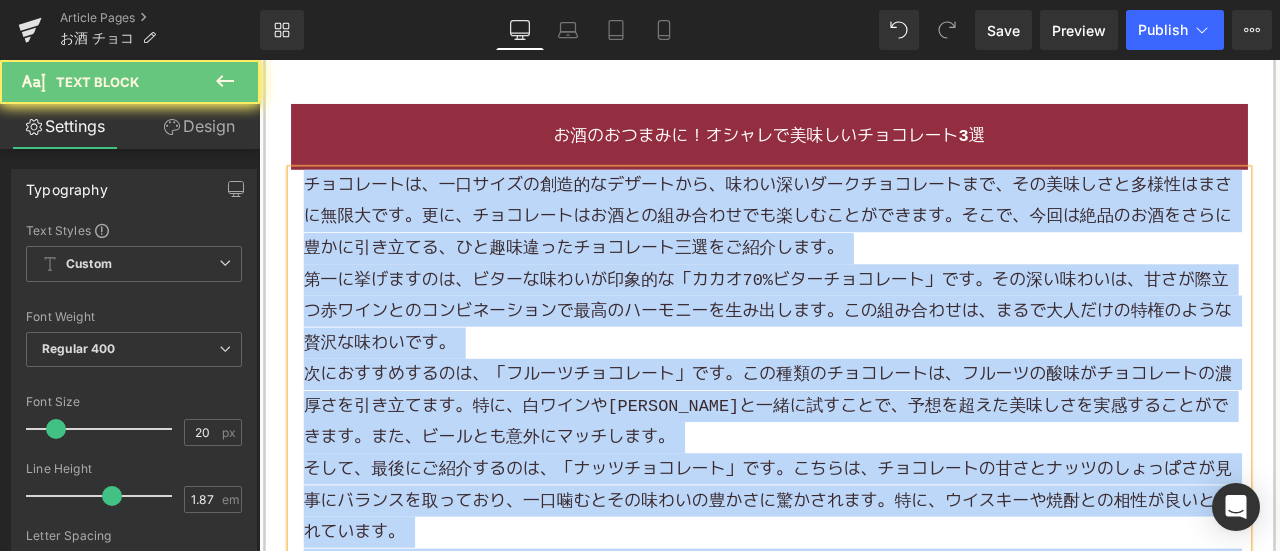 paste 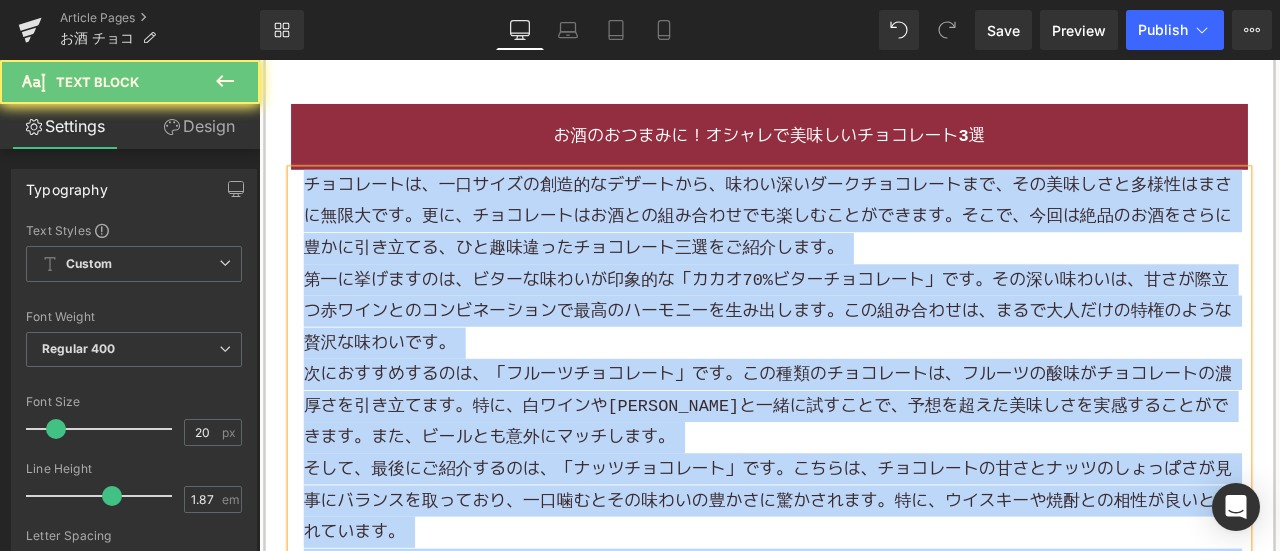 type 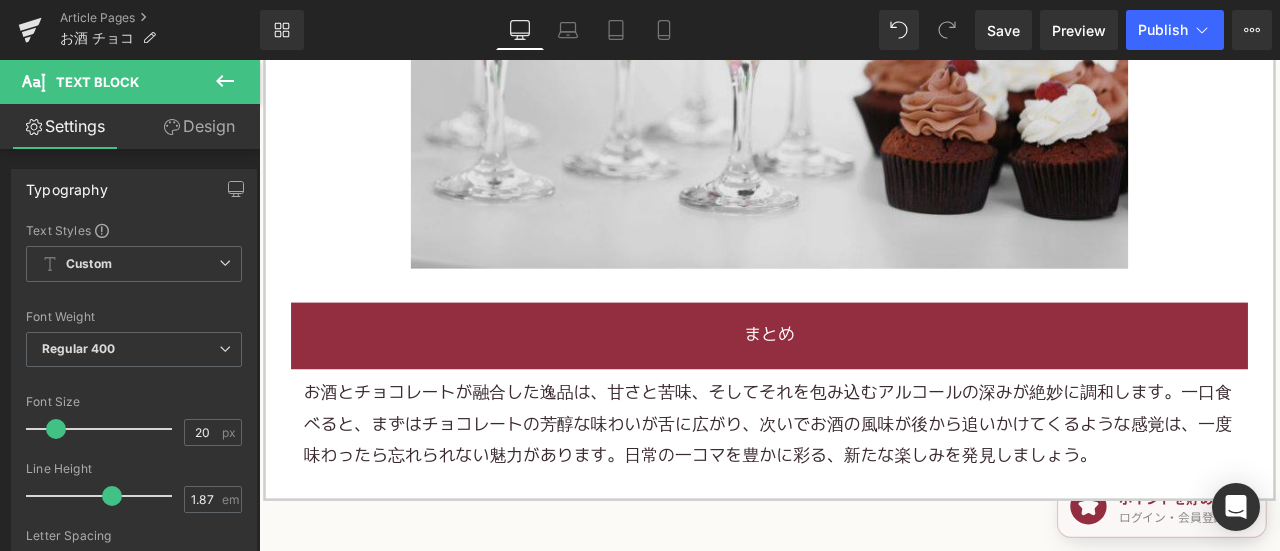 scroll, scrollTop: 2500, scrollLeft: 0, axis: vertical 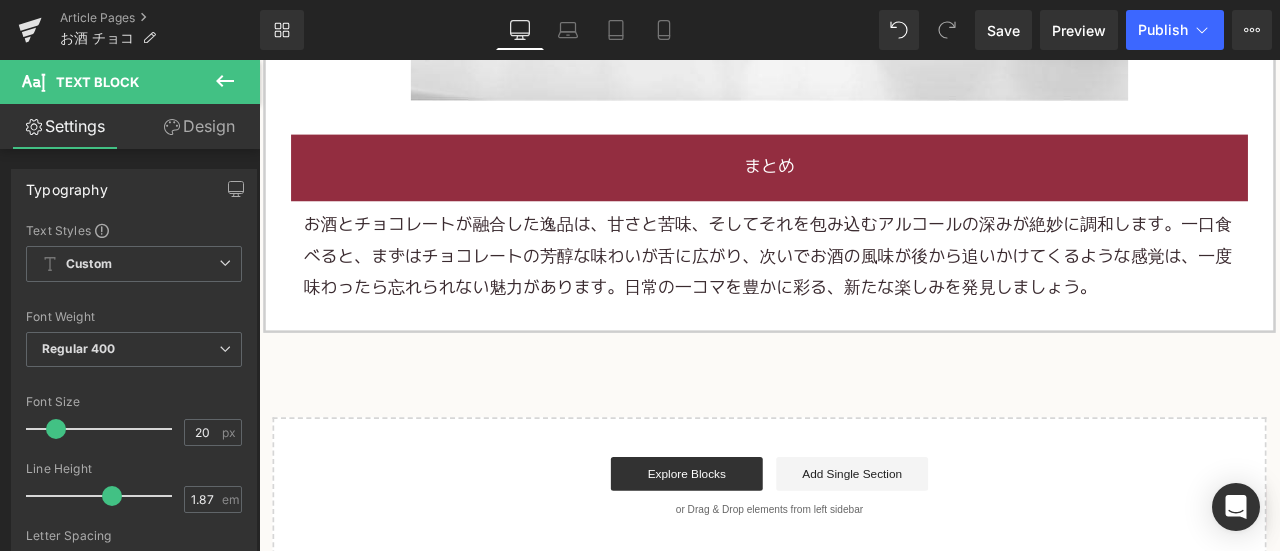 click on "お酒とチョコレートが融合した逸品は、甘さと苦味、そしてそれを包み込むアルコールの深みが絶妙に調和します。一口食べると、まずはチョコレートの芳醇な味わいが舌に広がり、次いでお酒の風味が後から追いかけてくるような感覚は、一度味わったら忘れられない魅力があります。日常の一コマを豊かに彩る、新たな楽しみを発見しましょう。 Text Block" at bounding box center (864, 294) 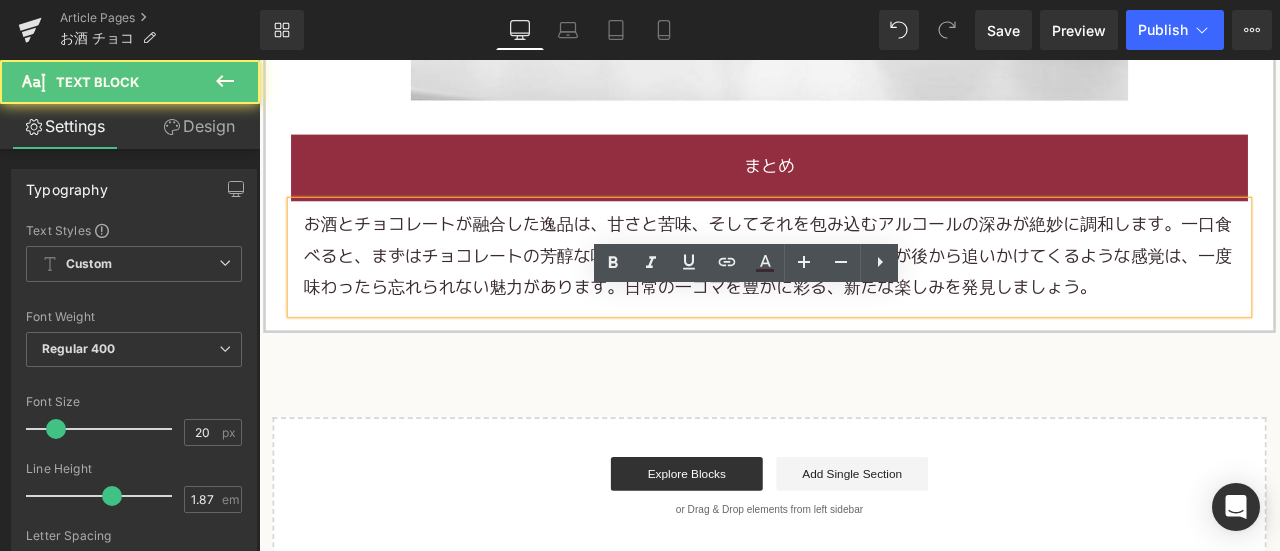 click on "お酒とチョコレートが融合した逸品は、甘さと苦味、そしてそれを包み込むアルコールの深みが絶妙に調和します。一口食べると、まずはチョコレートの芳醇な味わいが舌に広がり、次いでお酒の風味が後から追いかけてくるような感覚は、一度味わったら忘れられない魅力があります。日常の一コマを豊かに彩る、新たな楽しみを発見しましょう。" at bounding box center (864, 294) 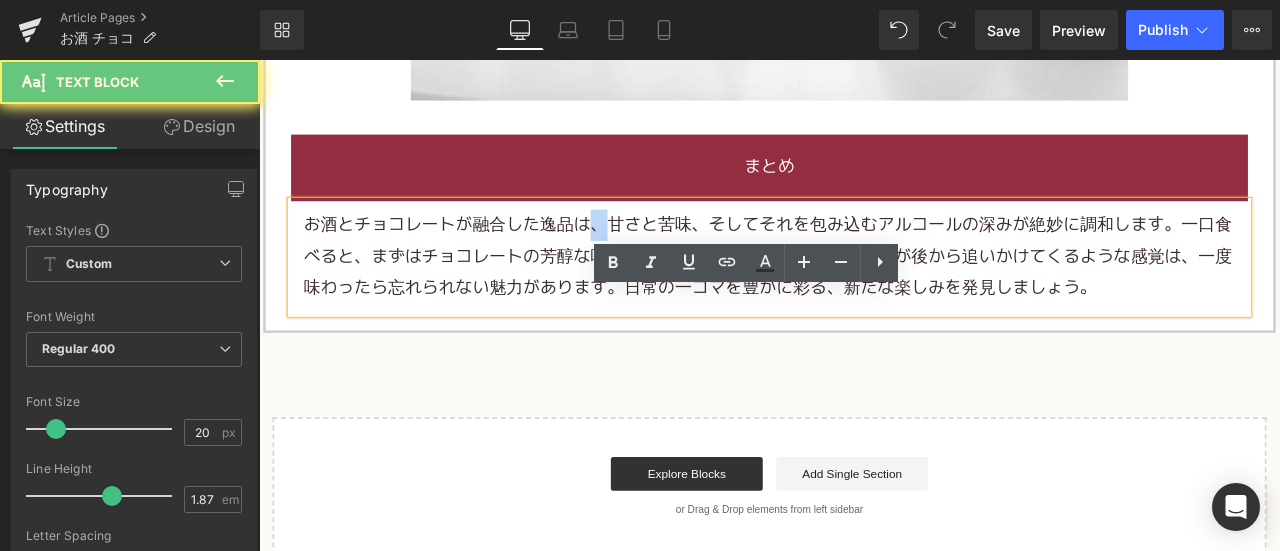 drag, startPoint x: 649, startPoint y: 378, endPoint x: 668, endPoint y: 385, distance: 20.248457 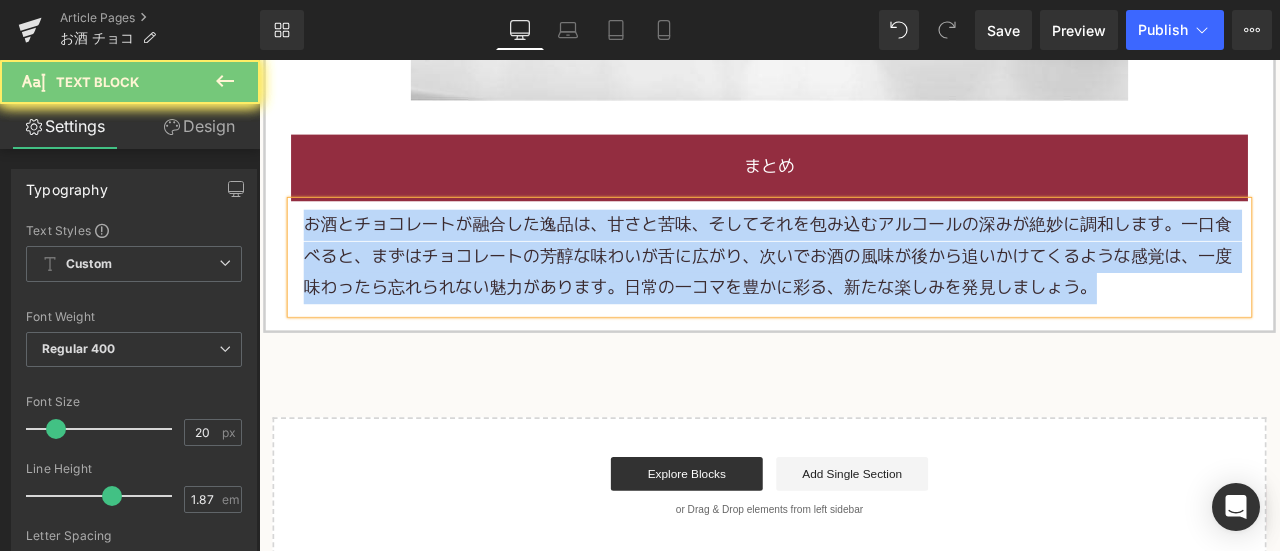 paste 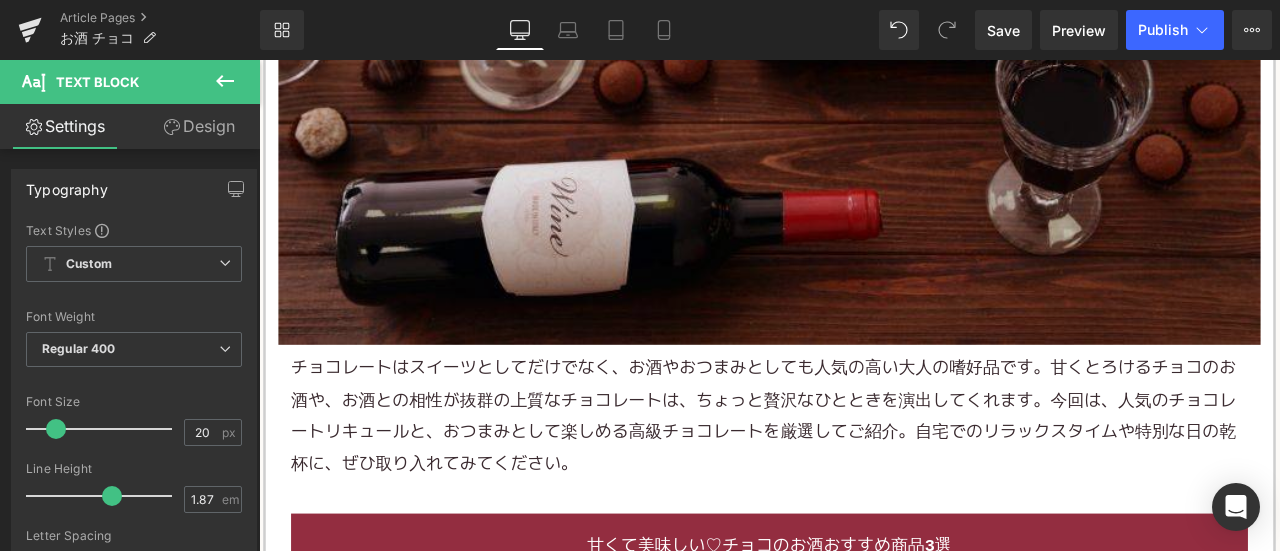 scroll, scrollTop: 800, scrollLeft: 0, axis: vertical 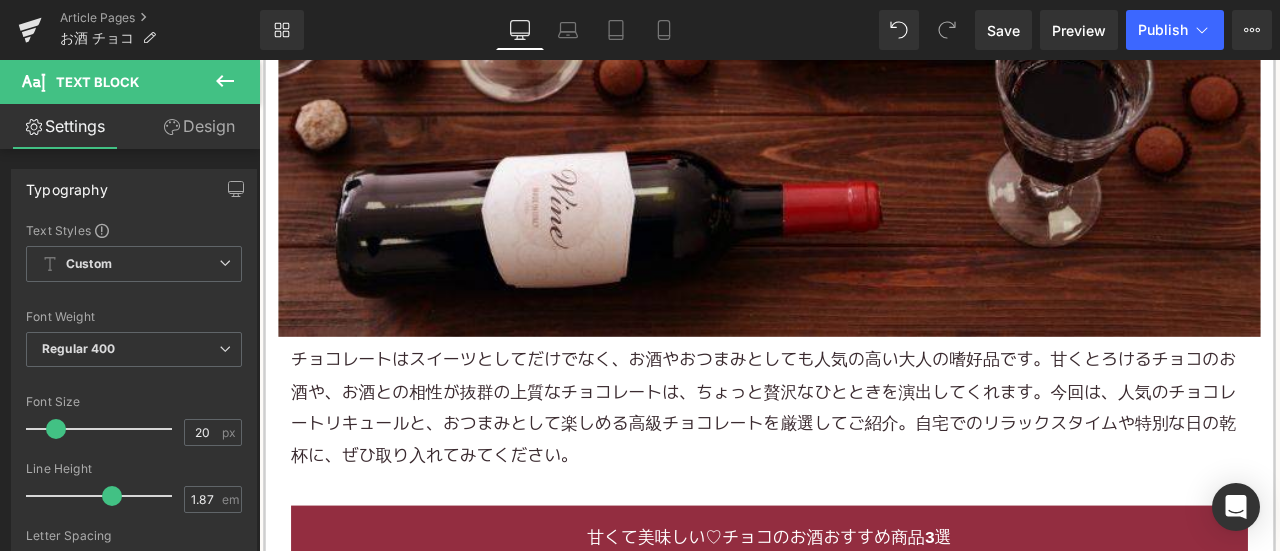click on "チョコレートはスイーツとしてだけでなく、お酒やおつまみとしても人気の高い大人の嗜好品です。甘くとろけるチョコのお酒や、お酒との相性が抜群の上質なチョコレートは、ちょっと贅沢なひとときを演出してくれます。今回は、人気のチョコレートリキュールと、おつまみとして楽しめる高級チョコレートを厳選してご紹介。自宅でのリラックスタイムや特別な日の乾杯に、ぜひ取り入れてみてください。" at bounding box center (864, 473) 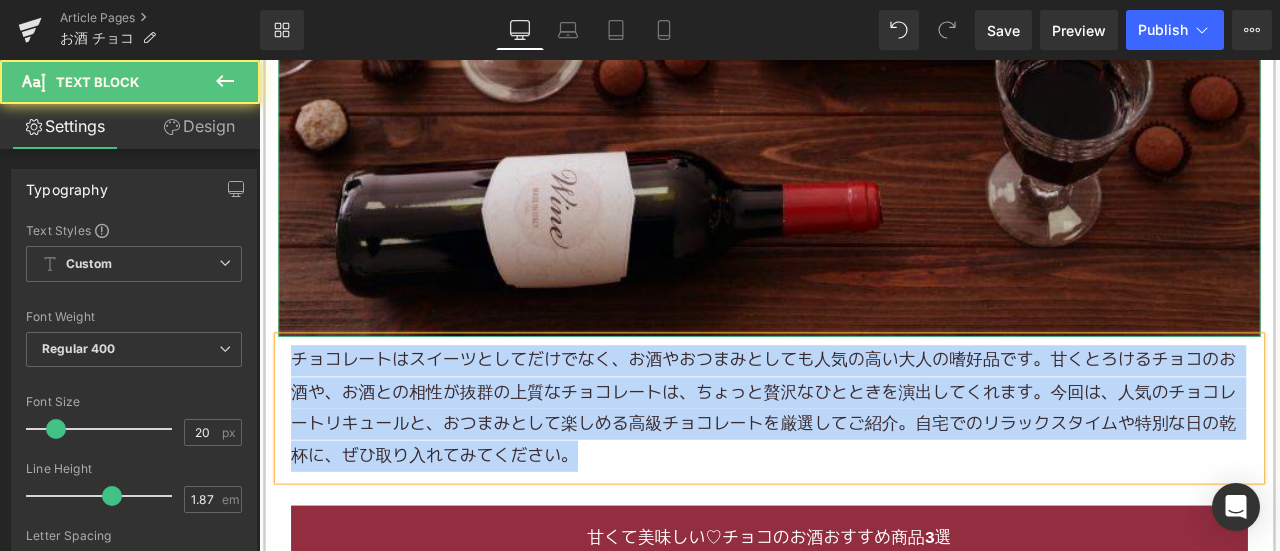 copy on "チョコレートはスイーツとしてだけでなく、お酒やおつまみとしても人気の高い大人の嗜好品です。甘くとろけるチョコのお酒や、お酒との相性が抜群の上質なチョコレートは、ちょっと贅沢なひとときを演出してくれます。今回は、人気のチョコレートリキュールと、おつまみとして楽しめる高級チョコレートを厳選してご紹介。自宅でのリラックスタイムや特別な日の乾杯に、ぜひ取り入れてみてください。" 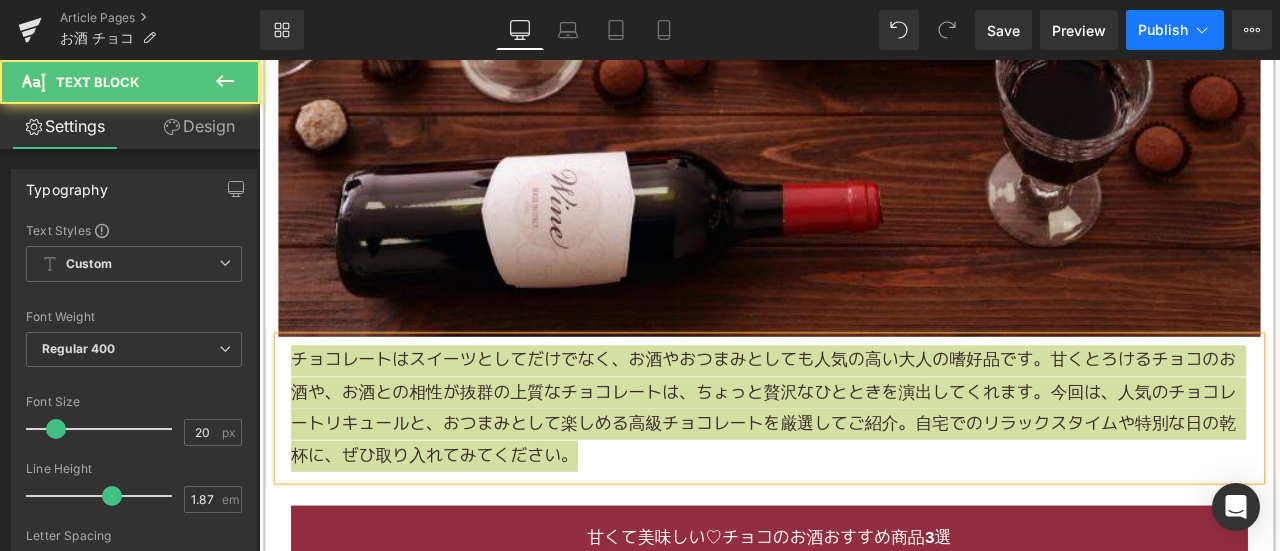 click on "Publish" at bounding box center [1163, 30] 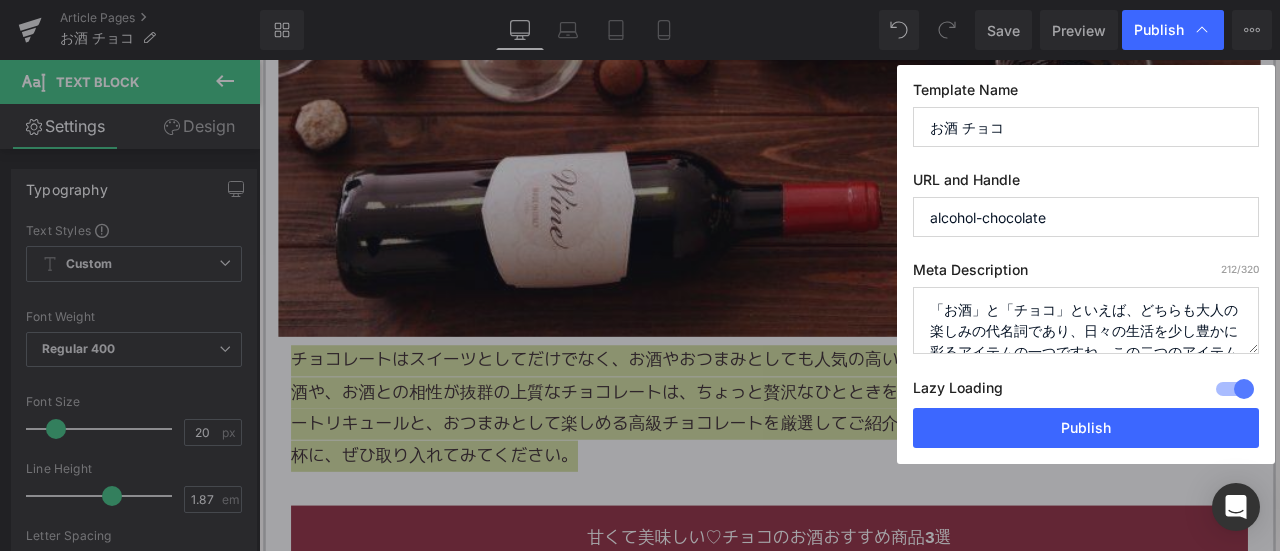 click on "「お酒」と「チョコ」といえば、どちらも大人の楽しみの代名詞であり、日々の生活を少し豊かに彩るアイテムの一つですね。この二つのアイテムが一緒になると何が起きるのでしょうか。たとえば、落ち込んだ時に一粒の甘いチョコがリラックスを与え、また、一杯のお酒は気分を高揚させてくれますが、もし、そんな二つの要素が一緒になったら、その 味わいはどう展開するのでしょうか。お酒とチョコという新たなパートナーシップについて探っていきましょう。" at bounding box center (1086, 320) 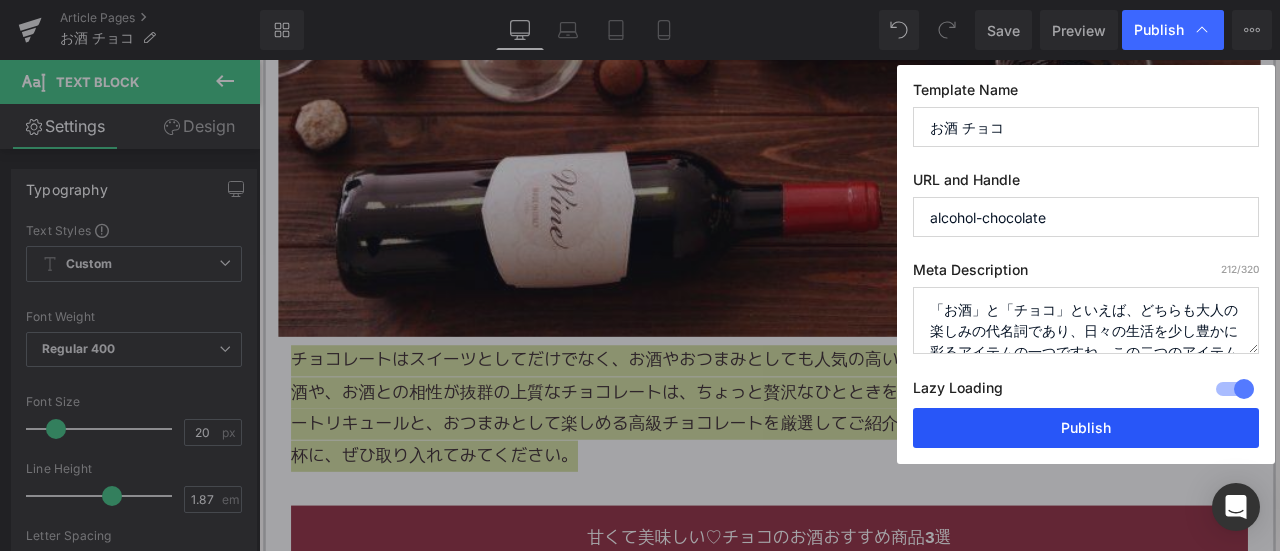 paste on "ョコレートはスイーツとしてだけでなく、お酒やおつまみとしても人気の高い大人の嗜好品です。甘くとろけるチョコのお酒や、お酒との相性が抜群の上質なチョコレートは、ちょっと贅沢なひとときを演出してくれます。今回は、人気のチョコレートリキュールと、おつまみとして楽しめる高級チョコレートを厳選してご紹介。自宅でのリラックスタイムや特別な日の乾杯に、ぜひ取り入れてみてください" 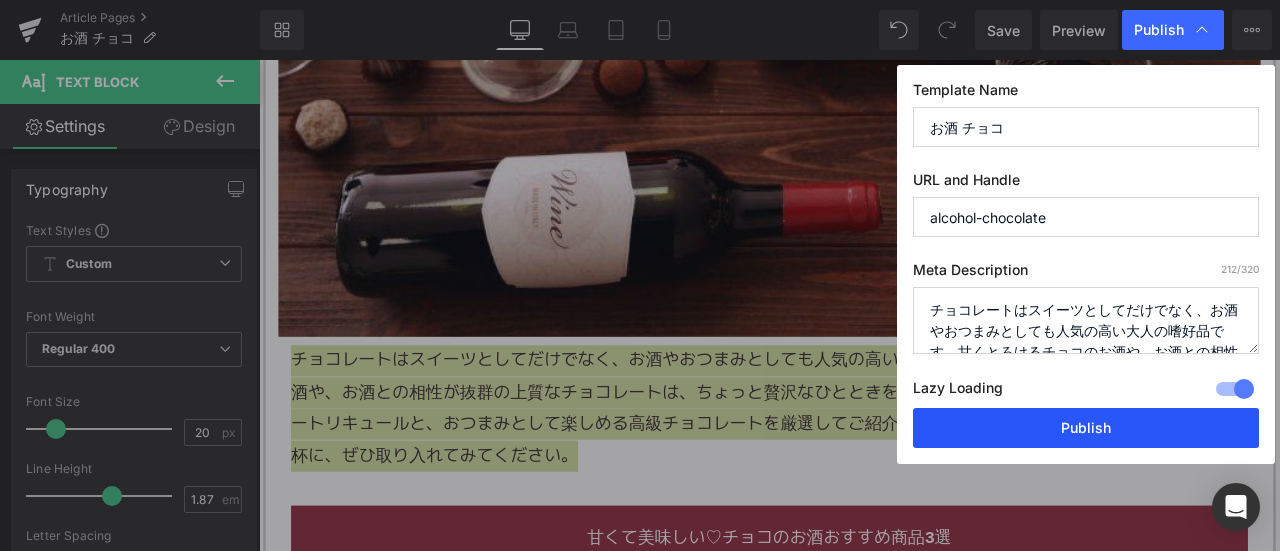 scroll, scrollTop: 132, scrollLeft: 0, axis: vertical 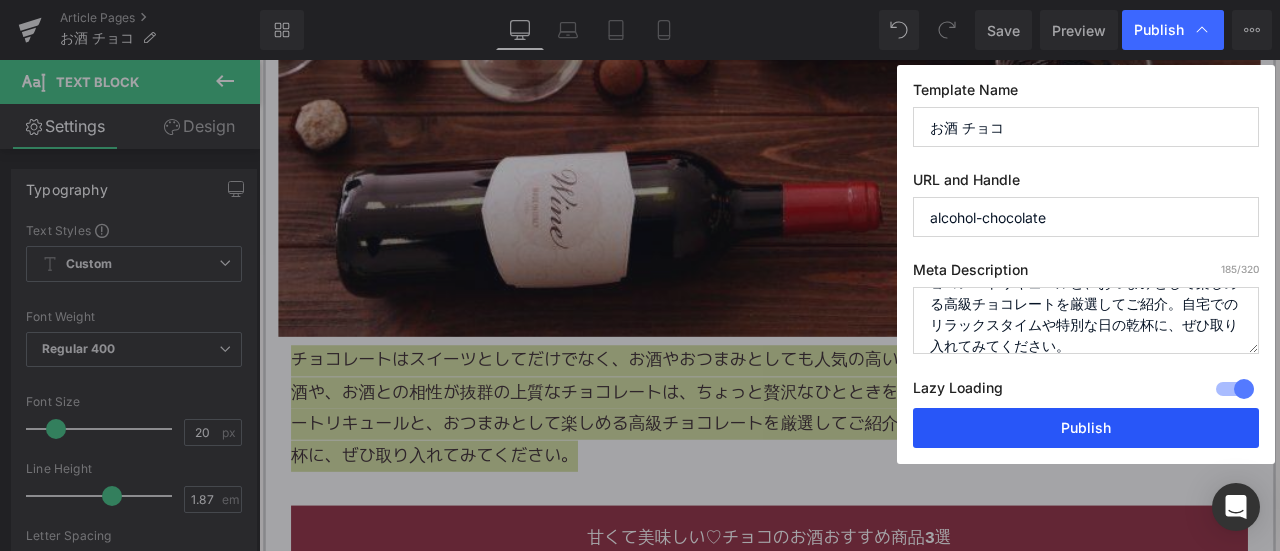 type on "チョコレートはスイーツとしてだけでなく、お酒やおつまみとしても人気の高い大人の嗜好品です。甘くとろけるチョコのお酒や、お酒との相性が抜群の上質なチョコレートは、ちょっと贅沢なひとときを演出してくれます。今回は、人気のチョコレートリキュールと、おつまみとして楽しめる高級チョコレートを厳選してご紹介。自宅でのリラックスタイムや特別な日の乾杯に、ぜひ取り入れてみてください。" 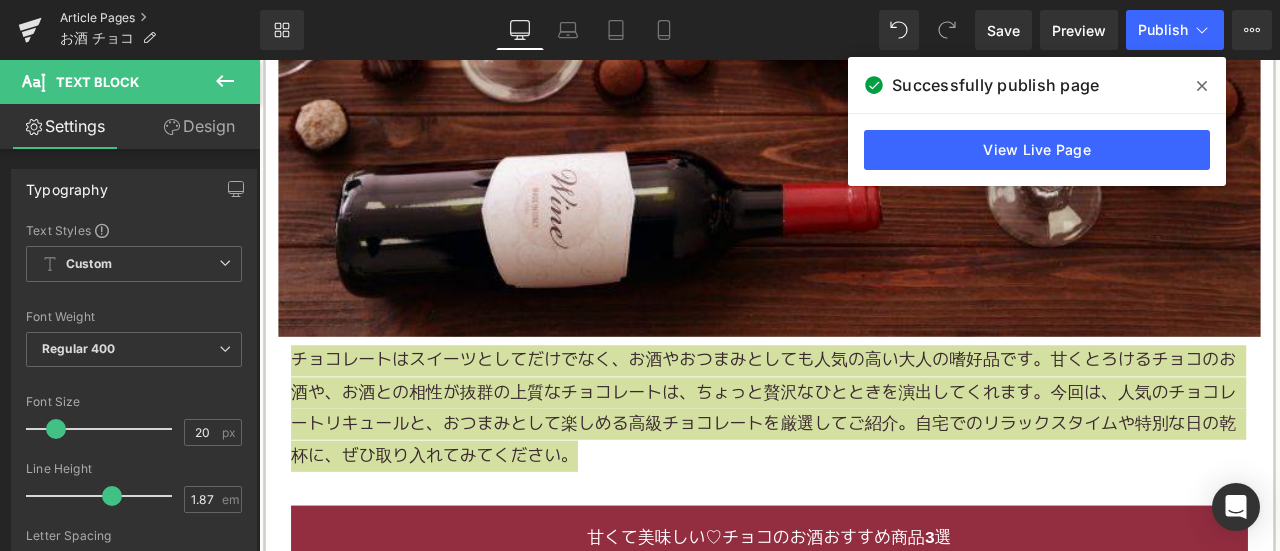 click on "Article Pages" at bounding box center [160, 18] 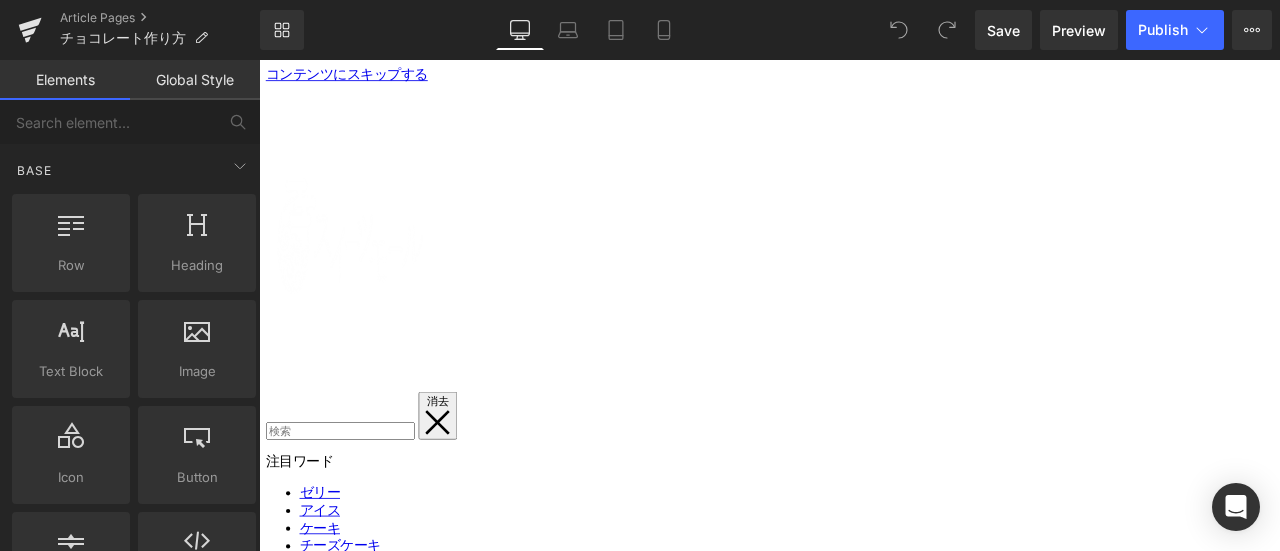scroll, scrollTop: 0, scrollLeft: 0, axis: both 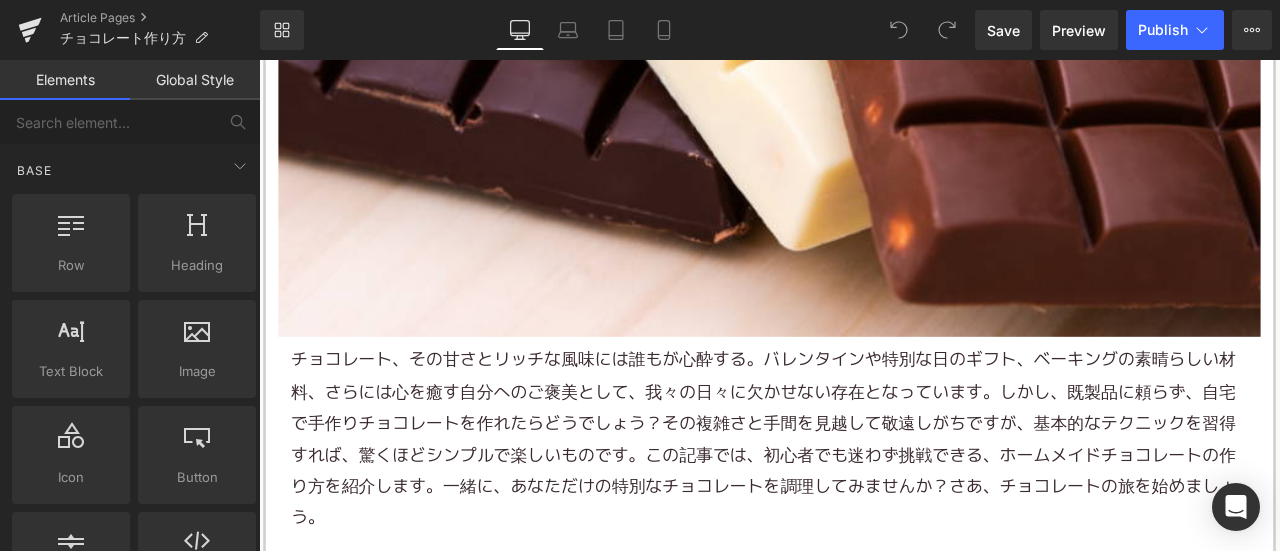 click on "チョコレート、その甘さとリッチな風味には誰もが心酔する。バレンタインや特別な日のギフト、ベーキングの素晴らしい材料、さらには心を癒す自分へのご褒美として、我々の日々に欠かせない存在となっています。しかし、既製品に頼らず、自宅で手作りチョコレートを作れたらどうでしょう？その複雑さと手間を見越して敬遠しがちですが、基本的なテクニックを習得すれば、驚くほどシンプルで楽しいものです。この記事では、初心者でも迷わず挑戦できる、ホームメイドチョコレートの作り方を紹介します。一緒に、あなただけの特別なチョコレートを調理してみませんか？さあ、チョコレートの旅を始めましょう。" at bounding box center (864, 510) 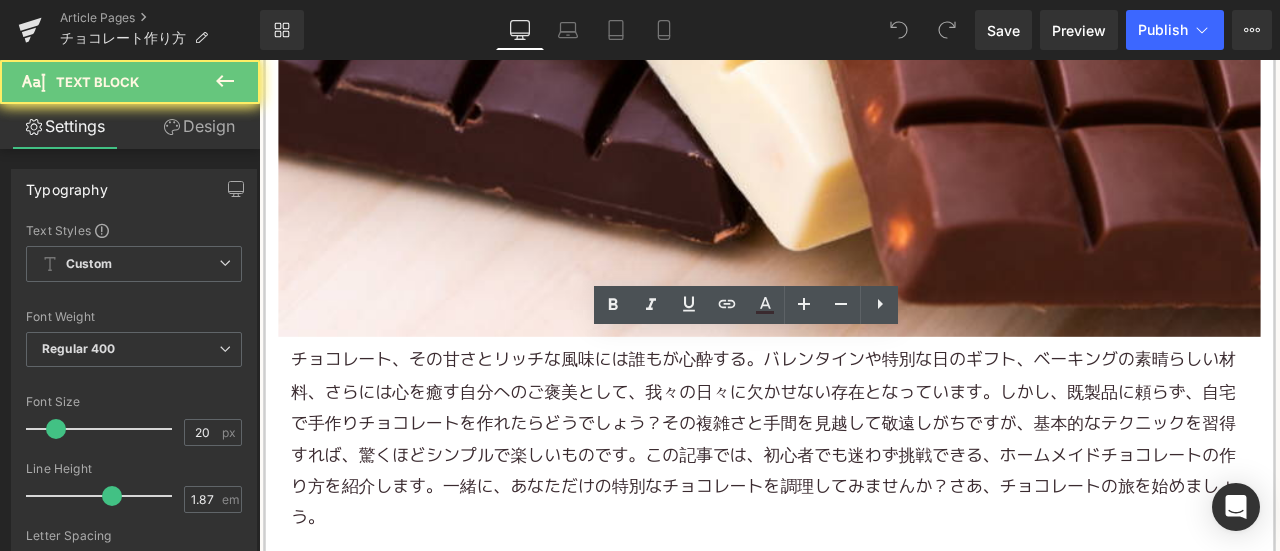 click on "チョコレート、その甘さとリッチな風味には誰もが心酔する。バレンタインや特別な日のギフト、ベーキングの素晴らしい材料、さらには心を癒す自分へのご褒美として、我々の日々に欠かせない存在となっています。しかし、既製品に頼らず、自宅で手作りチョコレートを作れたらどうでしょう？その複雑さと手間を見越して敬遠しがちですが、基本的なテクニックを習得すれば、驚くほどシンプルで楽しいものです。この記事では、初心者でも迷わず挑戦できる、ホームメイドチョコレートの作り方を紹介します。一緒に、あなただけの特別なチョコレートを調理してみませんか？さあ、チョコレートの旅を始めましょう。" at bounding box center (864, 510) 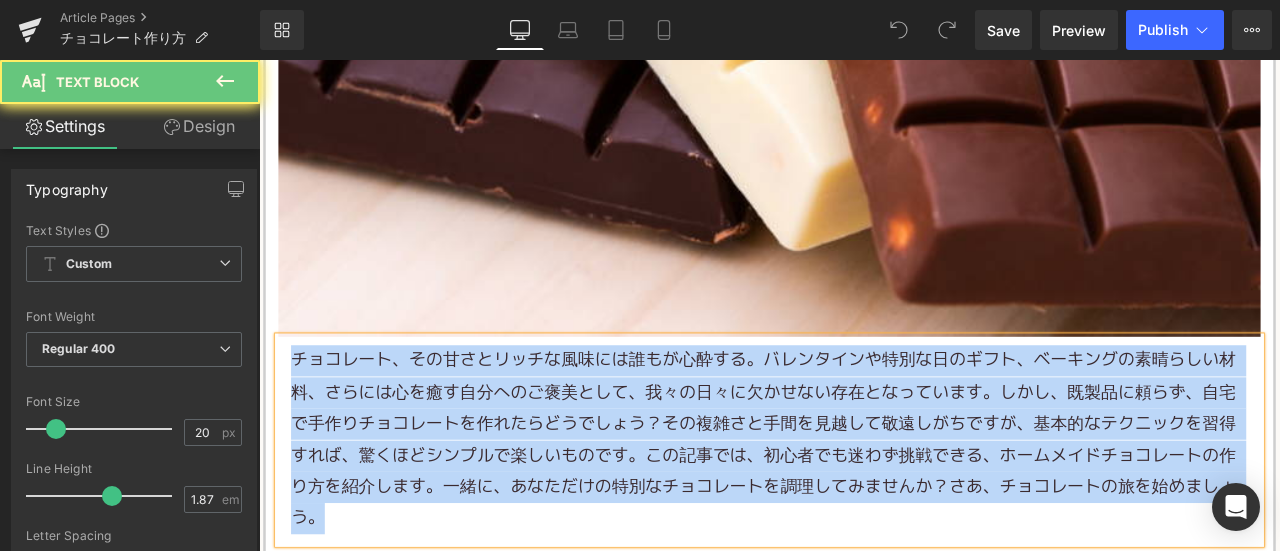 paste 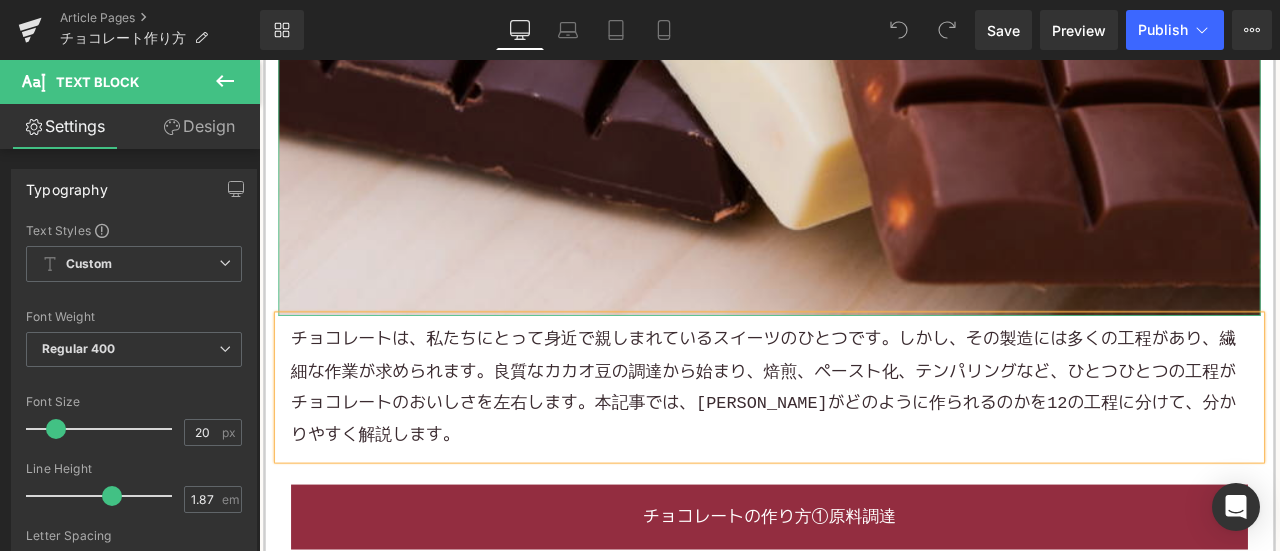 scroll, scrollTop: 900, scrollLeft: 0, axis: vertical 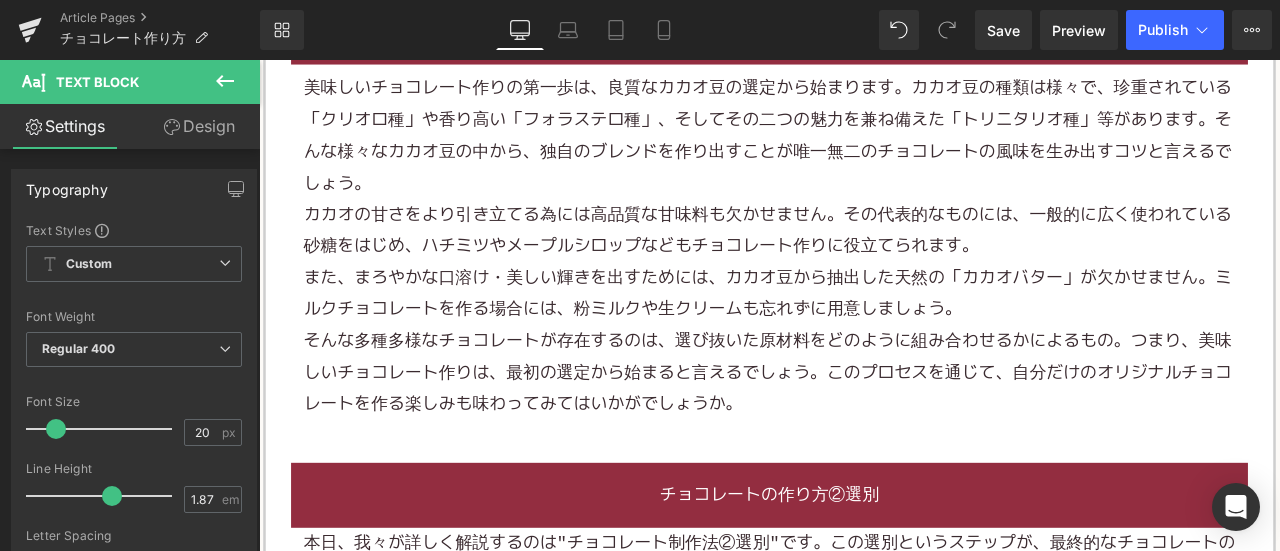 click on "美味しいチョコレート作りの第一歩は、良質なカカオ豆の選定から始まります。カカオ豆の種類は様々で、珍重されている「クリオロ種」や香り高い「フォラステロ種」、そしてその二つの魅力を兼ね備えた「トリニタリオ種」等があります。そんな様々なカカオ豆の中から、独自のブレンドを作り出すことが唯一無二のチョコレートの風味を生み出すコツと言えるでしょう。" at bounding box center [864, 150] 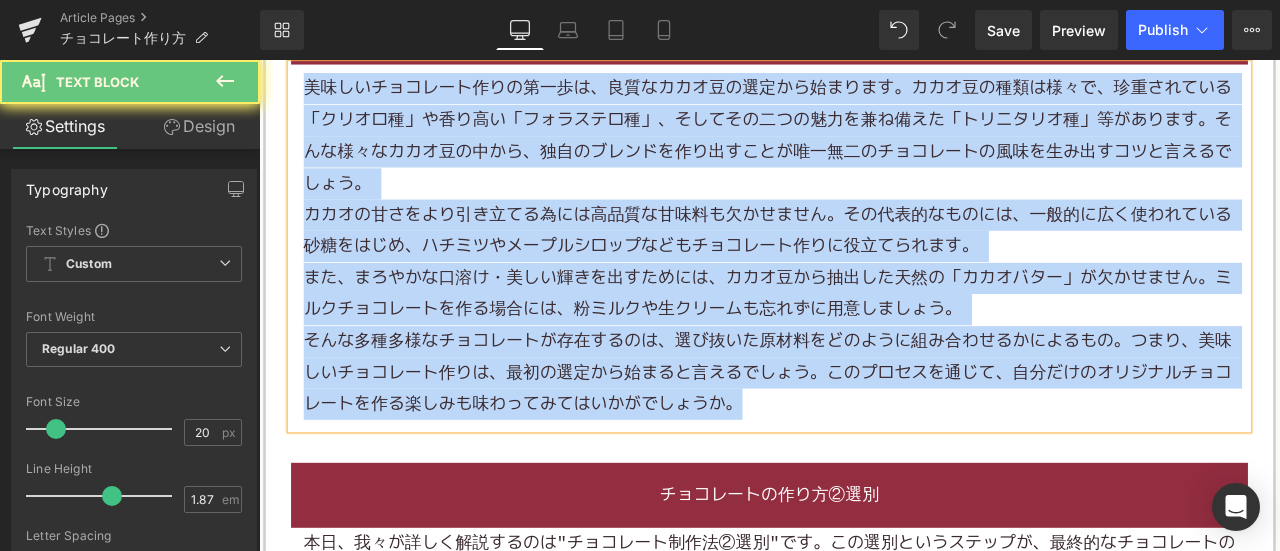paste 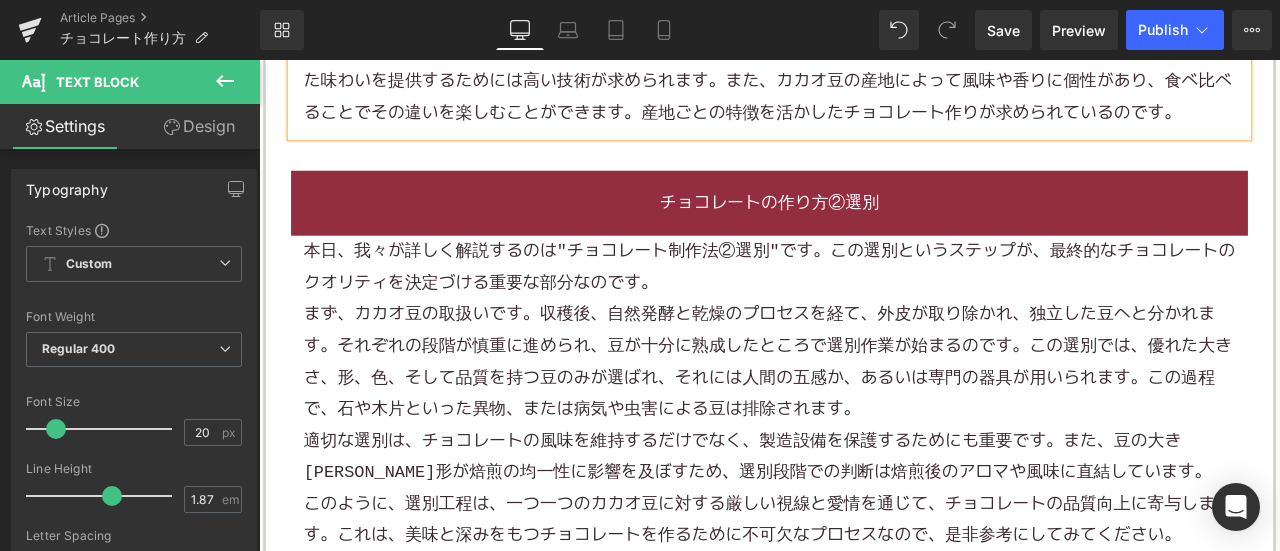 scroll, scrollTop: 1600, scrollLeft: 0, axis: vertical 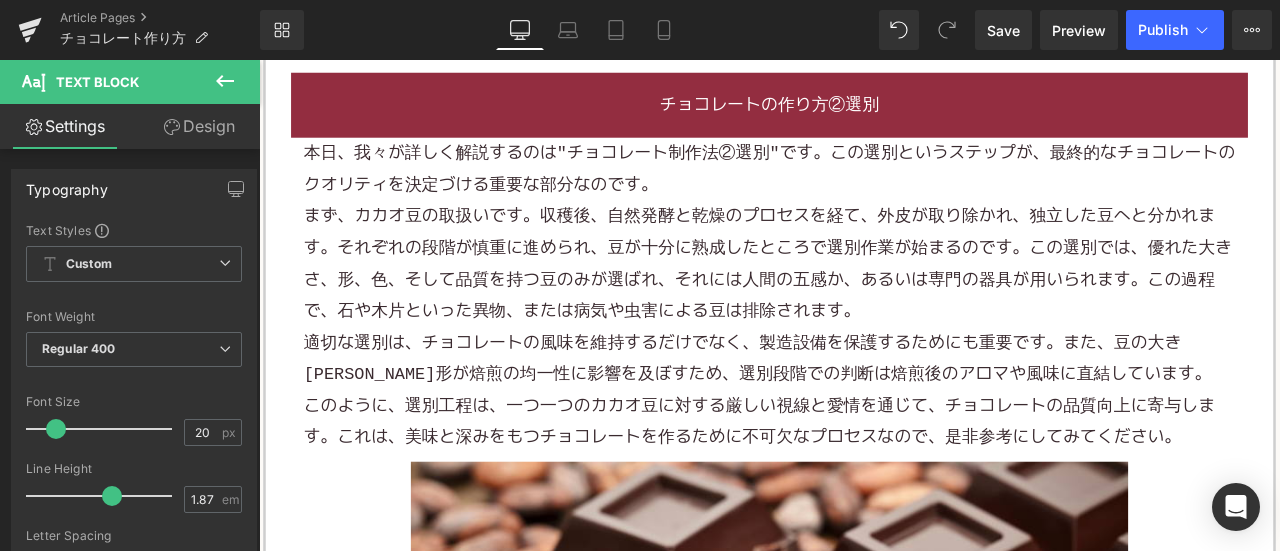 click on "まず、カカオ豆の取扱いです。収穫後、自然発酵と乾燥のプロセスを経て、外皮が取り除かれ、独立した豆へと分かれます。それぞれの段階が慎重に進められ、豆が十分に熟成したところで選別作業が始まるのです。この選別では、優れた大きさ、形、色、そして品質を持つ豆のみが選ばれ、それには人間の五感か、あるいは専門の器具が用いられます。この過程で、石や木片といった異物、または病気や虫害による豆は排除されます。" at bounding box center [864, 302] 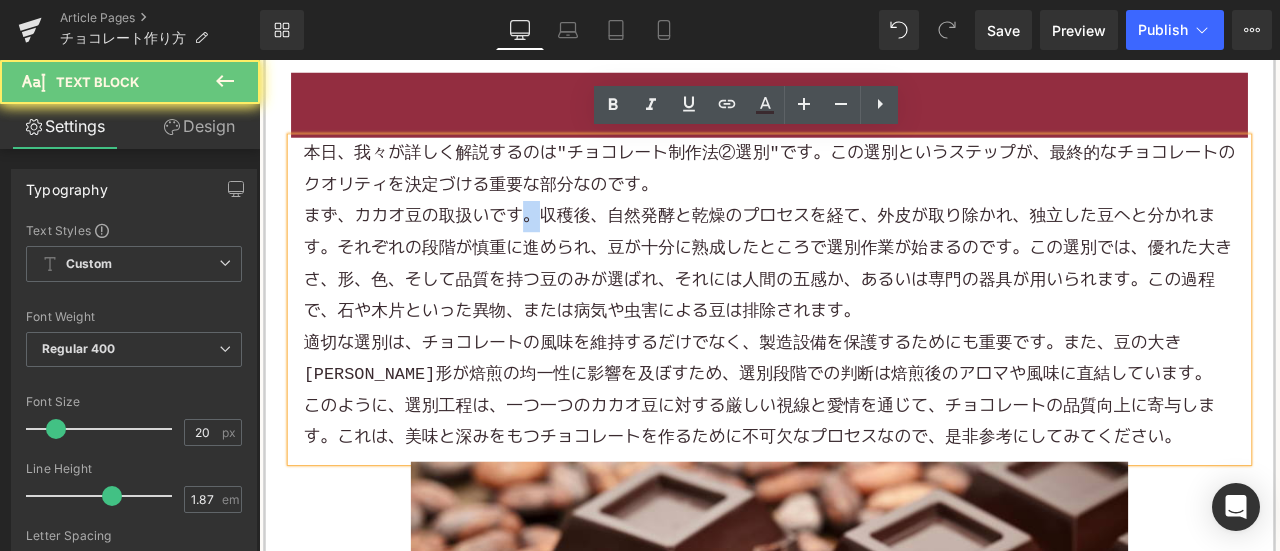 click on "まず、カカオ豆の取扱いです。収穫後、自然発酵と乾燥のプロセスを経て、外皮が取り除かれ、独立した豆へと分かれます。それぞれの段階が慎重に進められ、豆が十分に熟成したところで選別作業が始まるのです。この選別では、優れた大きさ、形、色、そして品質を持つ豆のみが選ばれ、それには人間の五感か、あるいは専門の器具が用いられます。この過程で、石や木片といった異物、または病気や虫害による豆は排除されます。" at bounding box center [864, 302] 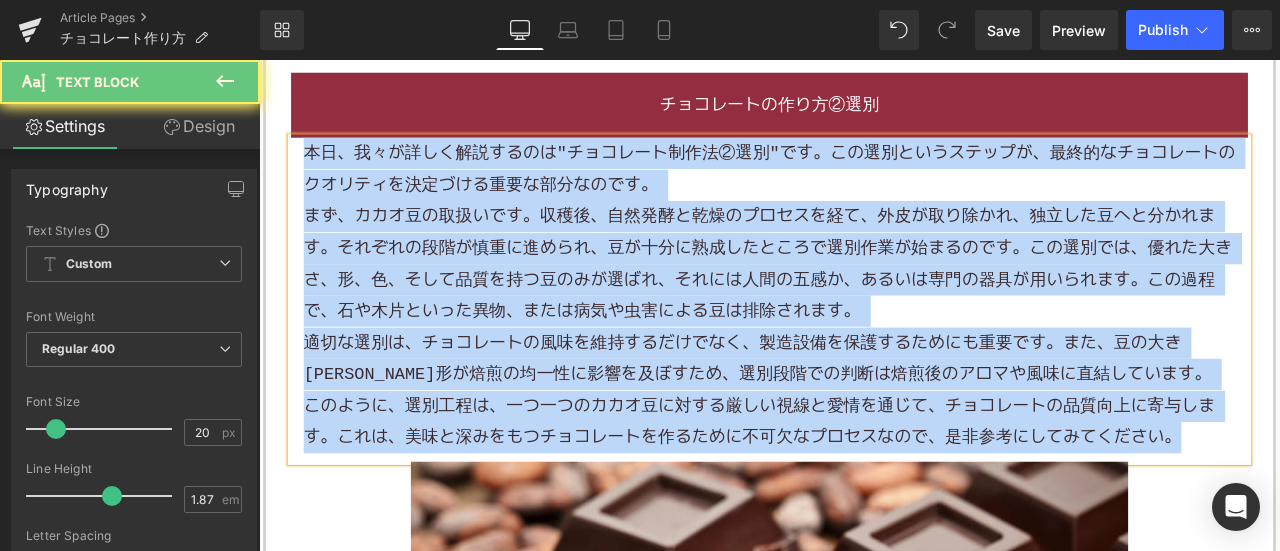 paste 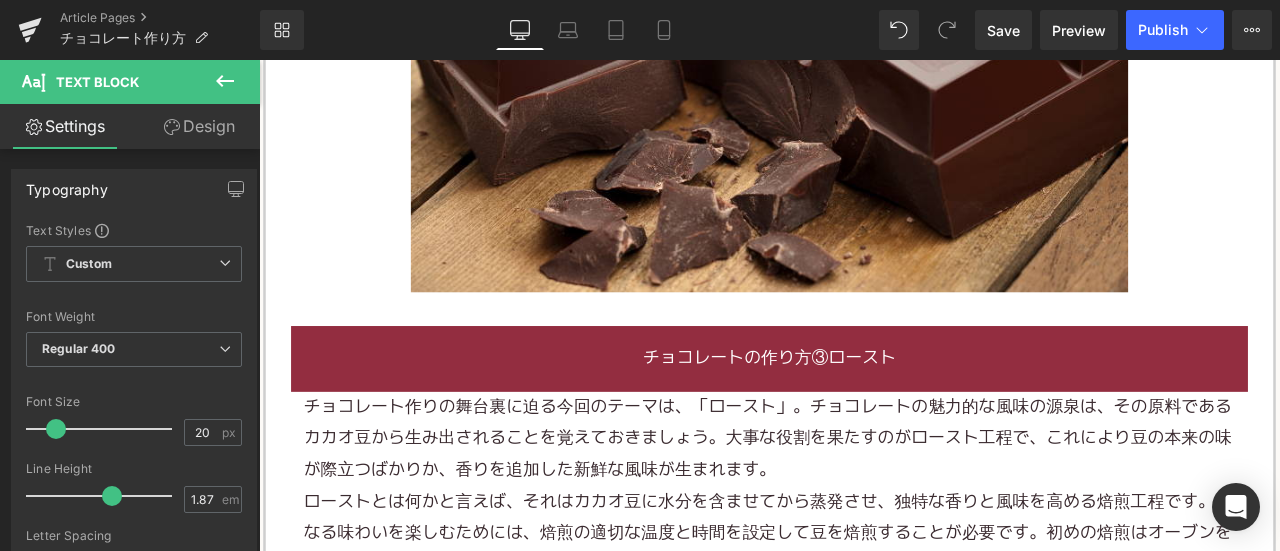 scroll, scrollTop: 2300, scrollLeft: 0, axis: vertical 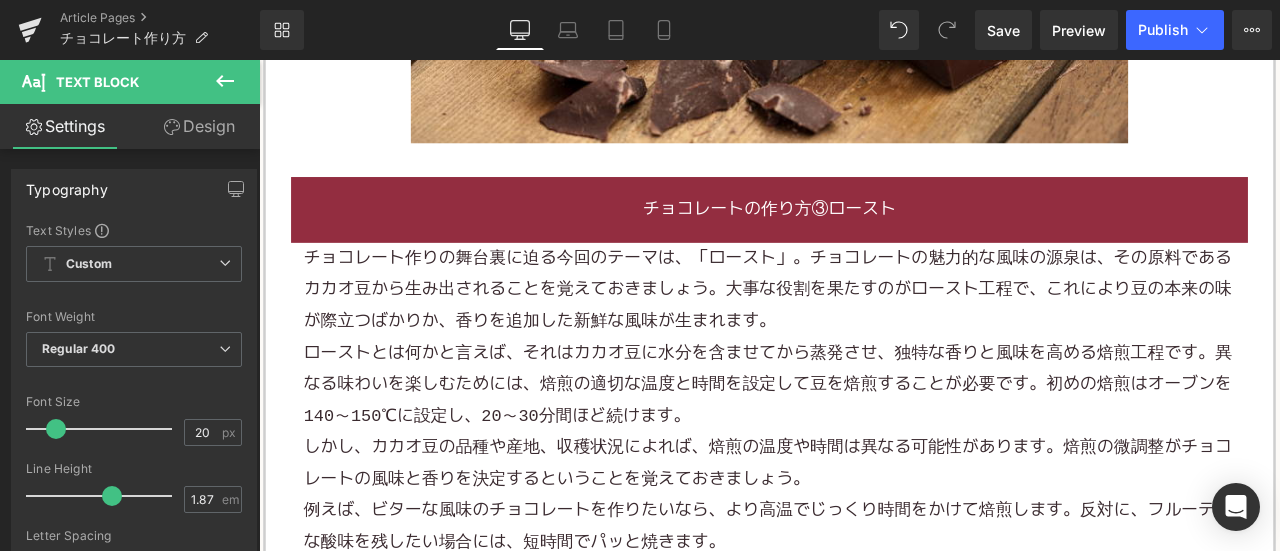 click on "チョコレート作りの舞台裏に迫る今回のテーマは、「ロースト」。チョコレートの魅力的な風味の源泉は、その原料であるカカオ豆から生み出されることを覚えておきましょう。大事な役割を果たすのがロースト工程で、これにより豆の本来の味が際立つばかりか、香りを追加した新鮮な風味が生まれます。" at bounding box center [864, 333] 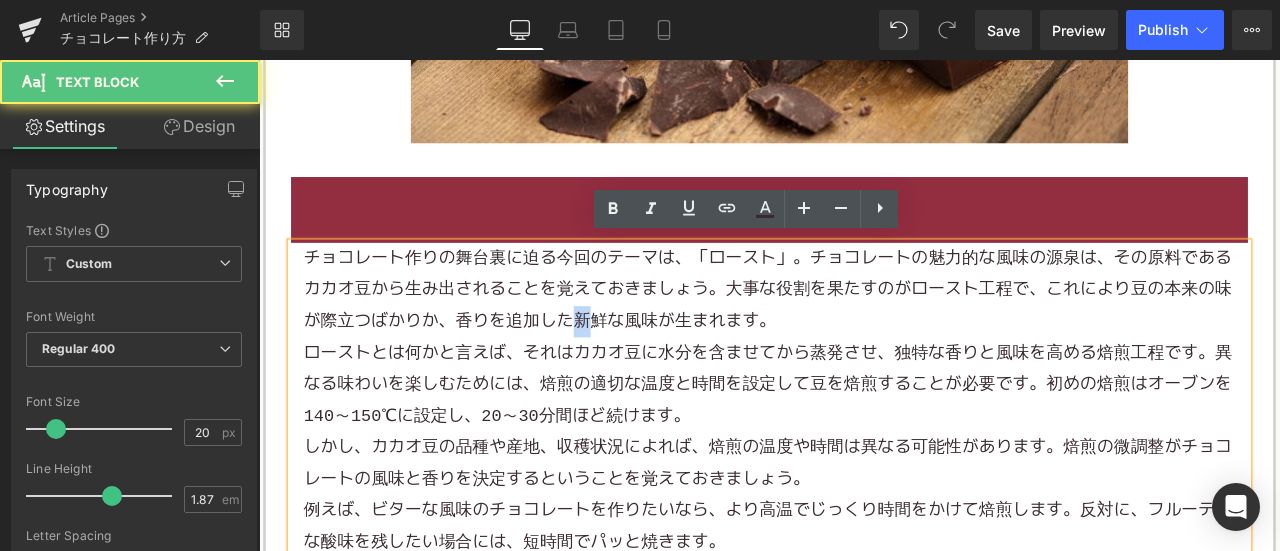 click on "チョコレート作りの舞台裏に迫る今回のテーマは、「ロースト」。チョコレートの魅力的な風味の源泉は、その原料であるカカオ豆から生み出されることを覚えておきましょう。大事な役割を果たすのがロースト工程で、これにより豆の本来の味が際立つばかりか、香りを追加した新鮮な風味が生まれます。" at bounding box center (864, 333) 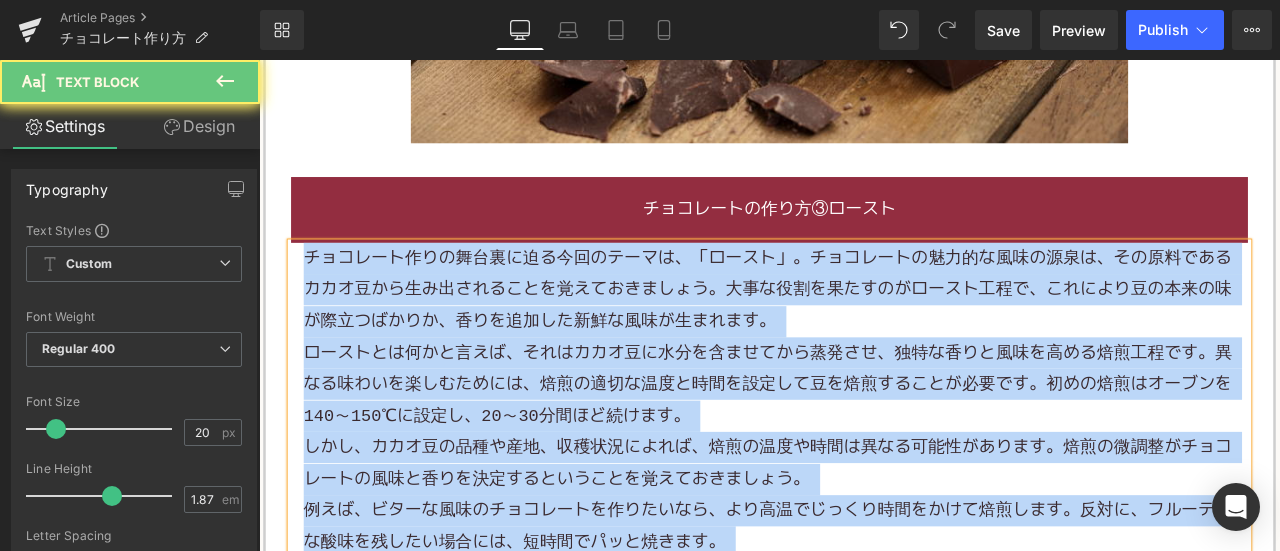 paste 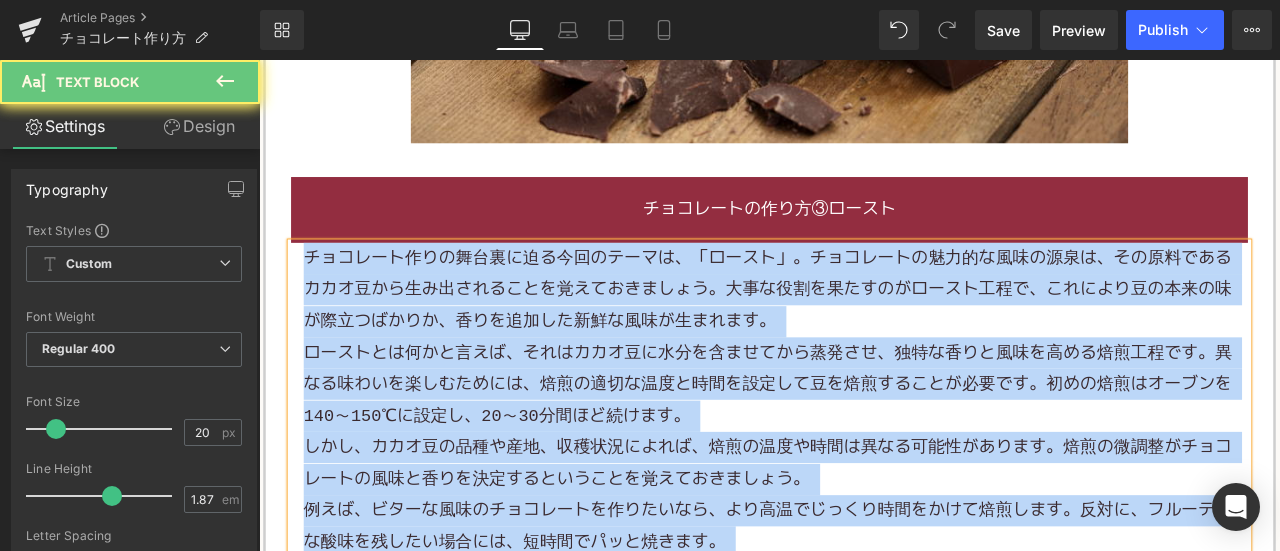 type 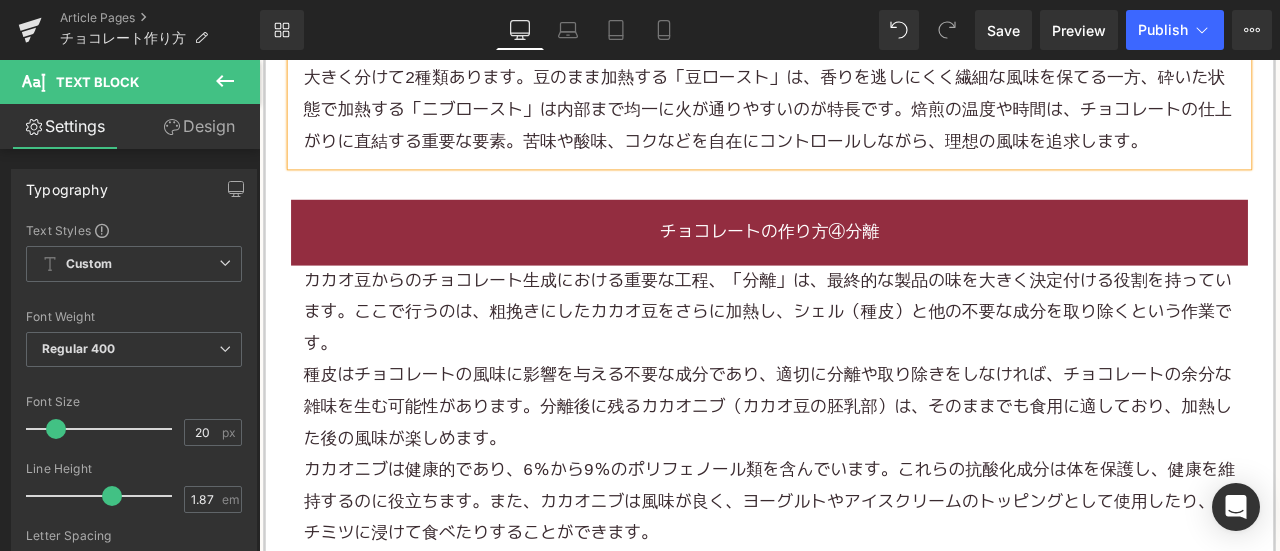 scroll, scrollTop: 2600, scrollLeft: 0, axis: vertical 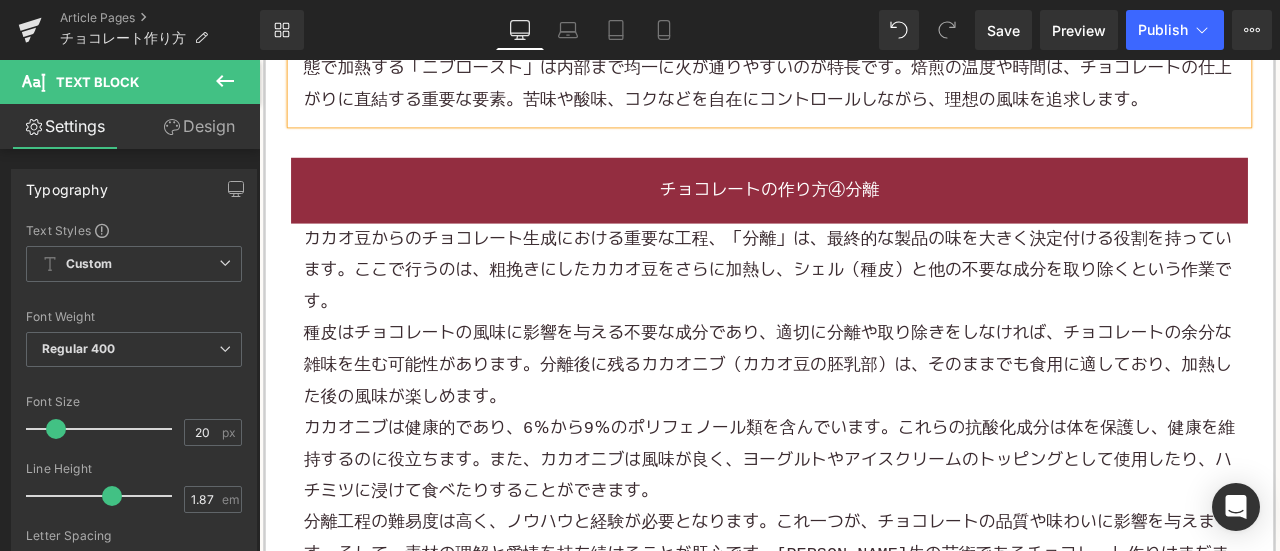 click on "種皮はチョコレートの風味に影響を与える不要な成分であり、適切に分離や取り除きをしなければ、チョコレートの余分な雑味を生む可能性があります。分離後に残るカカオニブ（カカオ豆の胚乳部）は、そのままでも食用に適しており、加熱した後の風味が楽しめます。" at bounding box center [864, 422] 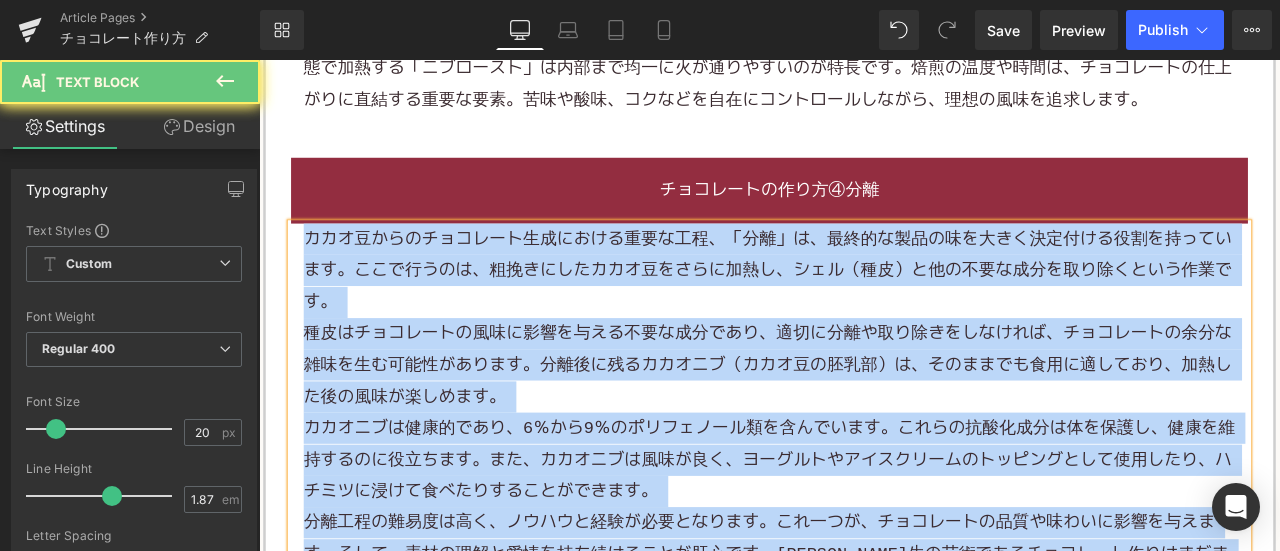 paste 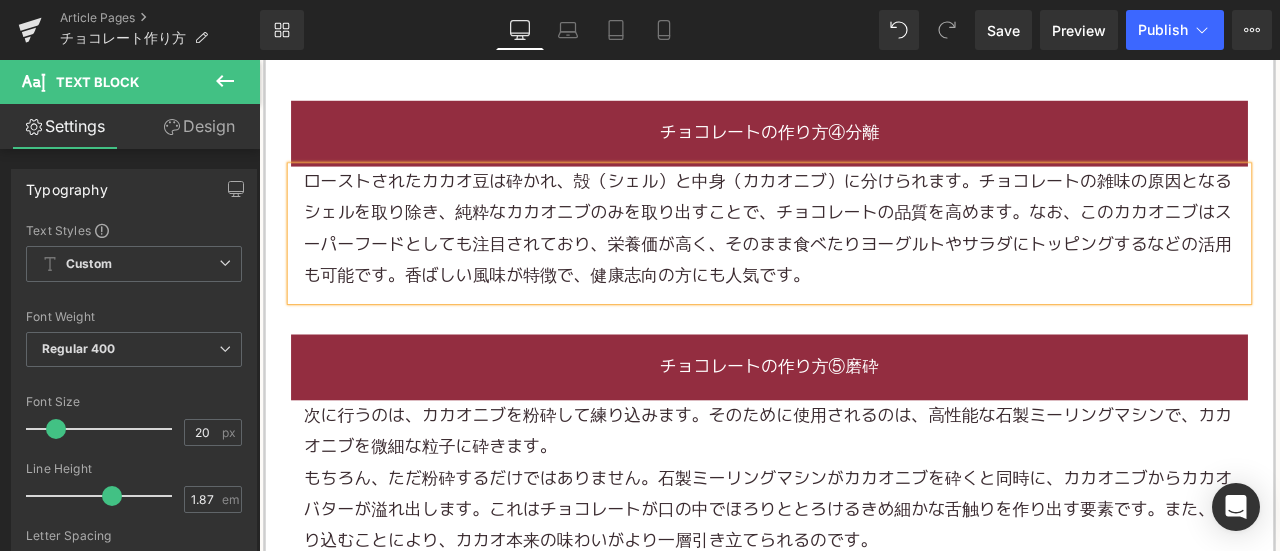 scroll, scrollTop: 2700, scrollLeft: 0, axis: vertical 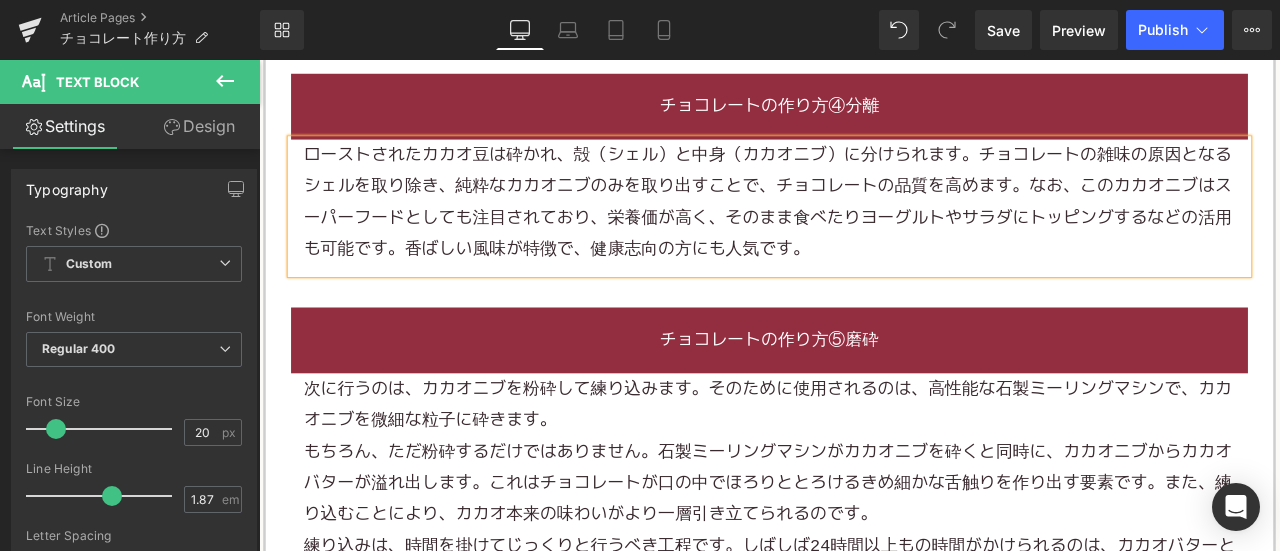 click on "次に行うのは、カカオニブを粉砕して練り込みます。そのために使用されるのは、高性能な石製ミーリングマシンで、カカオニブを微細な粒子に砕きます。" at bounding box center [864, 468] 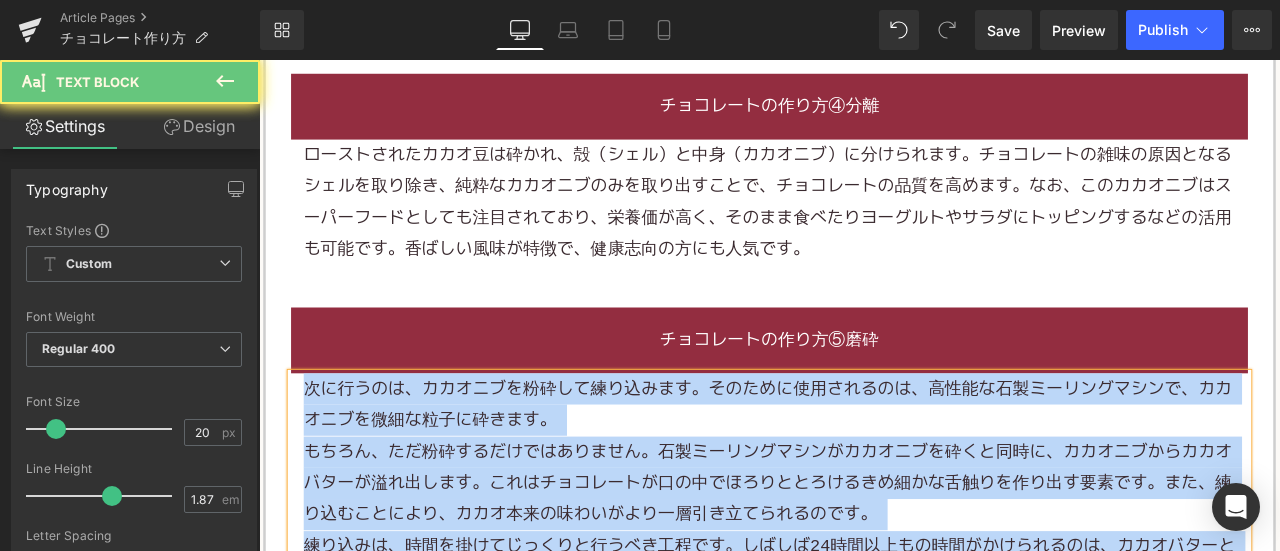 paste 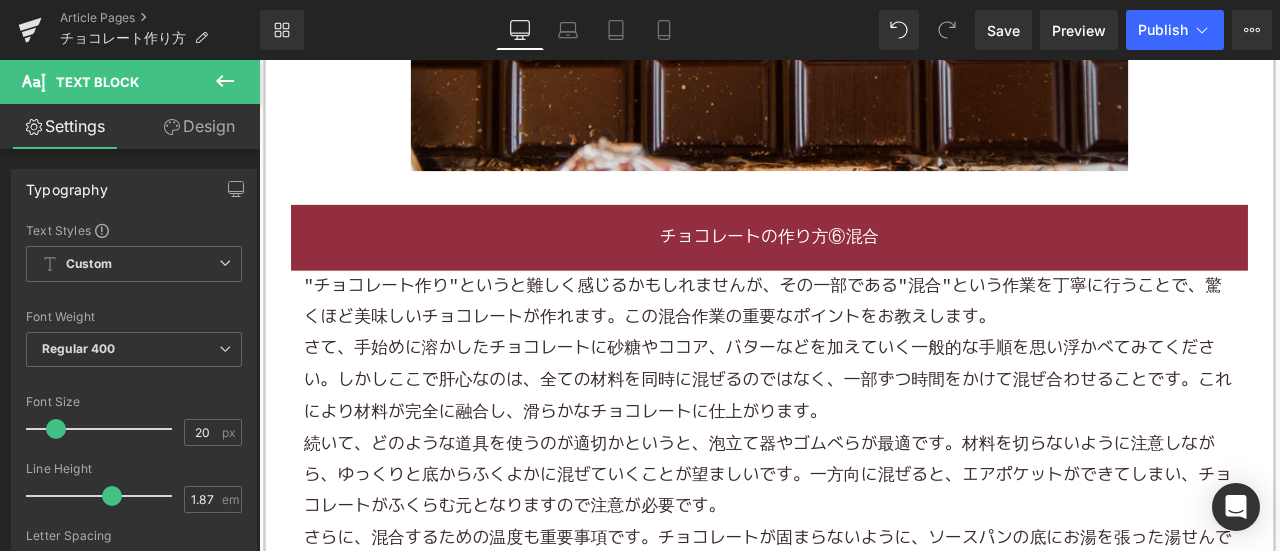 scroll, scrollTop: 3700, scrollLeft: 0, axis: vertical 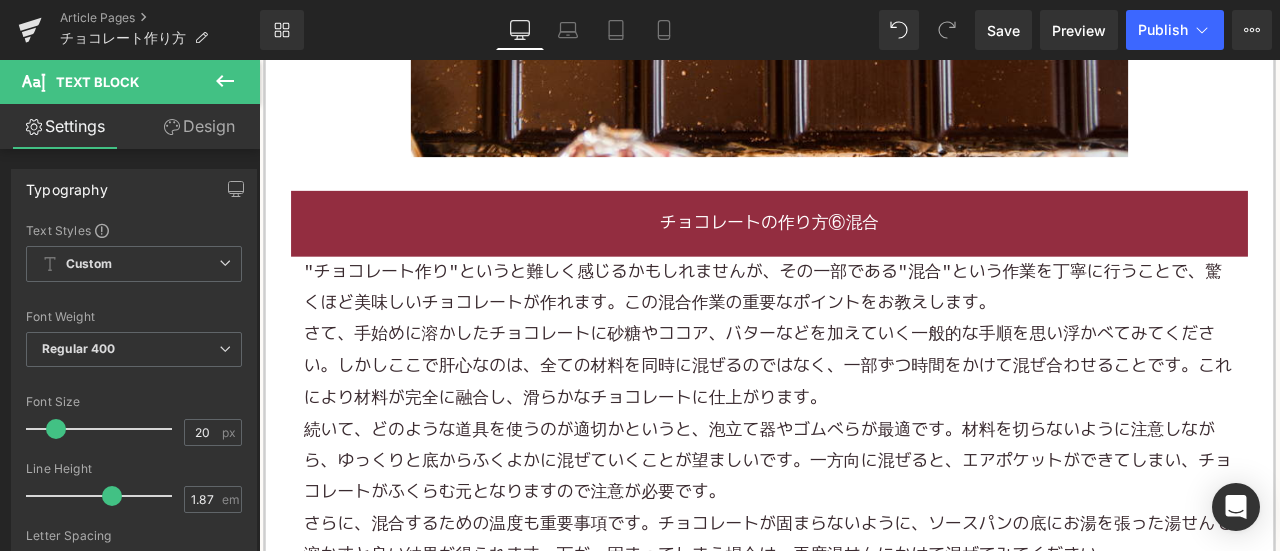 click on "さて、手始めに溶かしたチョコレートに砂糖やココア、バターなどを加えていく一般的な手順を思い浮かべてみてください。しかしここで肝心なのは、全ての材料を同時に混ぜるのではなく、一部ずつ時間をかけて混ぜ合わせることです。これにより材料が完全に融合し、滑らかなチョコレートに仕上がります。" at bounding box center [864, 423] 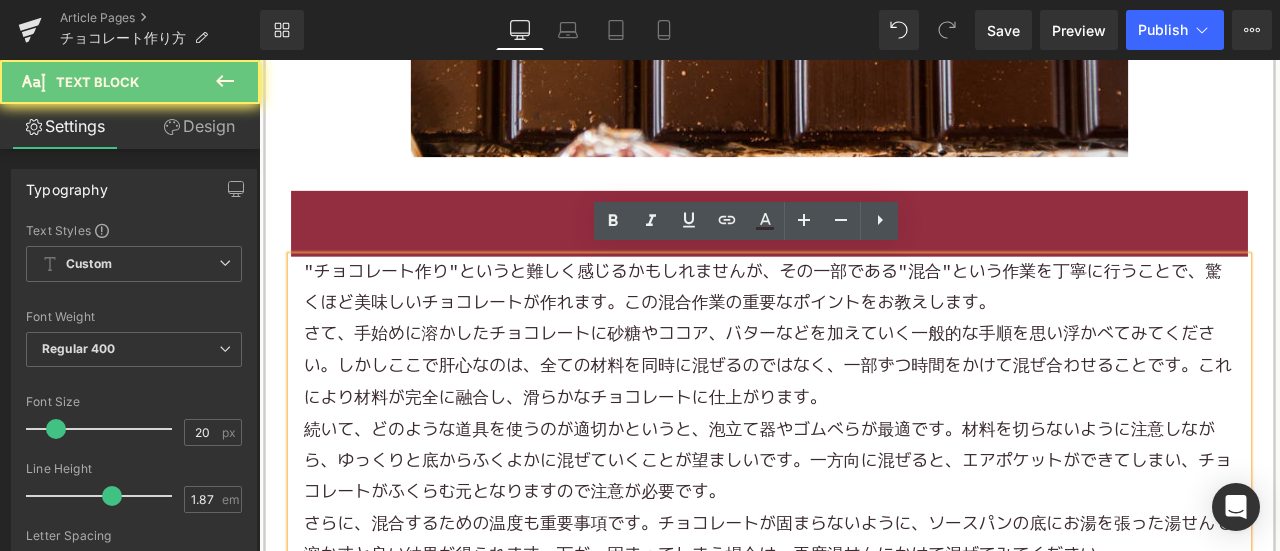 click on "さて、手始めに溶かしたチョコレートに砂糖やココア、バターなどを加えていく一般的な手順を思い浮かべてみてください。しかしここで肝心なのは、全ての材料を同時に混ぜるのではなく、一部ずつ時間をかけて混ぜ合わせることです。これにより材料が完全に融合し、滑らかなチョコレートに仕上がります。" at bounding box center (864, 423) 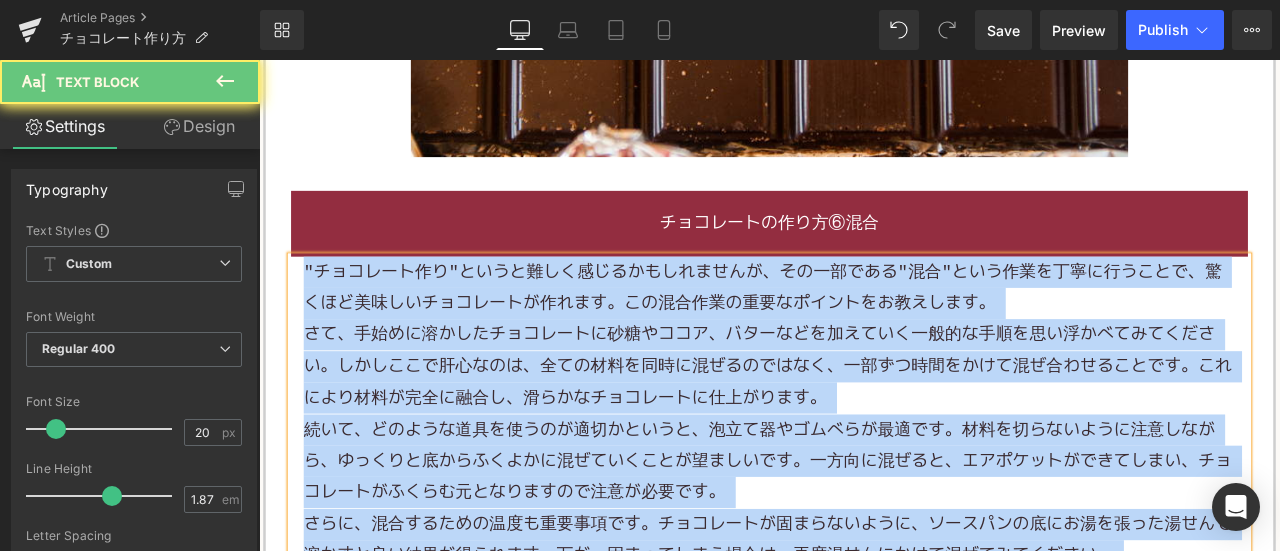paste 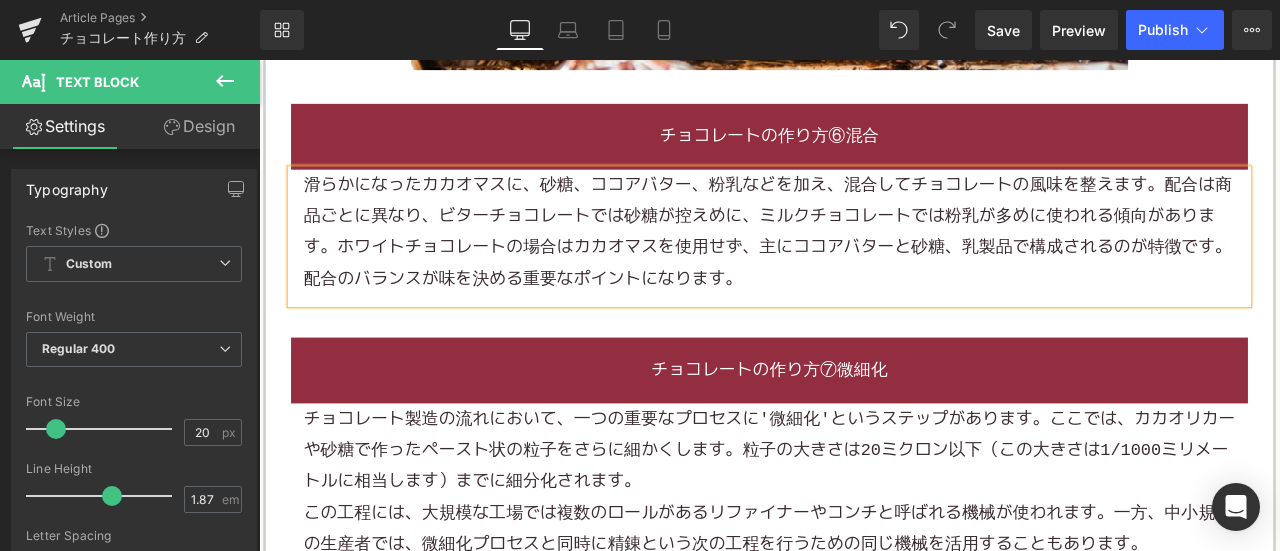 scroll, scrollTop: 4000, scrollLeft: 0, axis: vertical 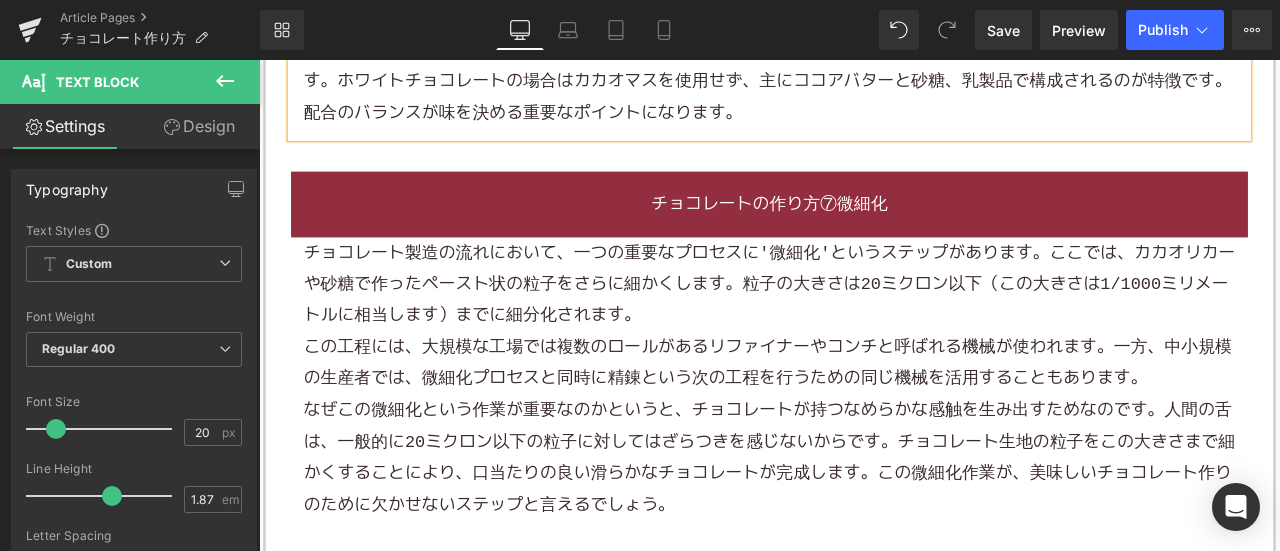 click on "チョコレート製造の流れにおいて、一つの重要なプロセスに'微細化'というステップがあります。ここでは、カカオリカーや砂糖で作ったペースト状の粒子をさらに細かくします。粒子の大きさは20ミクロン以下（この大きさは1/1000ミリメートルに相当します）までに細分化されます。" at bounding box center (864, 326) 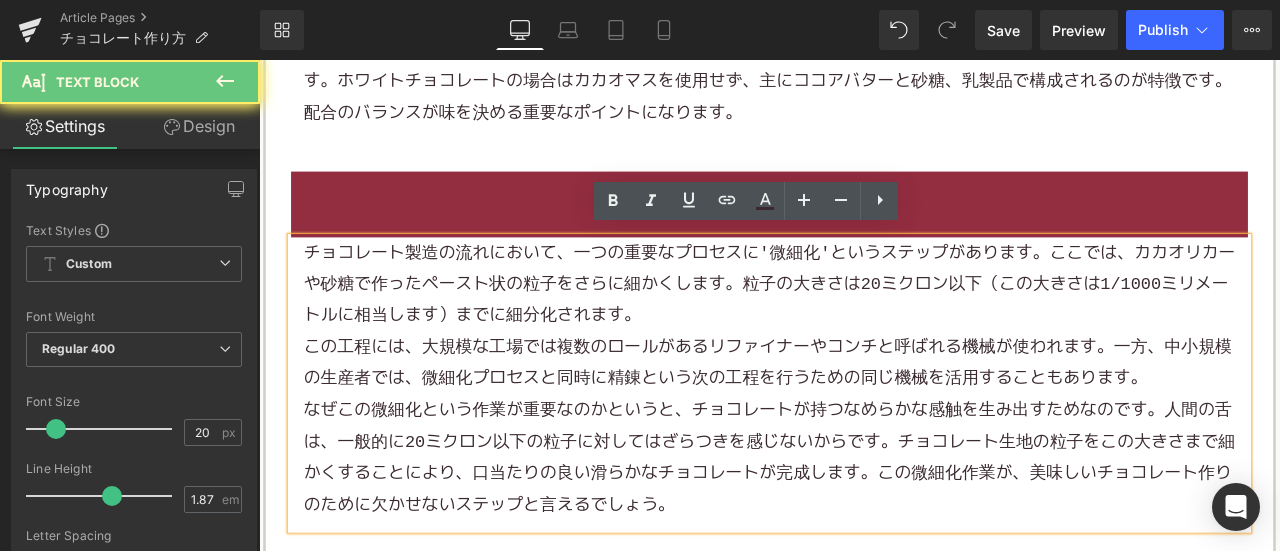 click on "チョコレート製造の流れにおいて、一つの重要なプロセスに'微細化'というステップがあります。ここでは、カカオリカーや砂糖で作ったペースト状の粒子をさらに細かくします。粒子の大きさは20ミクロン以下（この大きさは1/1000ミリメートルに相当します）までに細分化されます。" at bounding box center [864, 326] 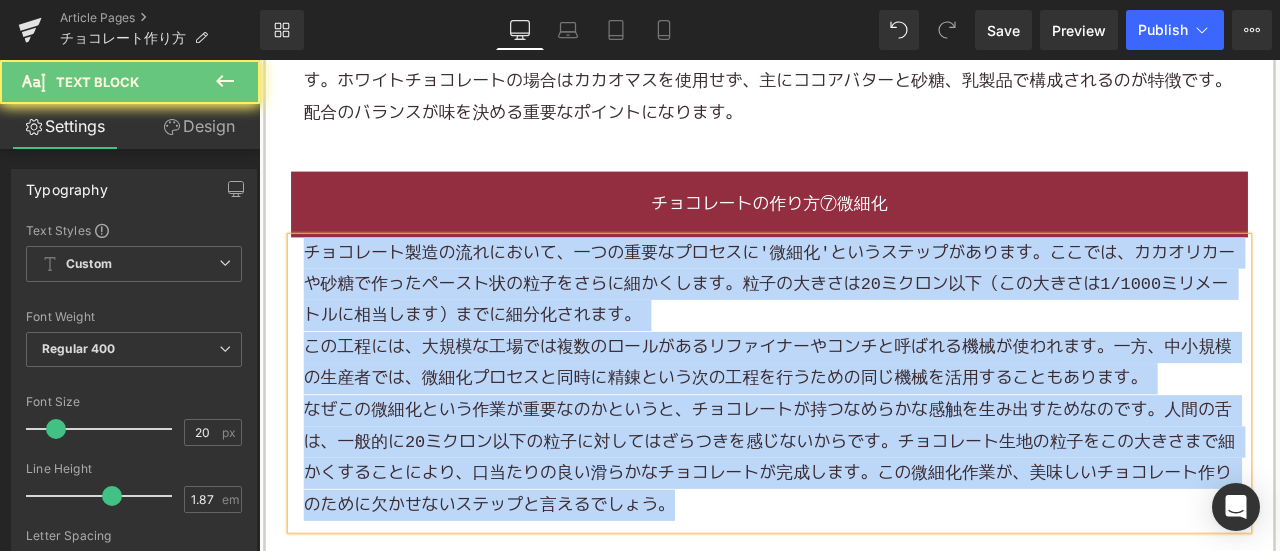 paste 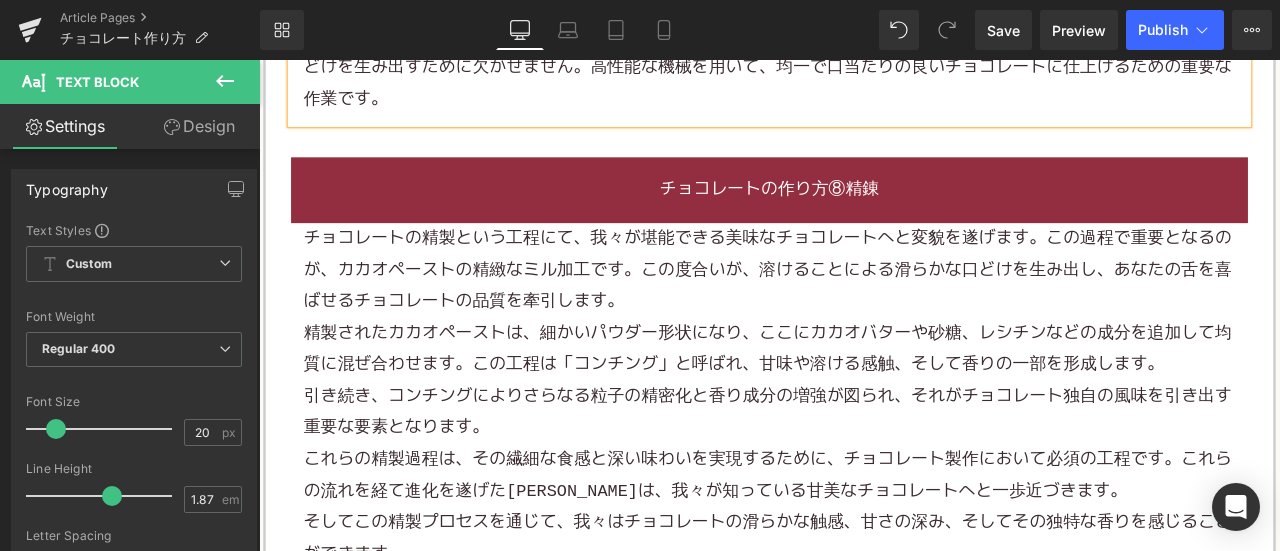 scroll, scrollTop: 4300, scrollLeft: 0, axis: vertical 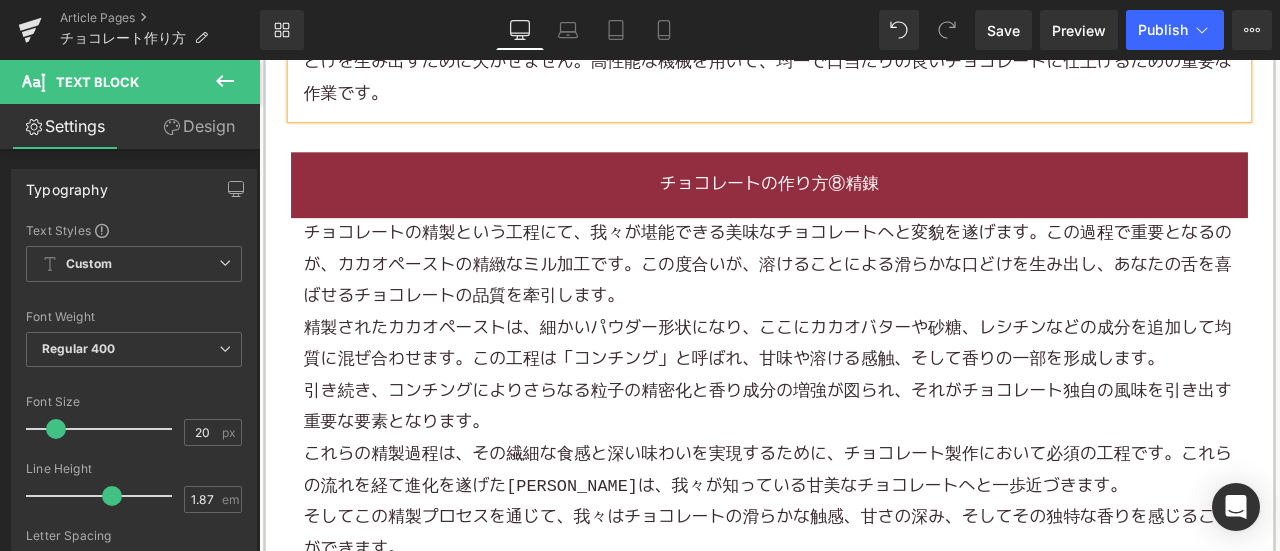 click on "チョコレートの精製という工程にて、我々が堪能できる美味なチョコレートへと変貌を遂げます。この過程で重要となるのが、カカオペーストの精緻なミル加工です。この度合いが、溶けることによる滑らかな口どけを生み出し、あなたの舌を喜ばせるチョコレートの品質を牽引します。" at bounding box center [864, 303] 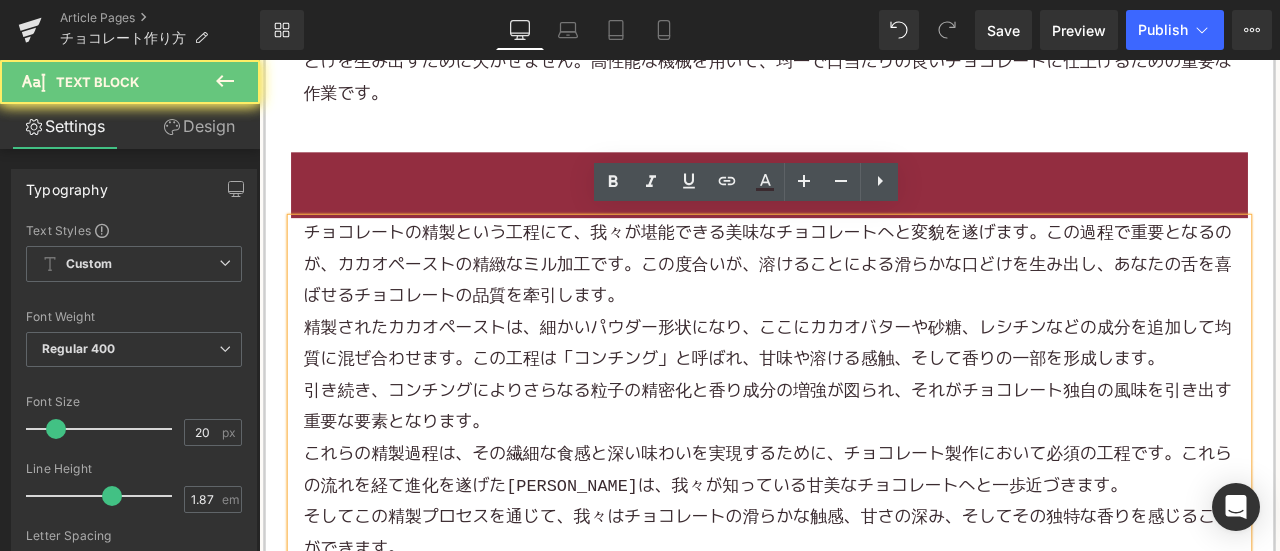 click on "チョコレートの精製という工程にて、我々が堪能できる美味なチョコレートへと変貌を遂げます。この過程で重要となるのが、カカオペーストの精緻なミル加工です。この度合いが、溶けることによる滑らかな口どけを生み出し、あなたの舌を喜ばせるチョコレートの品質を牽引します。" at bounding box center [864, 303] 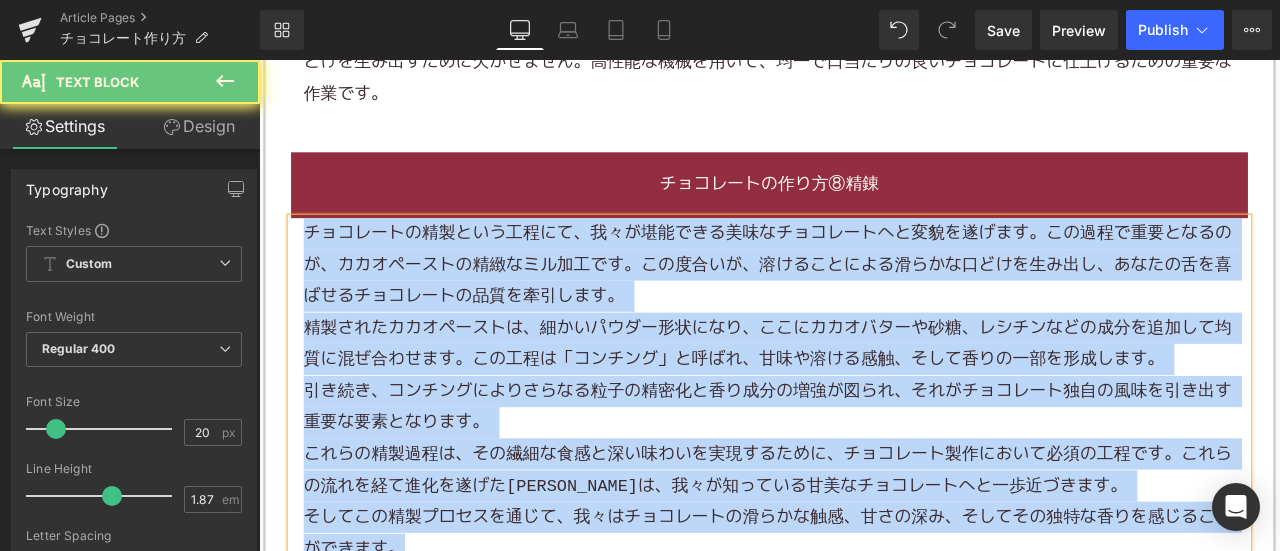 paste 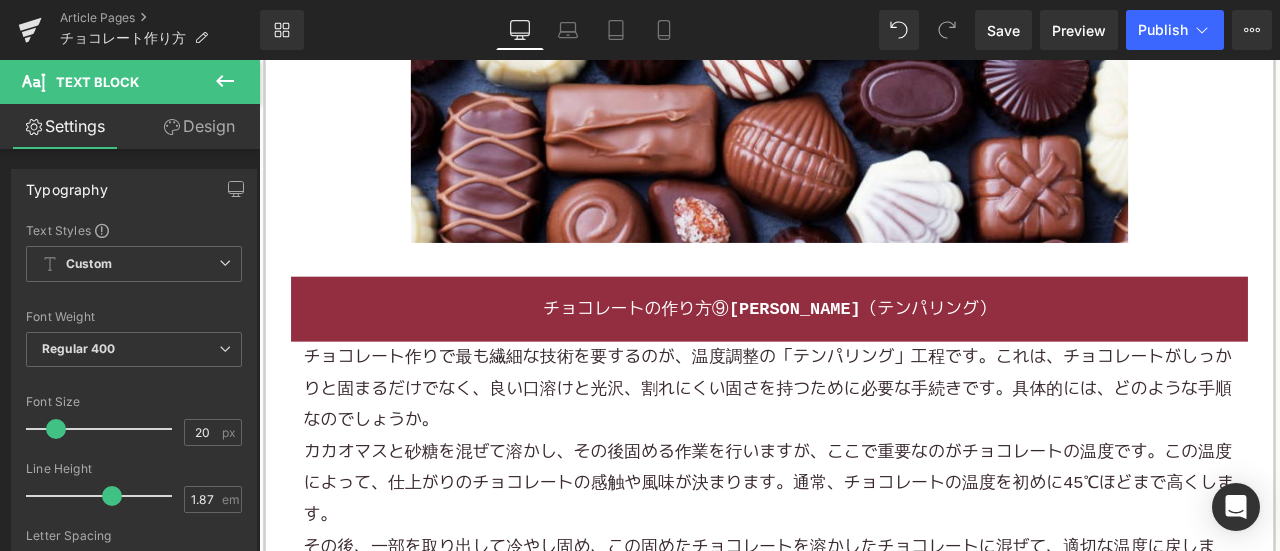 scroll, scrollTop: 5100, scrollLeft: 0, axis: vertical 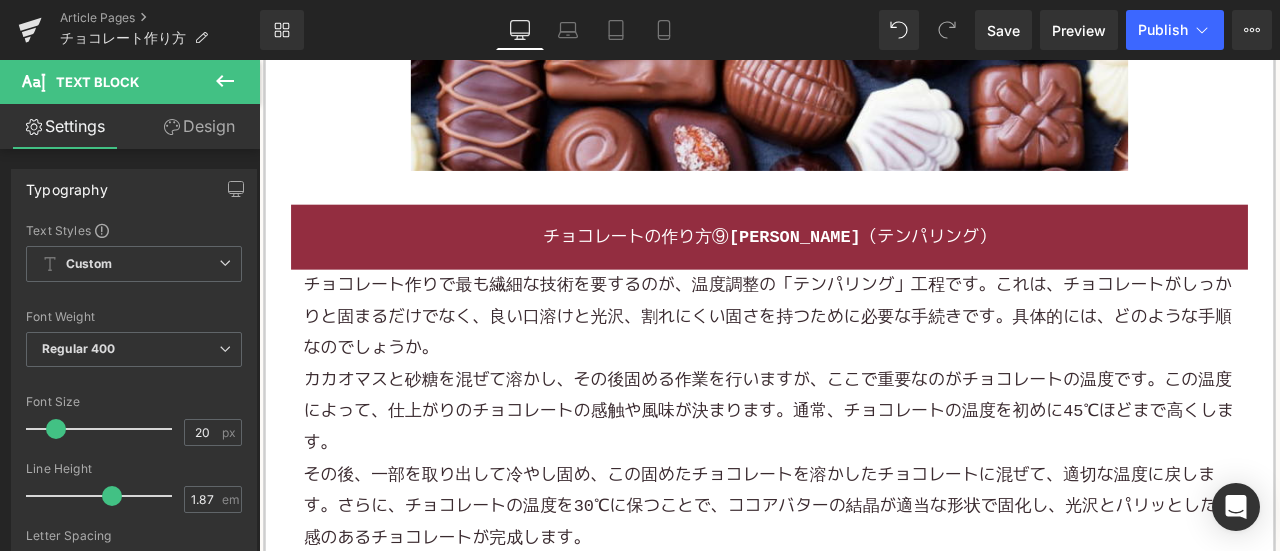 click on "カカオマスと砂糖を混ぜて溶かし、その後固める作業を行いますが、ここで重要なのがチョコレートの温度です。この温度によって、仕上がりのチョコレートの感触や風味が決まります。通常、チョコレートの温度を初めに45℃ほどまで高くします。" at bounding box center [864, 477] 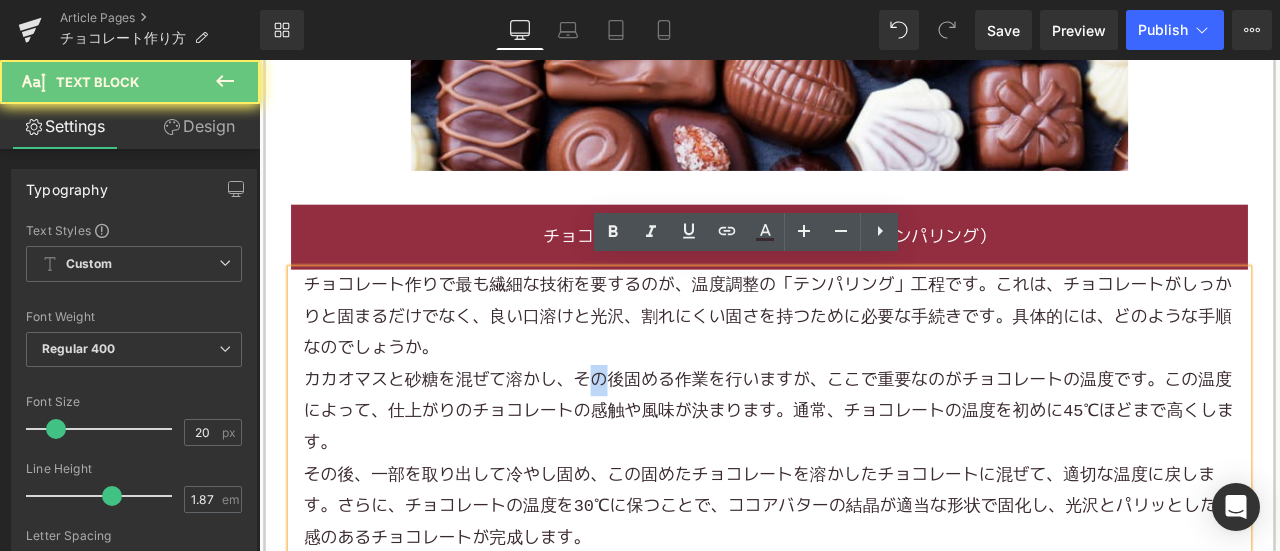 click on "カカオマスと砂糖を混ぜて溶かし、その後固める作業を行いますが、ここで重要なのがチョコレートの温度です。この温度によって、仕上がりのチョコレートの感触や風味が決まります。通常、チョコレートの温度を初めに45℃ほどまで高くします。" at bounding box center [864, 477] 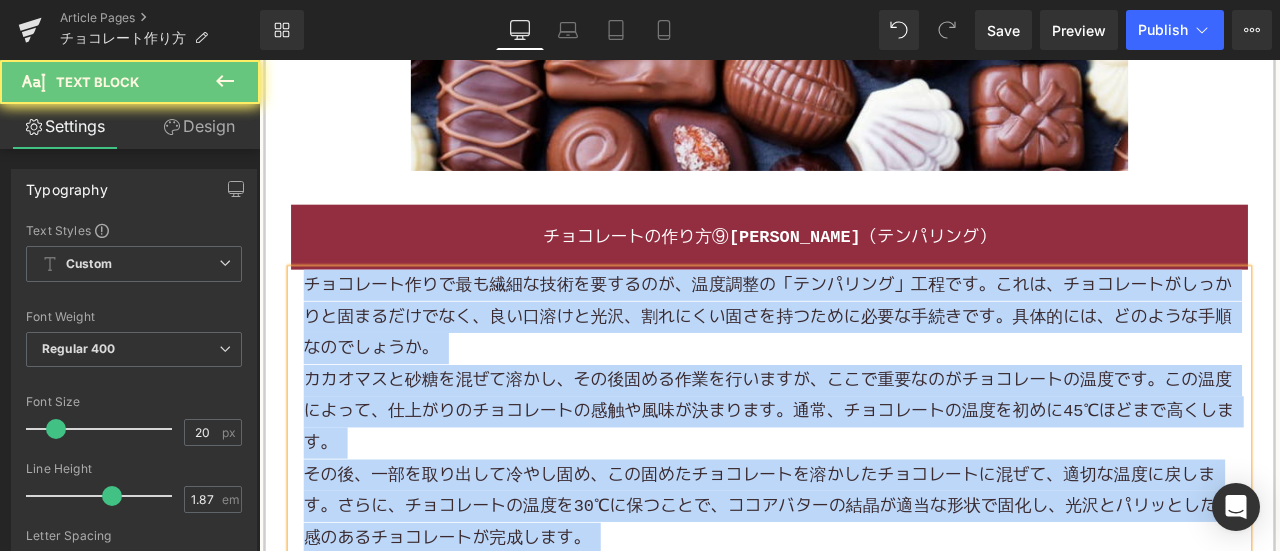 paste 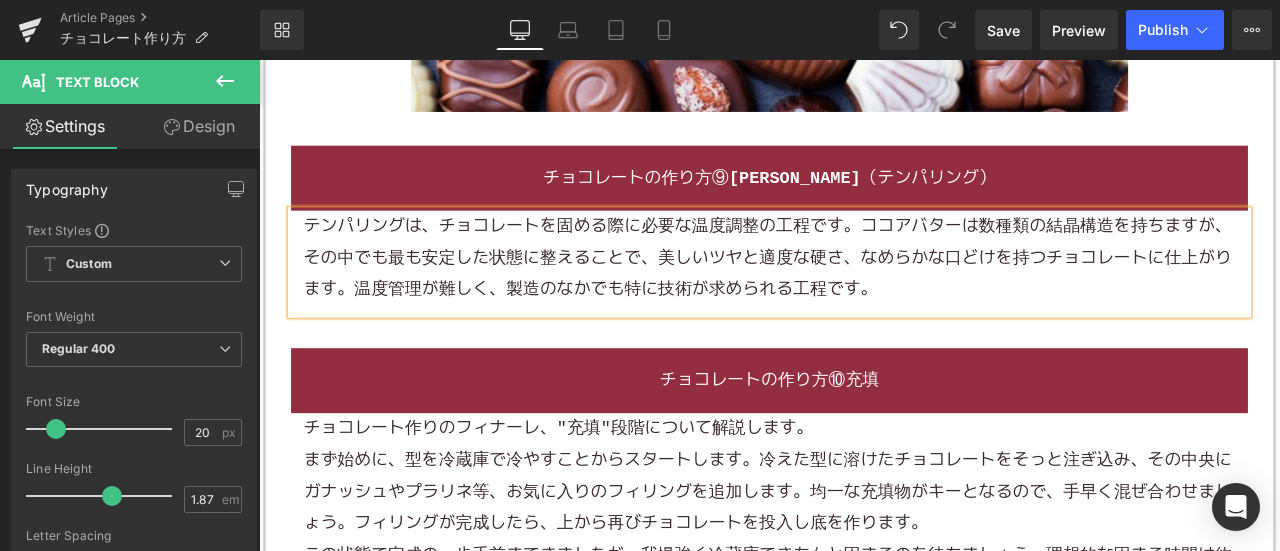 scroll, scrollTop: 5200, scrollLeft: 0, axis: vertical 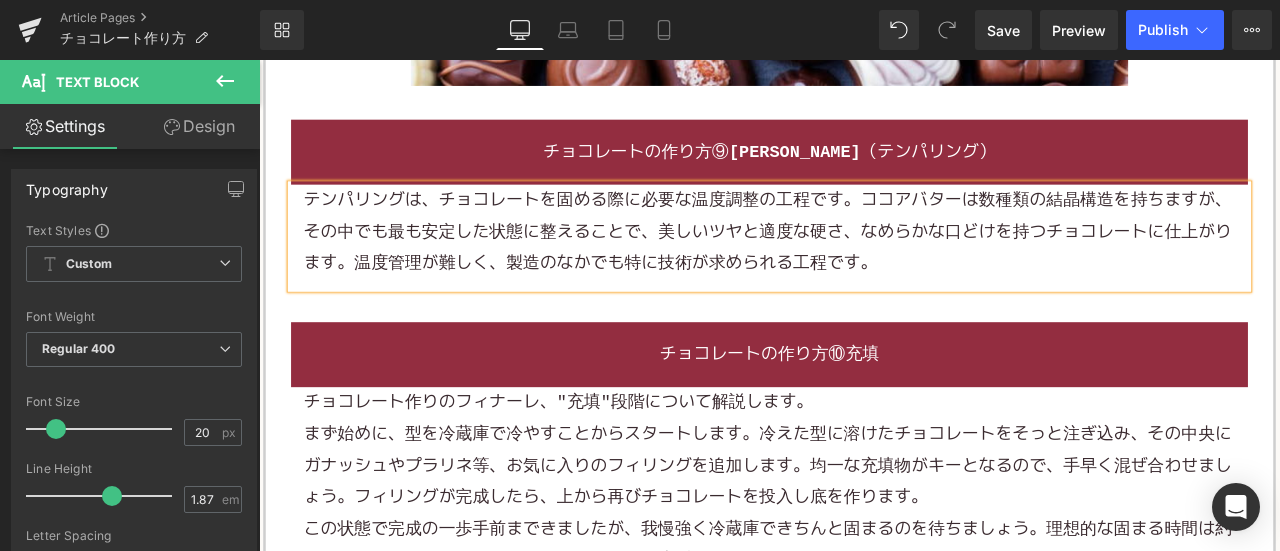 click on "まず始めに、型を冷蔵庫で冷やすことからスタートします。冷えた型に溶けたチョコレートをそっと注ぎ込み、その中央にガナッシュやプラリネ等、お気に入りのフィリングを追加します。均一な充填物がキーとなるので、手早く混ぜ合わせましょう。フィリングが完成したら、上から再びチョコレートを投入し底を作ります。" at bounding box center (864, 541) 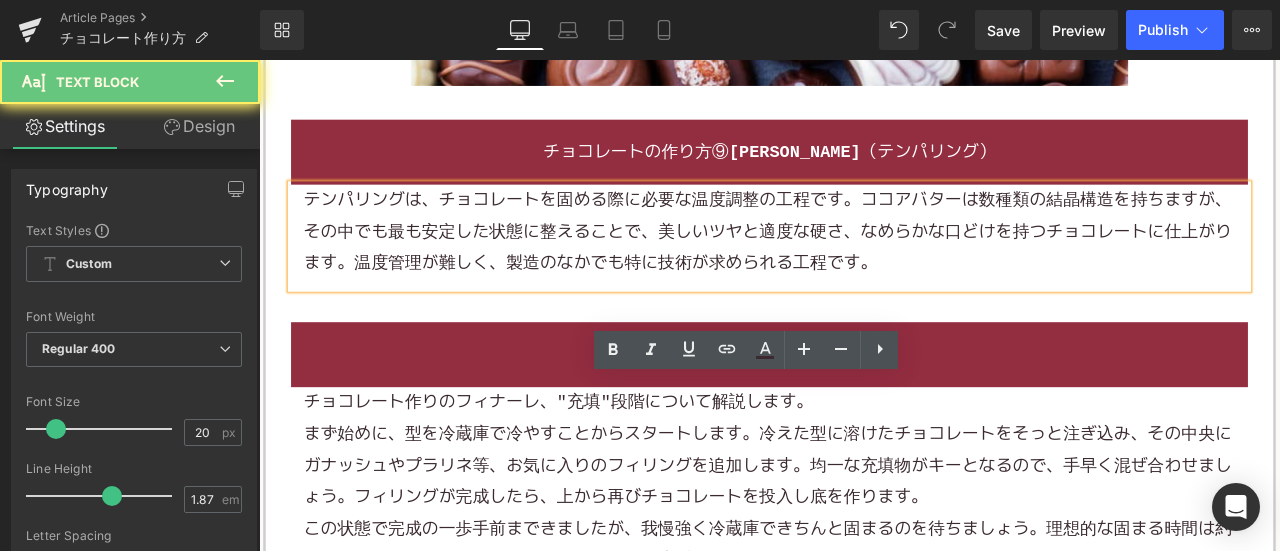click on "まず始めに、型を冷蔵庫で冷やすことからスタートします。冷えた型に溶けたチョコレートをそっと注ぎ込み、その中央にガナッシュやプラリネ等、お気に入りのフィリングを追加します。均一な充填物がキーとなるので、手早く混ぜ合わせましょう。フィリングが完成したら、上から再びチョコレートを投入し底を作ります。" at bounding box center [864, 541] 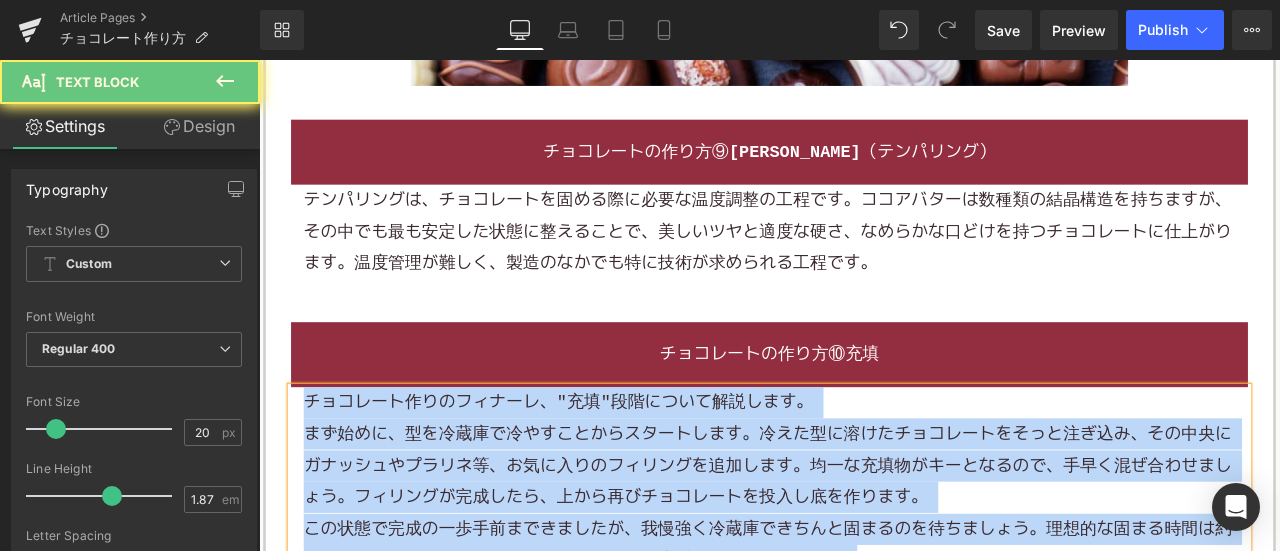 paste 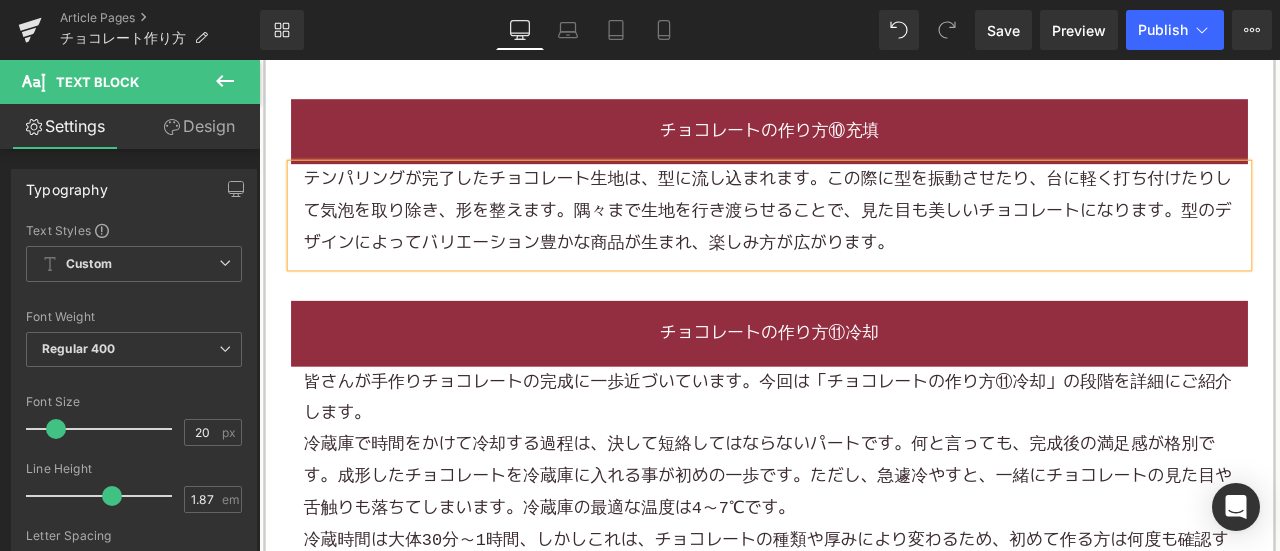 scroll, scrollTop: 5500, scrollLeft: 0, axis: vertical 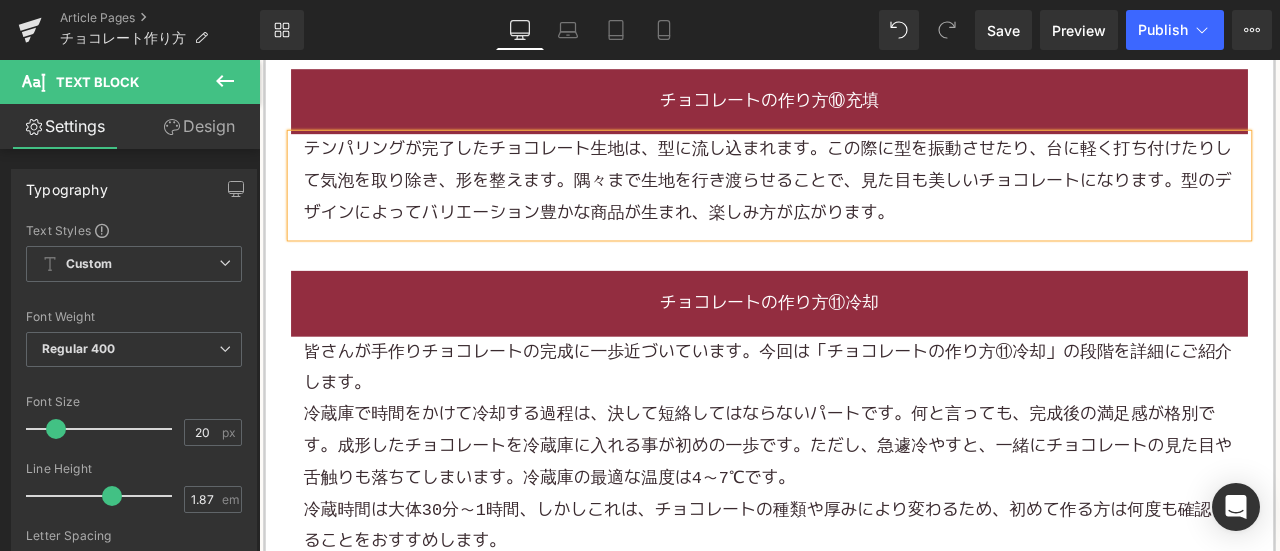 click on "冷蔵庫で時間をかけて冷却する過程は、決して短絡してはならないパートです。何と言っても、完成後の満足感が格別です。成形したチョコレートを冷蔵庫に入れる事が初めの一歩です。ただし、急遽冷やすと、一緒にチョコレートの見た目や舌触りも落ちてしまいます。冷蔵庫の最適な温度は4～7℃です。" at bounding box center [864, 518] 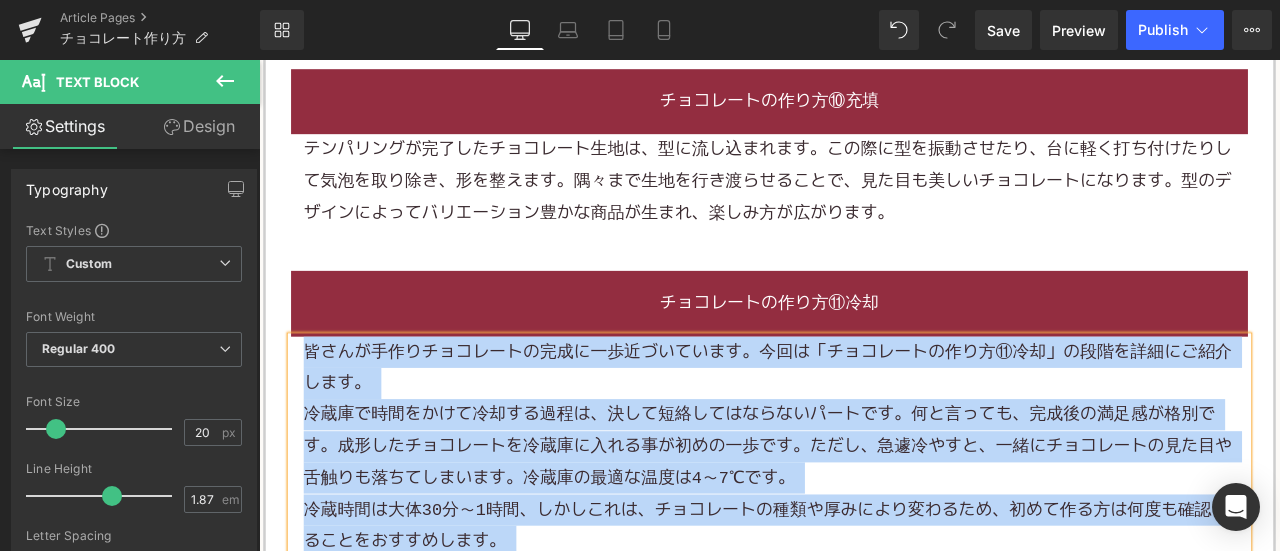 paste 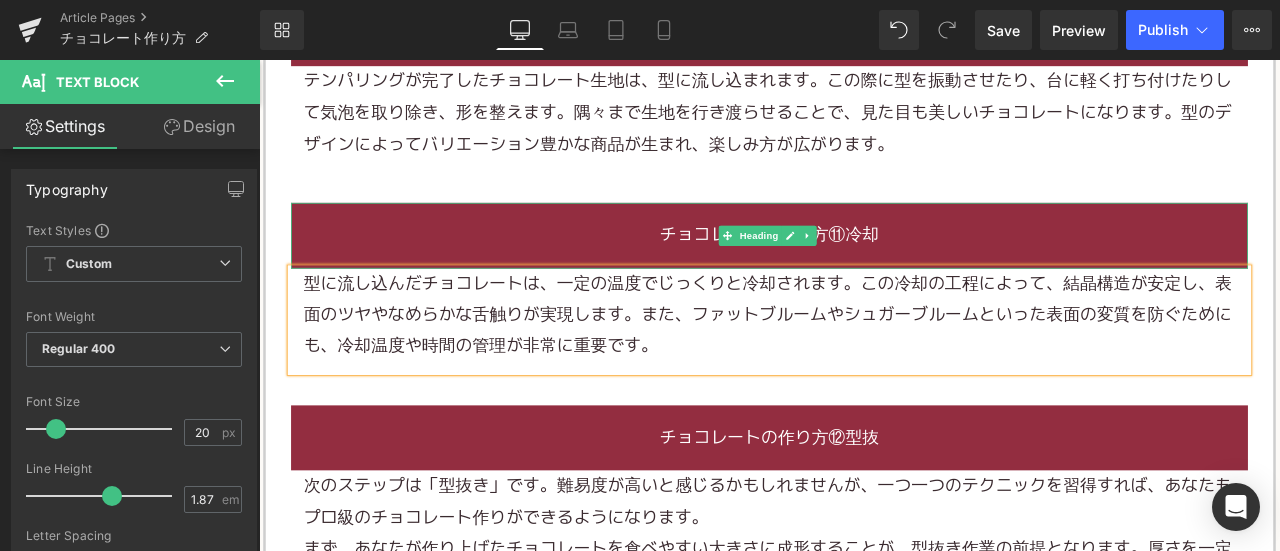 scroll, scrollTop: 5600, scrollLeft: 0, axis: vertical 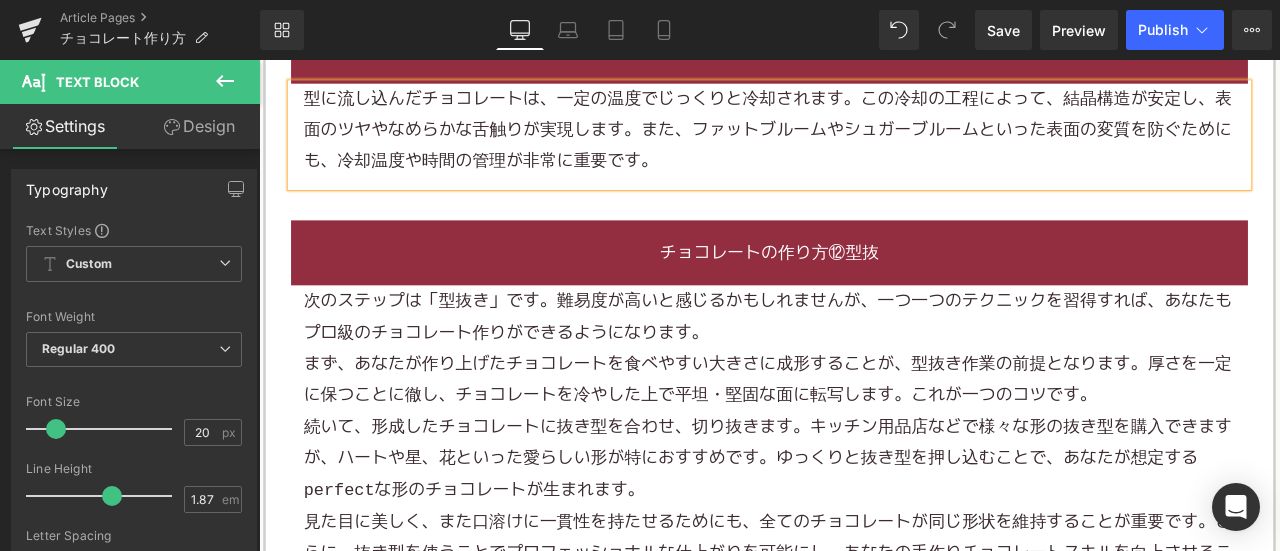 click on "次のステップは「型抜き」です。難易度が高いと感じるかもしれませんが、一つ一つのテクニックを習得すれば、あなたもプロ級のチョコレート作りができるようになります。" at bounding box center (864, 364) 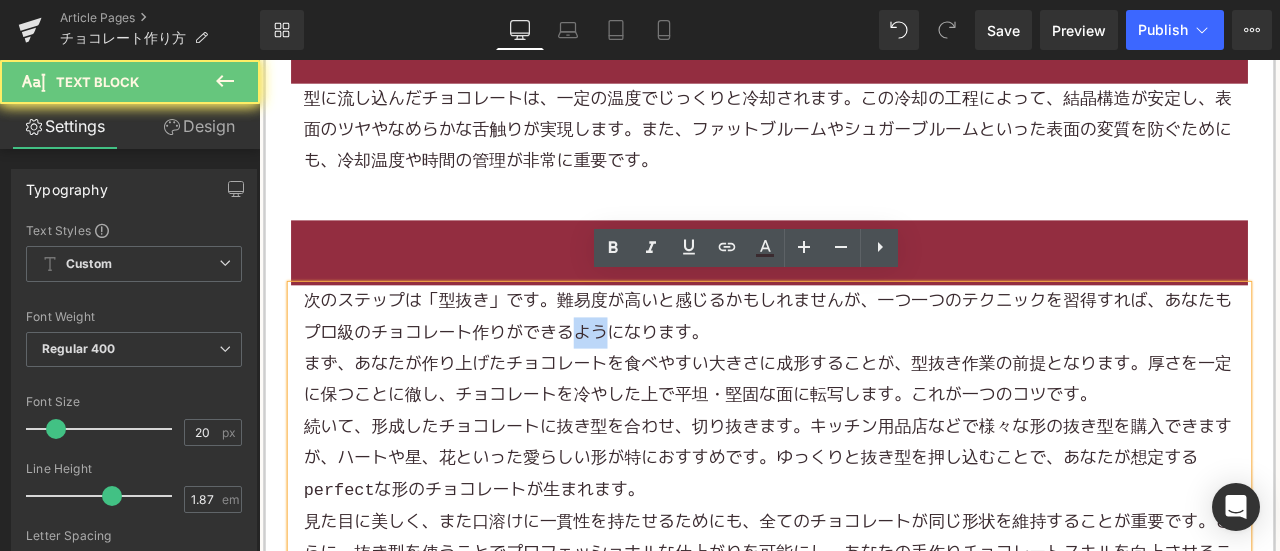 click on "次のステップは「型抜き」です。難易度が高いと感じるかもしれませんが、一つ一つのテクニックを習得すれば、あなたもプロ級のチョコレート作りができるようになります。" at bounding box center [864, 364] 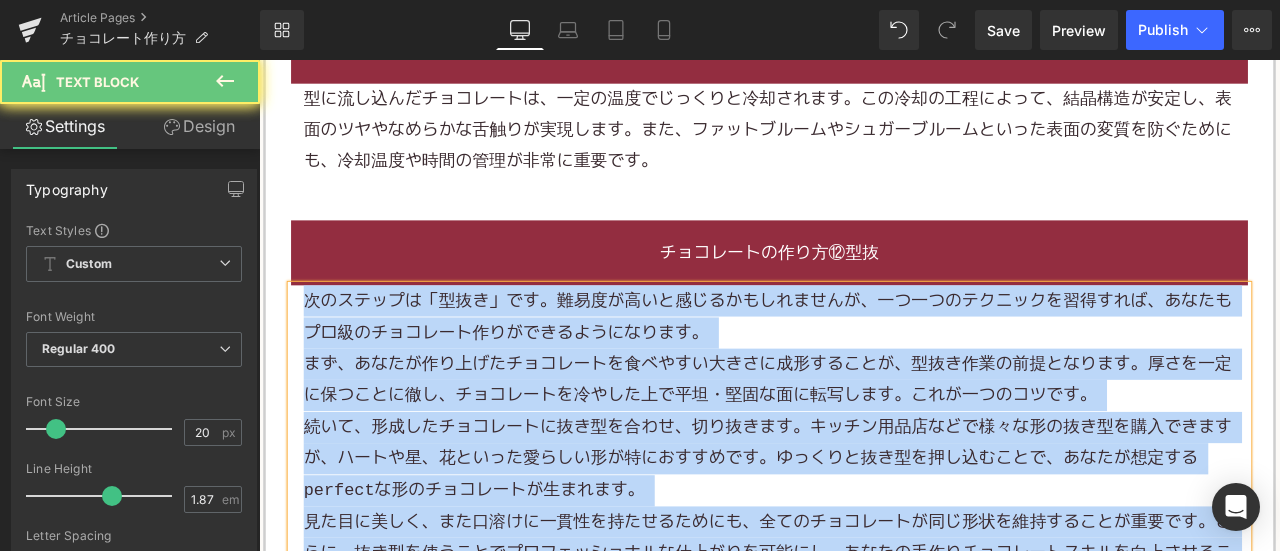 paste 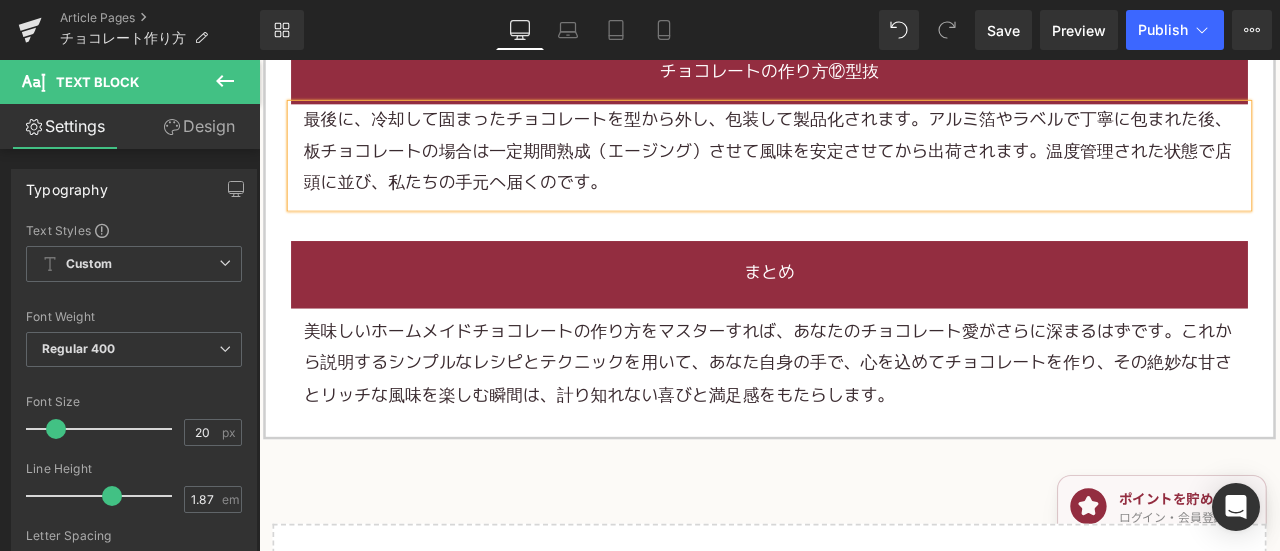 scroll, scrollTop: 6100, scrollLeft: 0, axis: vertical 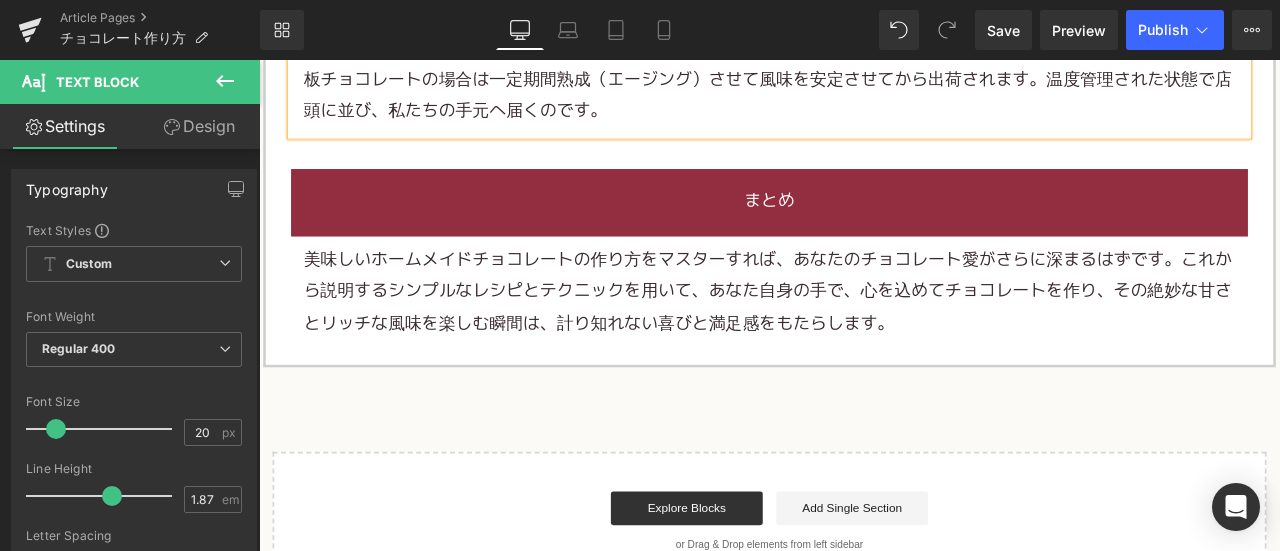 click on "美味しいホームメイドチョコレートの作り方をマスターすれば、あなたのチョコレート愛がさらに深まるはずです。これから説明するシンプルなレシピとテクニックを用いて、あなた自身の手で、心を込めてチョコレートを作り、その絶妙な甘さとリッチな風味を楽しむ瞬間は、計り知れない喜びと満足感をもたらします。" at bounding box center [864, 335] 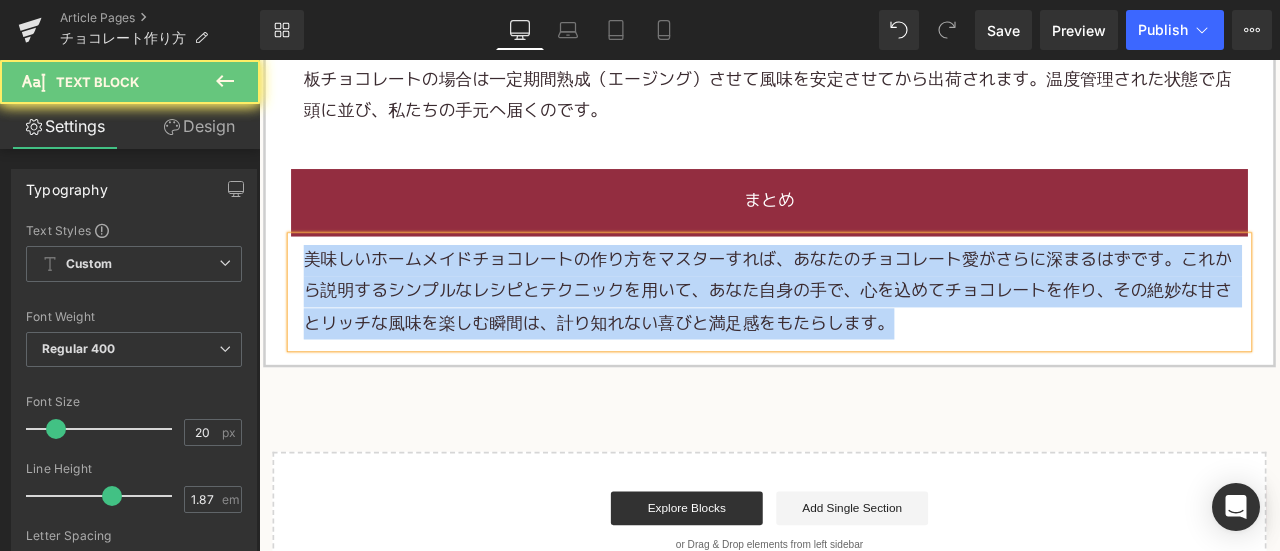 paste 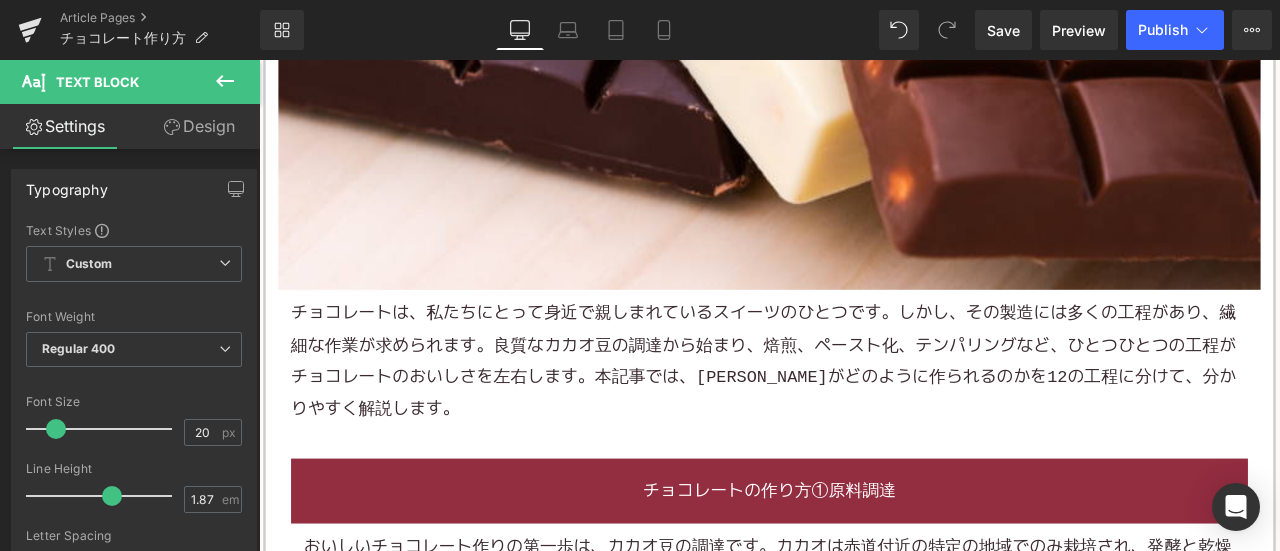 scroll, scrollTop: 900, scrollLeft: 0, axis: vertical 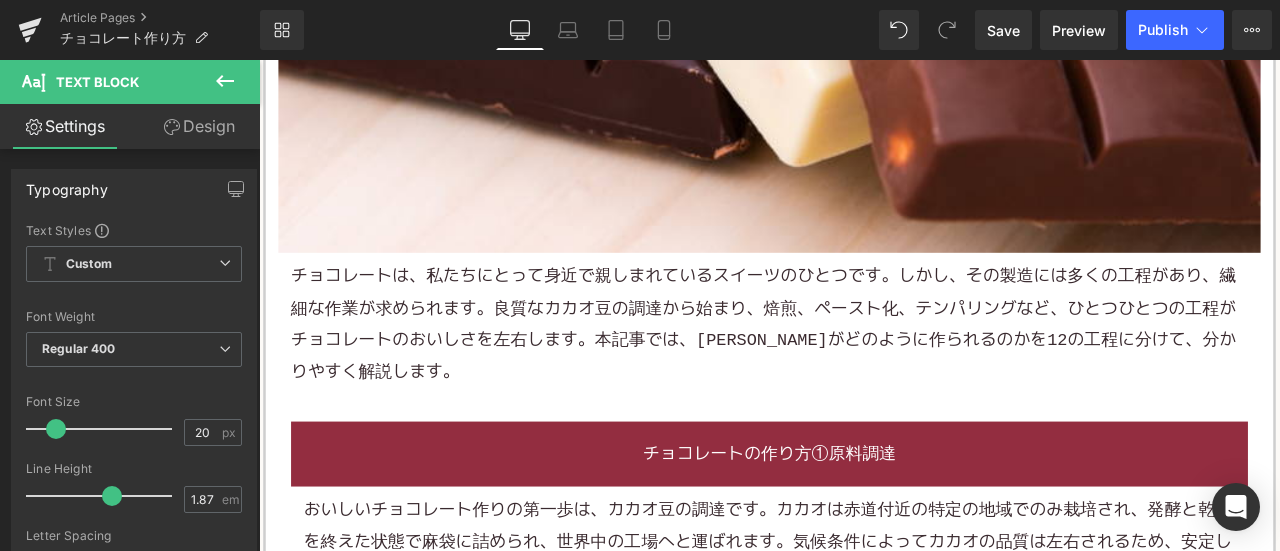 click on "チョコレートは、私たちにとって身近で親しまれているスイーツのひとつです。しかし、その製造には多くの工程があり、繊細な作業が求められます。良質なカカオ豆の調達から始まり、焙煎、ペースト化、テンパリングなど、ひとつひとつの工程がチョコレートのおいしさを左右します。本記事では、チョコレートがどのように作られるのかを12の工程に分けて、分かりやすく解説します。" at bounding box center [864, 373] 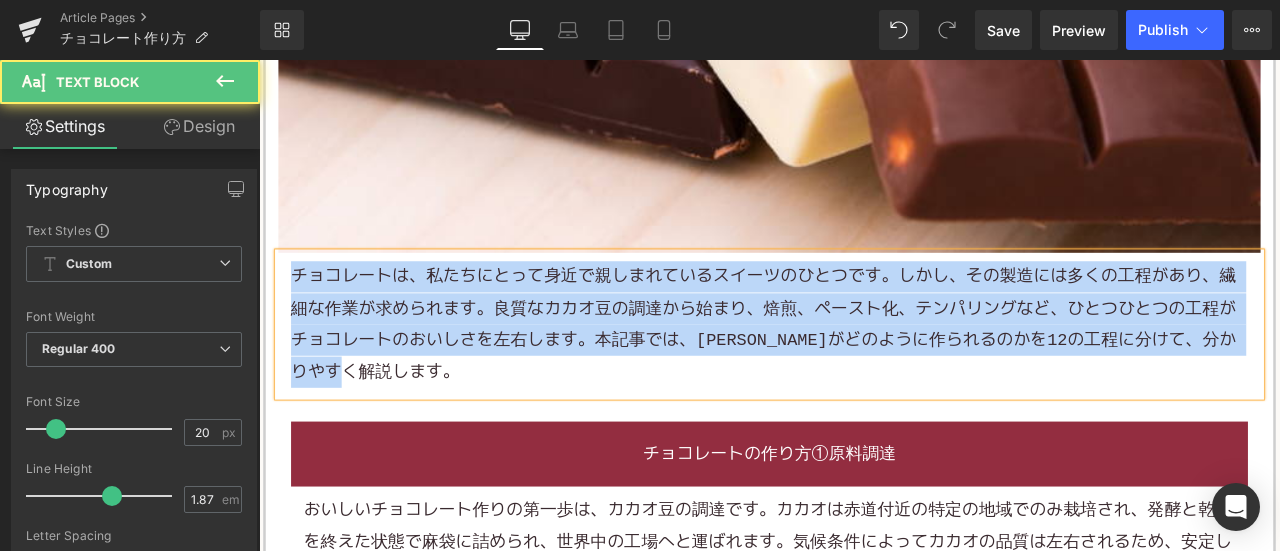 copy on "チョコレートは、私たちにとって身近で親しまれているスイーツのひとつです。しかし、その製造には多くの工程があり、繊細な作業が求められます。良質なカカオ豆の調達から始まり、焙煎、ペースト化、テンパリングなど、ひとつひとつの工程がチョコレートのおいしさを左右します。本記事では、チョコレートがどのように作られるのかを12の工程に分けて、分かりやすく解説します。" 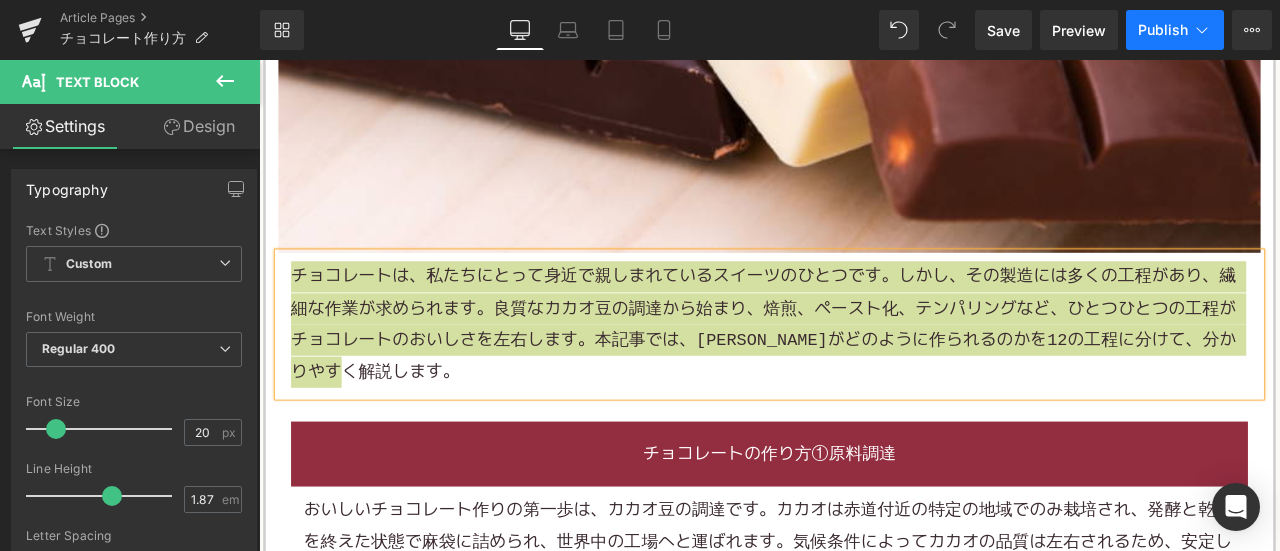 click on "Publish" at bounding box center (1163, 30) 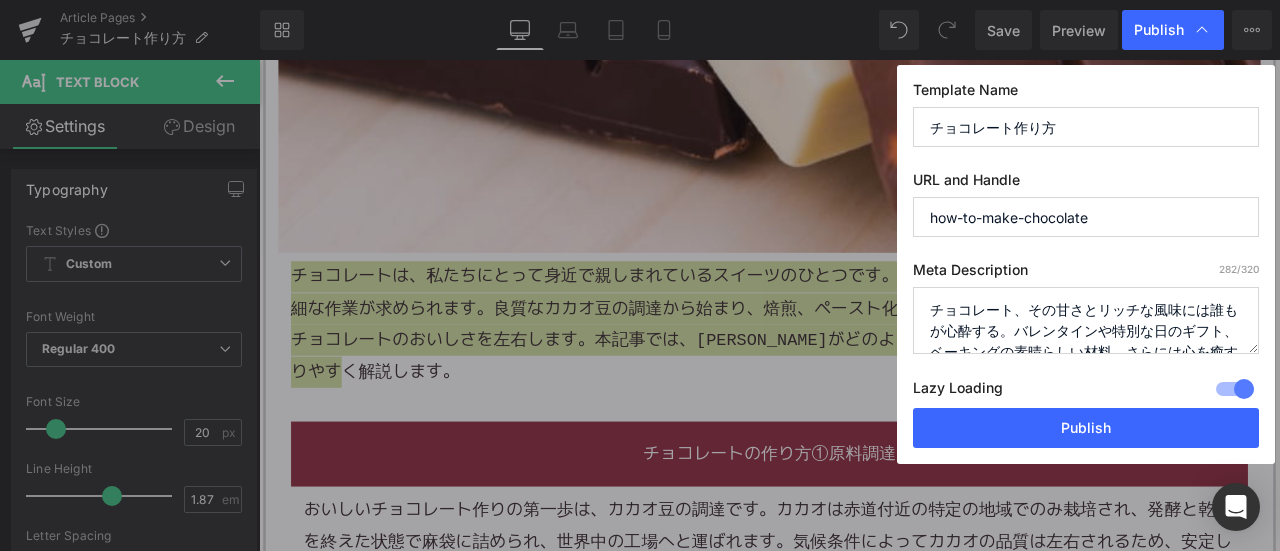 click on "チョコレート、その甘さとリッチな風味には誰もが心酔する。バレンタインや特別な日のギフト、ベーキングの素晴らしい材料、さらには心を癒す自分へのご褒美として、我々の日々に欠かせない存在となっています。しかし、既製品に頼らず、自宅で手作りチョコレートを作れたらどうでしょう？その複雑さと手間を見越して敬遠しがちですが、基本的なテクニックを習得すれば、驚くほどシンプルで楽しいものです。この記事では、初心者でも迷わず挑戦できる、ホームメイドチョコレートの作り方を紹介します。一緒に、あなただけの特別なチョコレートを調理してみませんか？さあ、チョコレートの旅を始めましょう。" at bounding box center [1086, 320] 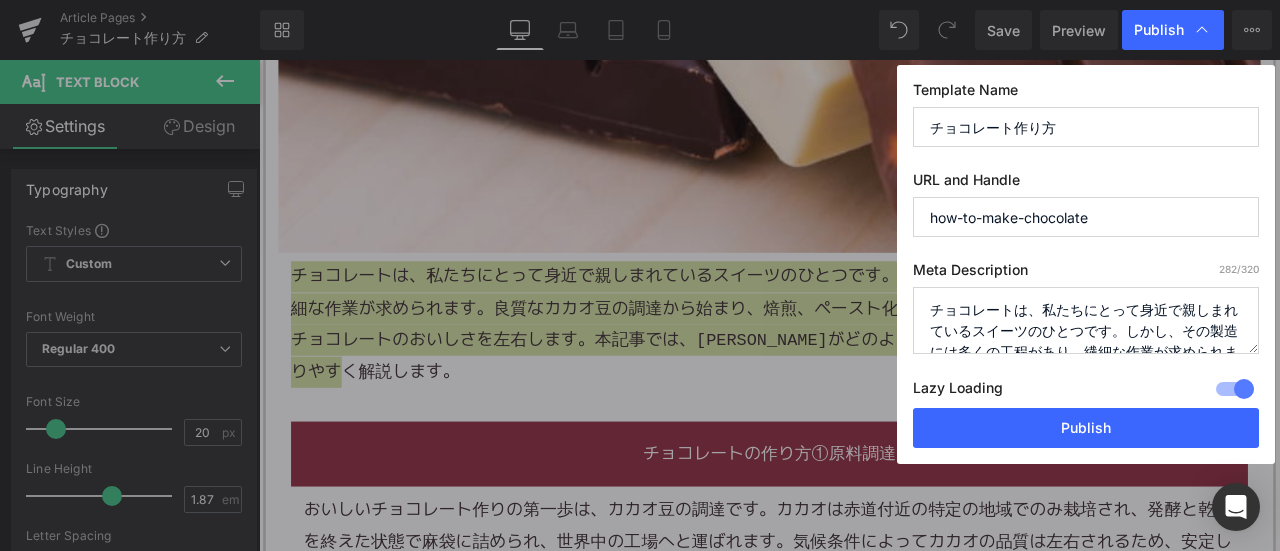 scroll, scrollTop: 132, scrollLeft: 0, axis: vertical 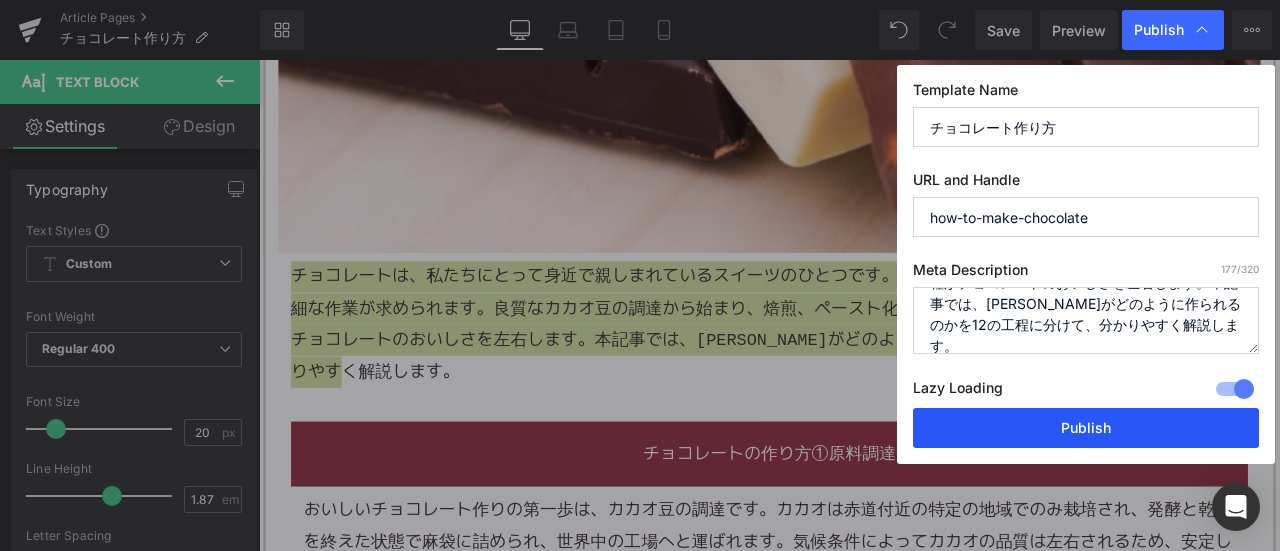 type on "チョコレートは、私たちにとって身近で親しまれているスイーツのひとつです。しかし、その製造には多くの工程があり、繊細な作業が求められます。良質なカカオ豆の調達から始まり、焙煎、ペースト化、テンパリングなど、ひとつひとつの工程がチョコレートのおいしさを左右します。本記事では、チョコレートがどのように作られるのかを12の工程に分けて、分かりやすく解説します。" 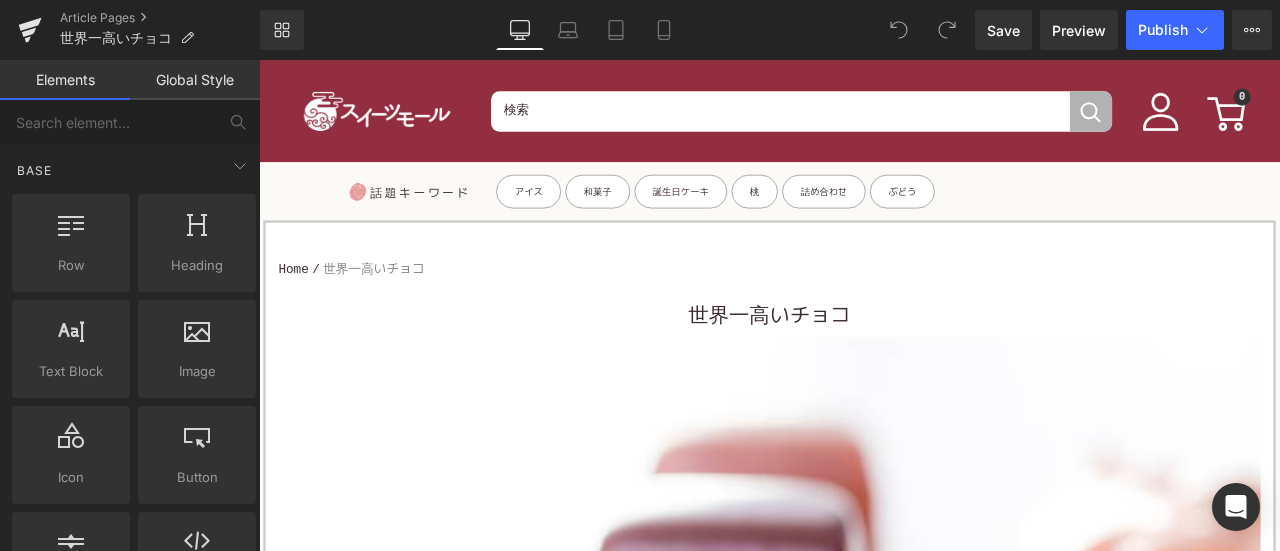 scroll, scrollTop: 0, scrollLeft: 0, axis: both 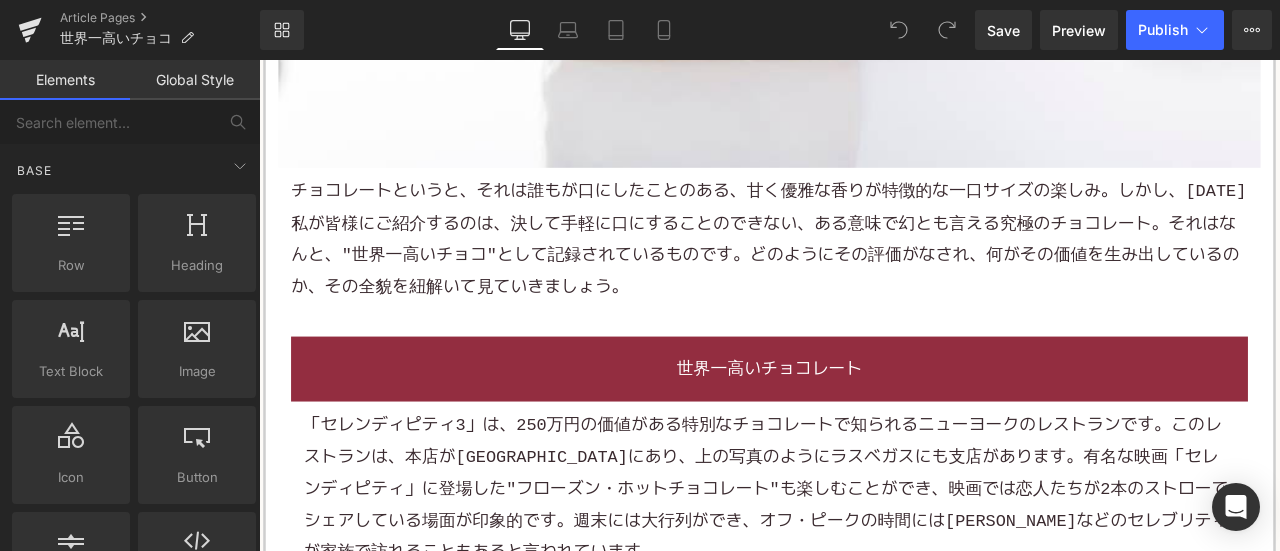 click on "チョコレートというと、それは誰もが口にしたことのある、甘く優雅な香りが特徴的な一口サイズの楽しみ。しかし、今日私が皆様にご紹介するのは、決して手軽に口にすることのできない、ある意味で幻とも言える究極のチョコレート。それはなんと、"世界一高いチョコ"として記録されているものです。どのようにその評価がなされ、何がその価値を生み出しているのか、その全貌を紐解いて見ていきましょう。" at bounding box center [864, 273] 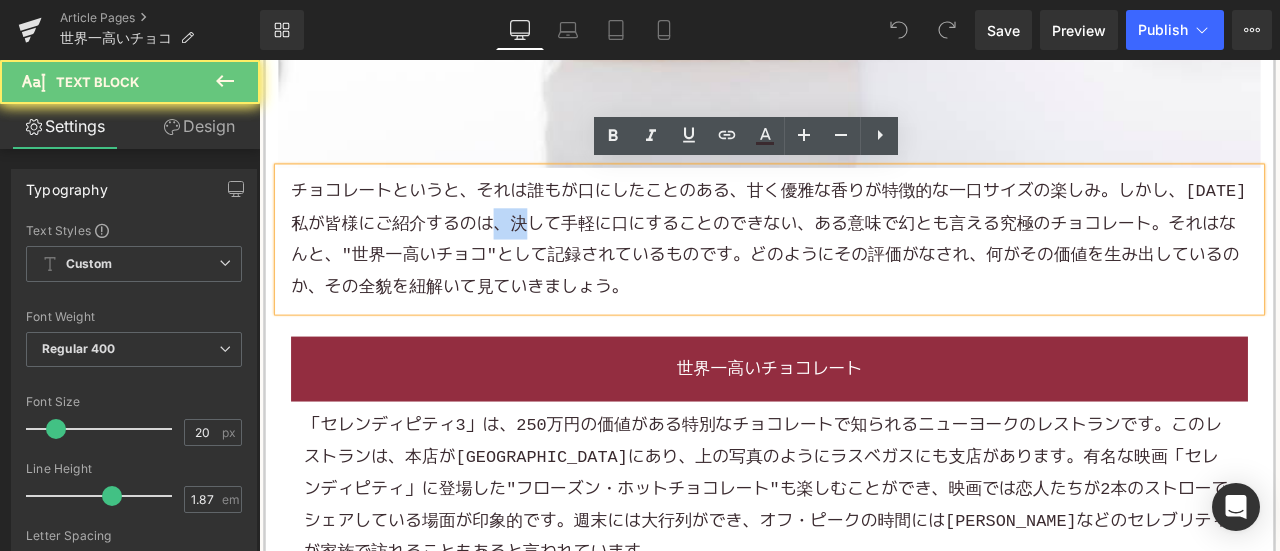 click on "チョコレートというと、それは誰もが口にしたことのある、甘く優雅な香りが特徴的な一口サイズの楽しみ。しかし、今日私が皆様にご紹介するのは、決して手軽に口にすることのできない、ある意味で幻とも言える究極のチョコレート。それはなんと、"世界一高いチョコ"として記録されているものです。どのようにその評価がなされ、何がその価値を生み出しているのか、その全貌を紐解いて見ていきましょう。" at bounding box center (864, 273) 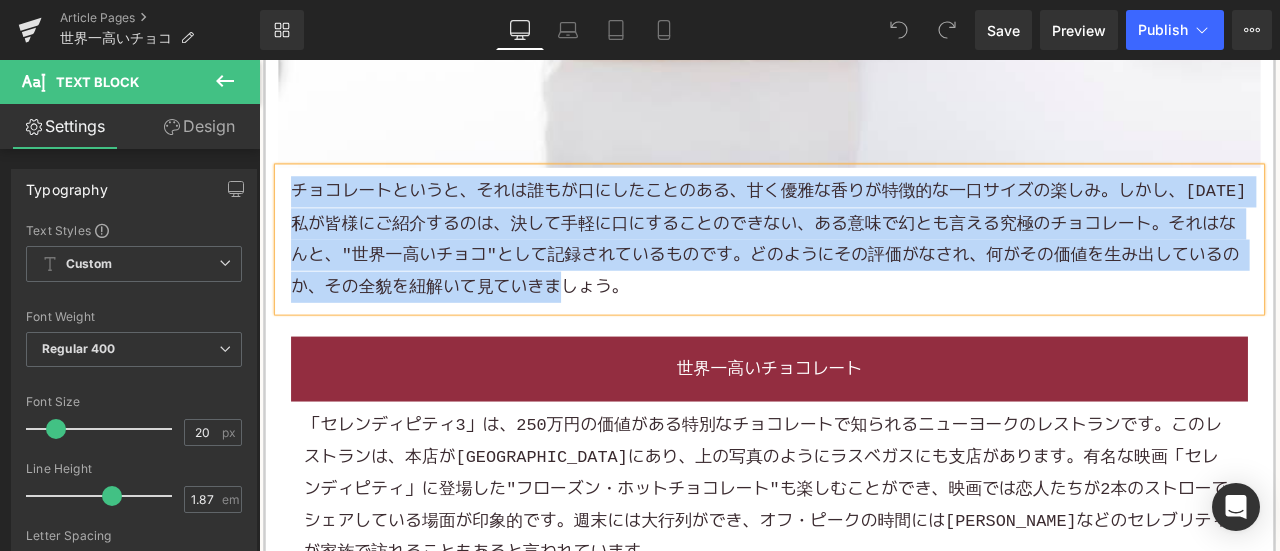 paste 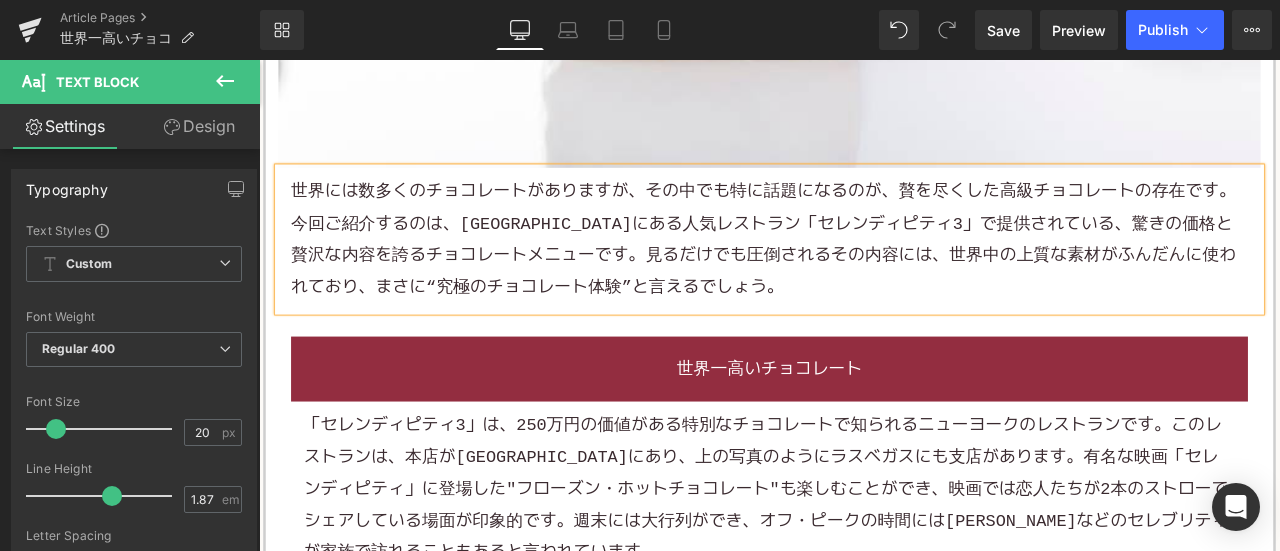 scroll, scrollTop: 1300, scrollLeft: 0, axis: vertical 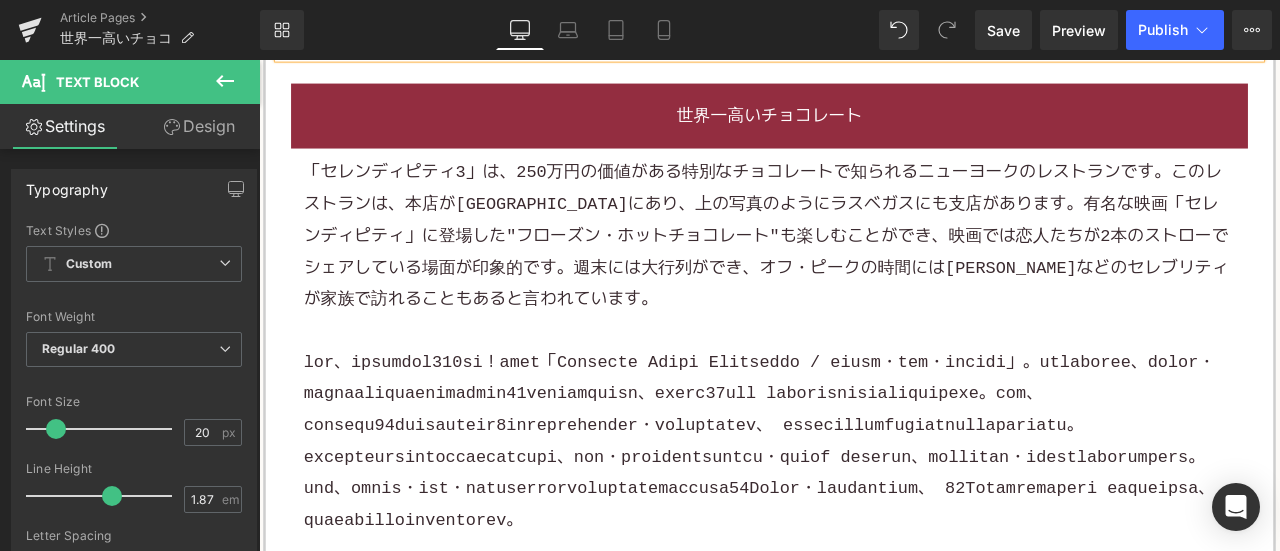 click on "「セレンディピティ3」は、250万円の価値がある特別なチョコレートで知られるニューヨークのレストランです。このレストランは、本店がニューヨークにあり、上の写真のようにラスベガスにも支店があります。有名な映画「セレンディピティ」に登場した"フローズン・ホットチョコレート"も楽しむことができ、映画では恋人たちが2本のストローでシェアしている場面が印象的です。週末には大行列ができ、オフ・ピークの時間にはトム・クルーズなどのセレブリティが家族で訪れることもあると言われています。" at bounding box center [864, 268] 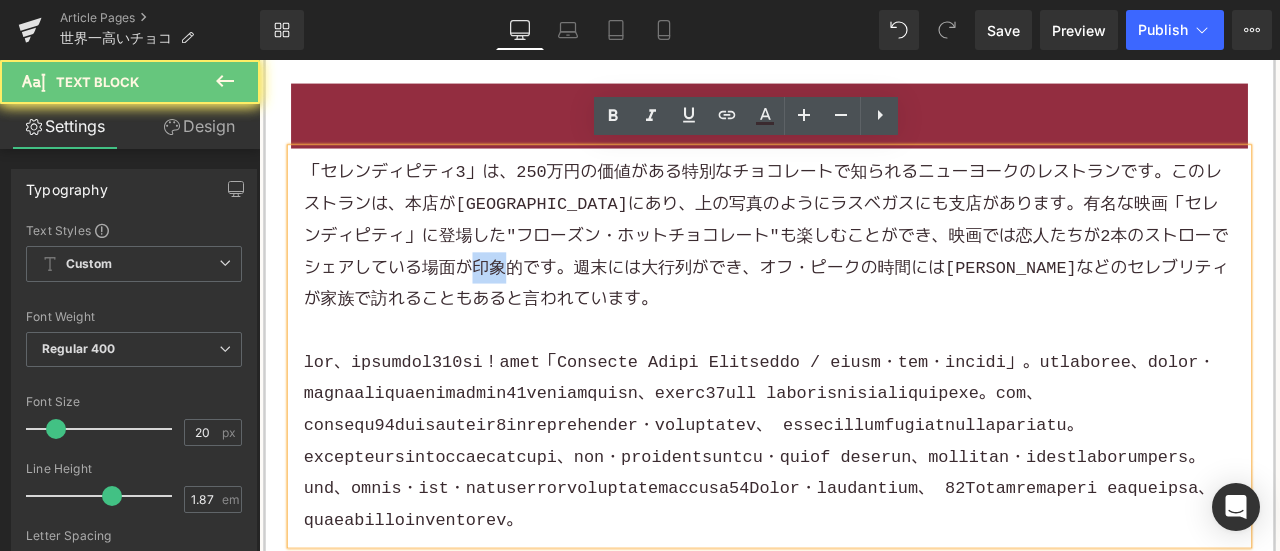 click on "「セレンディピティ3」は、250万円の価値がある特別なチョコレートで知られるニューヨークのレストランです。このレストランは、本店がニューヨークにあり、上の写真のようにラスベガスにも支店があります。有名な映画「セレンディピティ」に登場した"フローズン・ホットチョコレート"も楽しむことができ、映画では恋人たちが2本のストローでシェアしている場面が印象的です。週末には大行列ができ、オフ・ピークの時間にはトム・クルーズなどのセレブリティが家族で訪れることもあると言われています。" at bounding box center [864, 268] 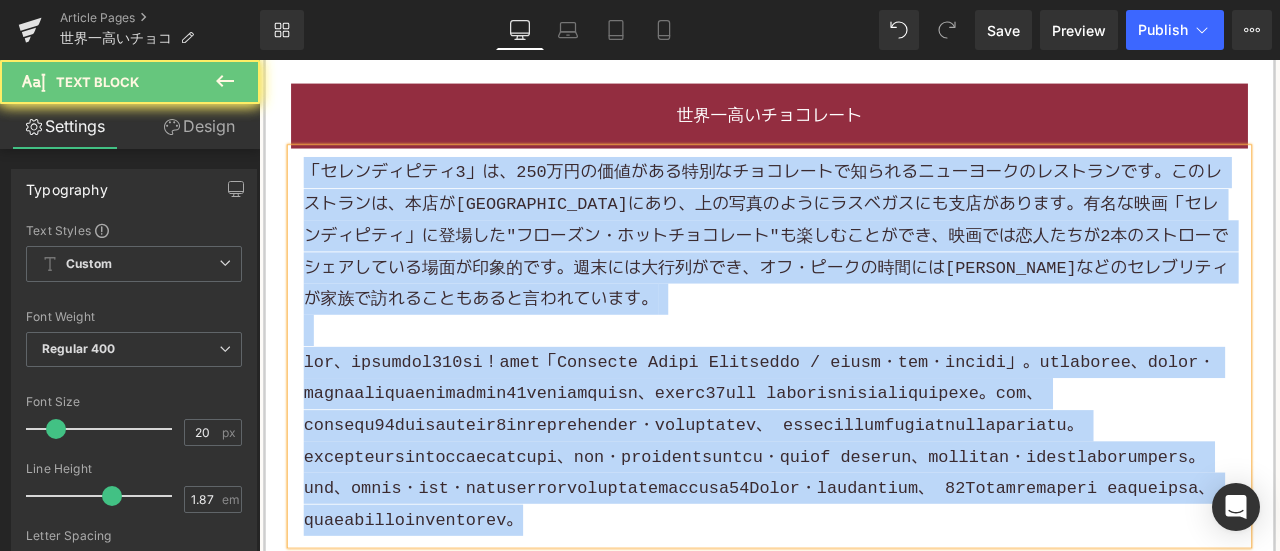 paste 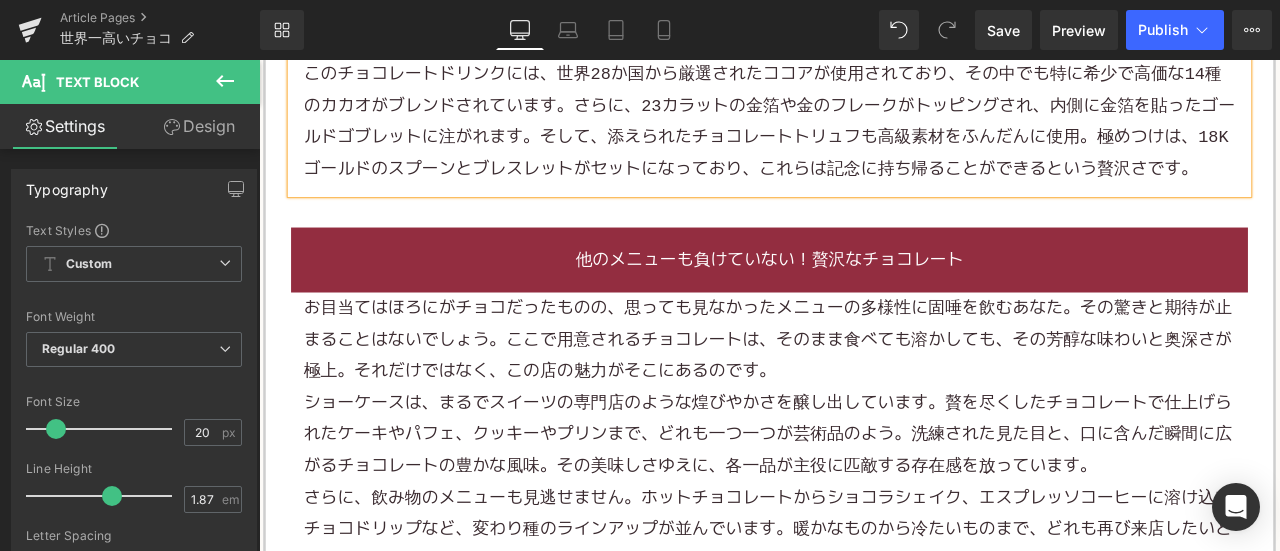 scroll, scrollTop: 1800, scrollLeft: 0, axis: vertical 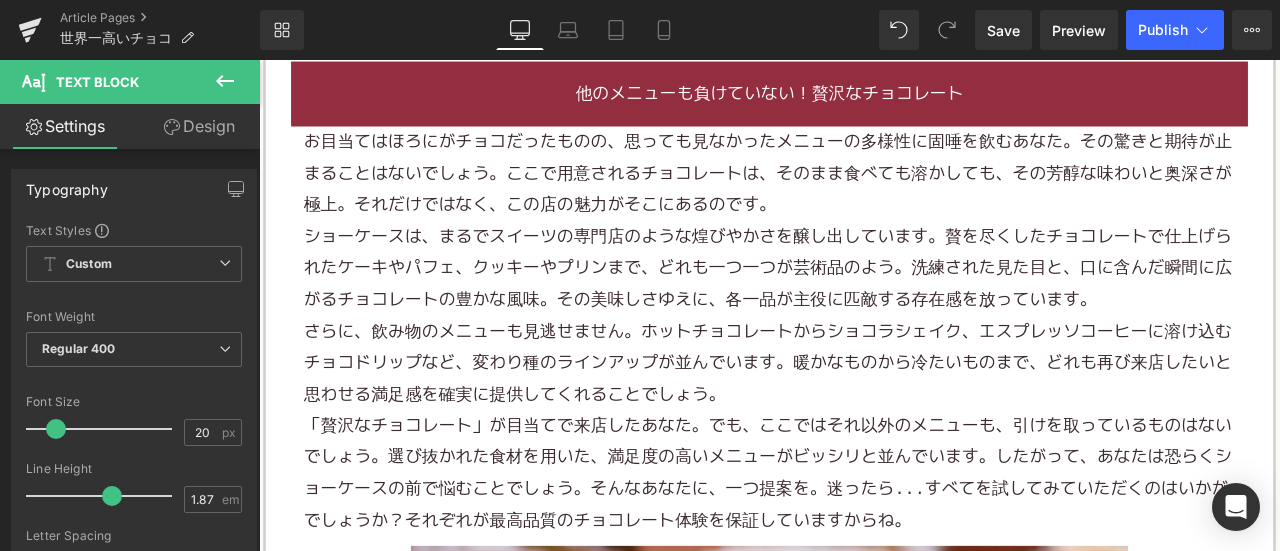 click on "ショーケースは、まるでスイーツの専門店のような煌びやかさを醸し出しています。贅を尽くしたチョコレートで仕上げられたケーキやパフェ、クッキーやプリンまで、どれも一つ一つが芸術品のよう。洗練された見た目と、口に含んだ瞬間に広がるチョコレートの豊かな風味。その美味しさゆえに、各一品が主役に匹敵する存在感を放っています。" at bounding box center (864, 308) 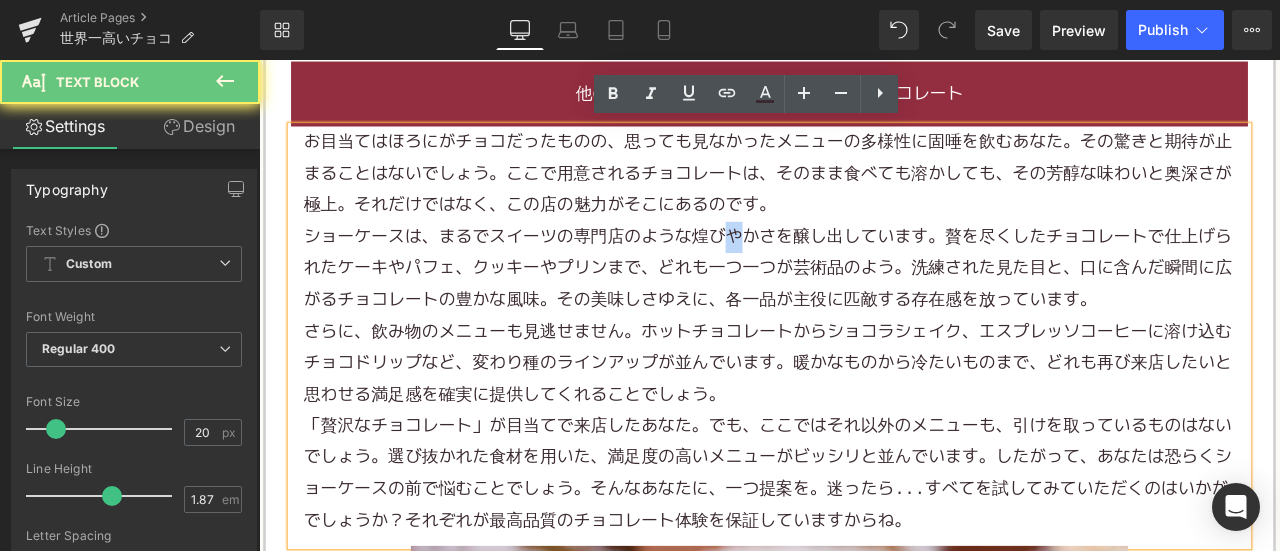 click on "ショーケースは、まるでスイーツの専門店のような煌びやかさを醸し出しています。贅を尽くしたチョコレートで仕上げられたケーキやパフェ、クッキーやプリンまで、どれも一つ一つが芸術品のよう。洗練された見た目と、口に含んだ瞬間に広がるチョコレートの豊かな風味。その美味しさゆえに、各一品が主役に匹敵する存在感を放っています。" at bounding box center [864, 308] 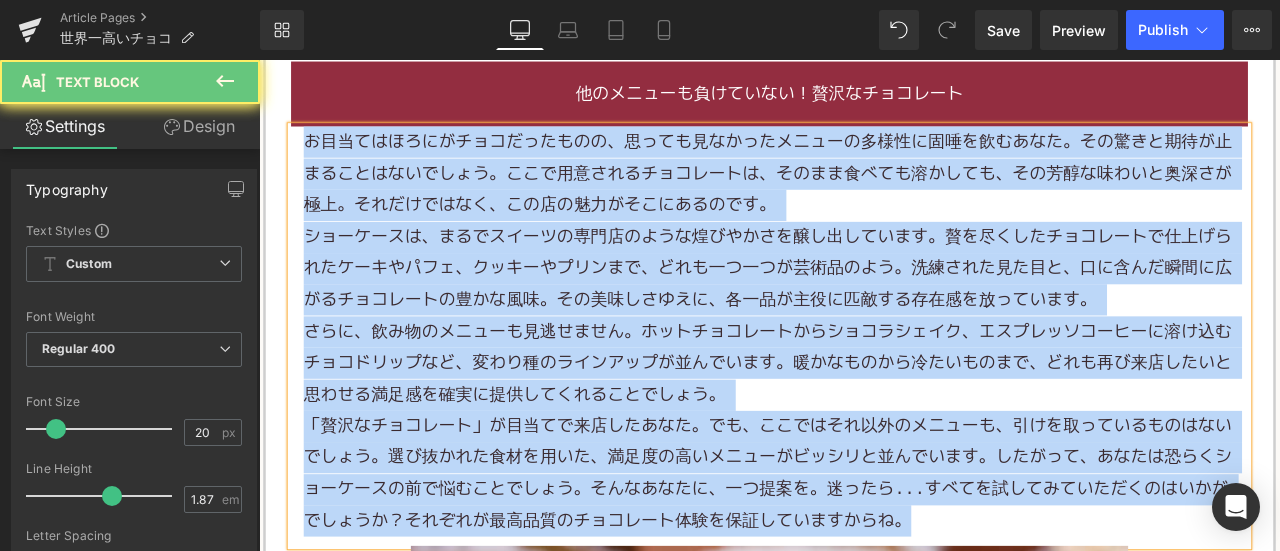 paste 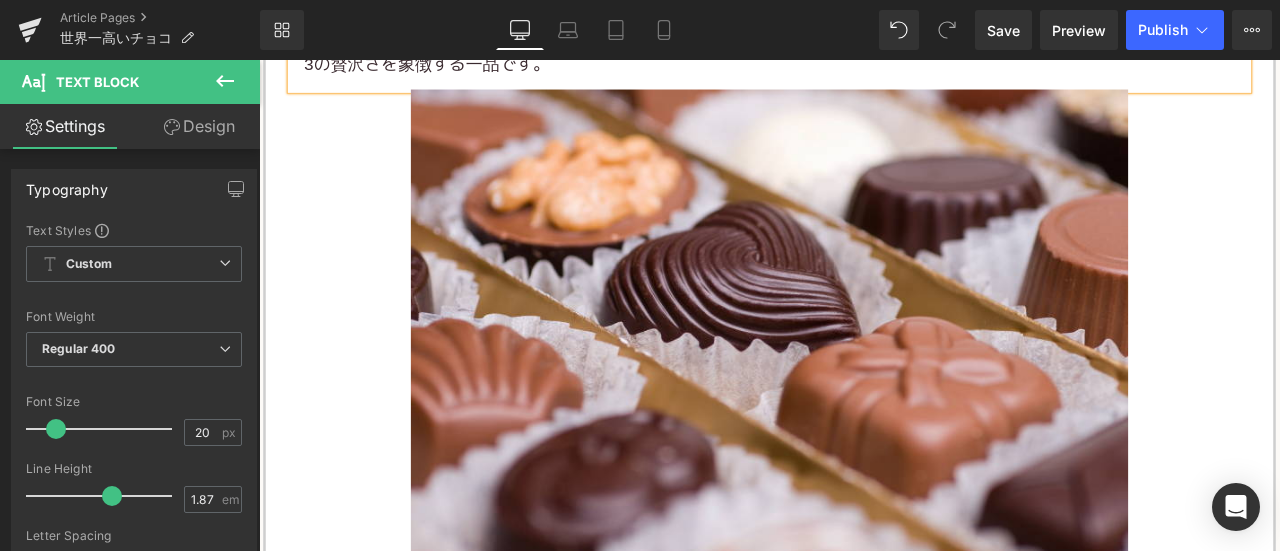 scroll, scrollTop: 2700, scrollLeft: 0, axis: vertical 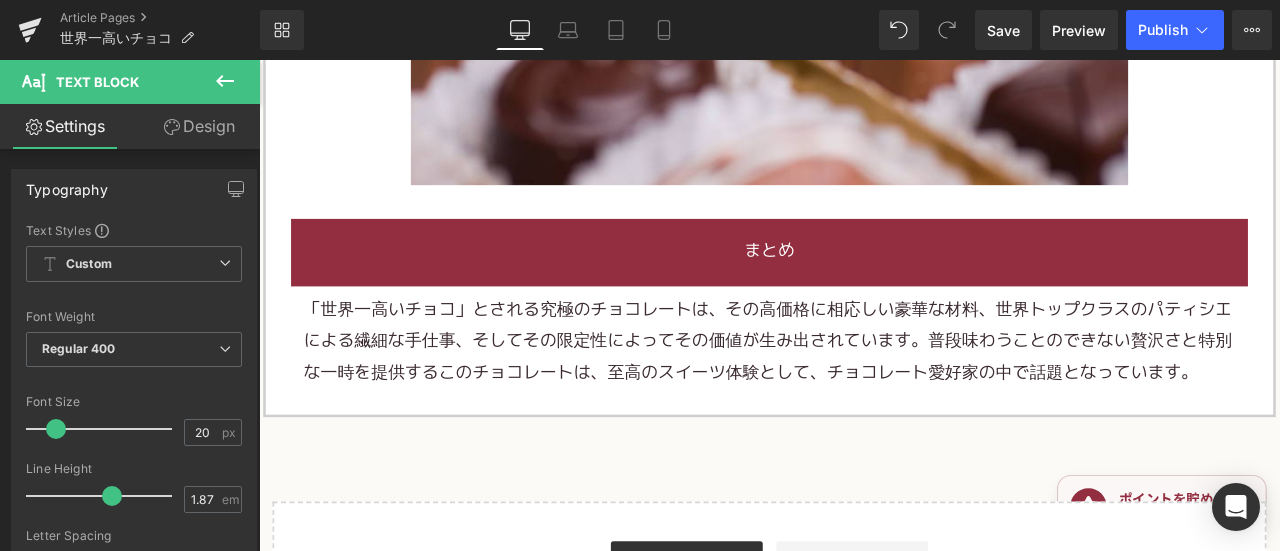 click on "「世界一高いチョコ」とされる究極のチョコレートは、その高価格に相応しい豪華な材料、世界トップクラスのパティシエによる繊細な手仕事、そしてその限定性によってその価値が生み出されています。普段味わうことのできない贅沢さと特別な一時を提供するこのチョコレートは、至高のスイーツ体験として、チョコレート愛好家の中で話題となっています。" at bounding box center [864, 394] 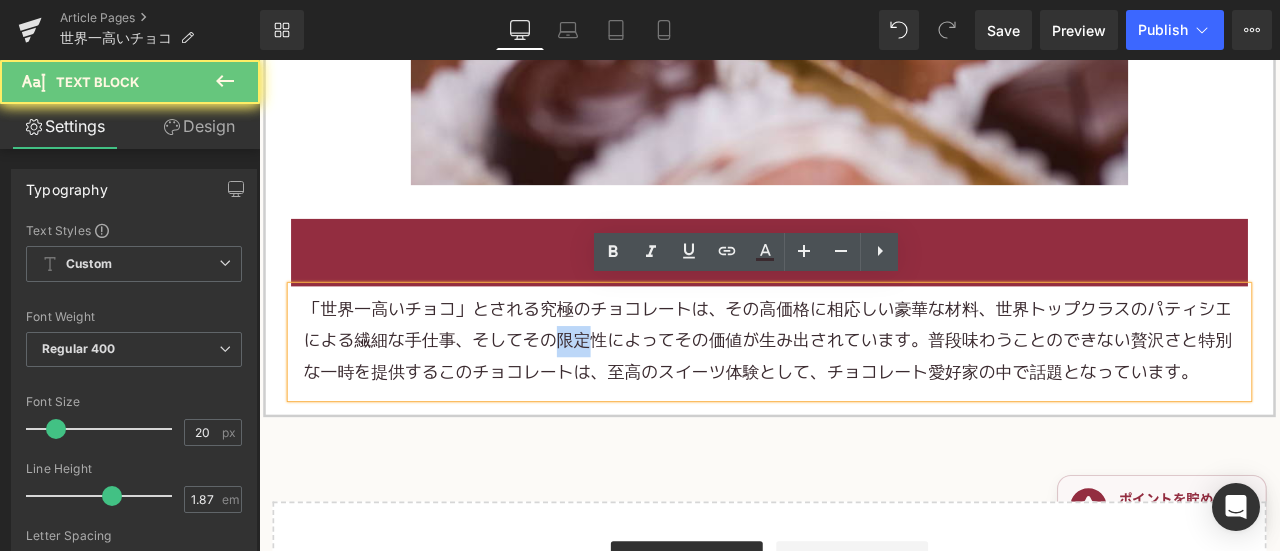 click on "「世界一高いチョコ」とされる究極のチョコレートは、その高価格に相応しい豪華な材料、世界トップクラスのパティシエによる繊細な手仕事、そしてその限定性によってその価値が生み出されています。普段味わうことのできない贅沢さと特別な一時を提供するこのチョコレートは、至高のスイーツ体験として、チョコレート愛好家の中で話題となっています。" at bounding box center (864, 394) 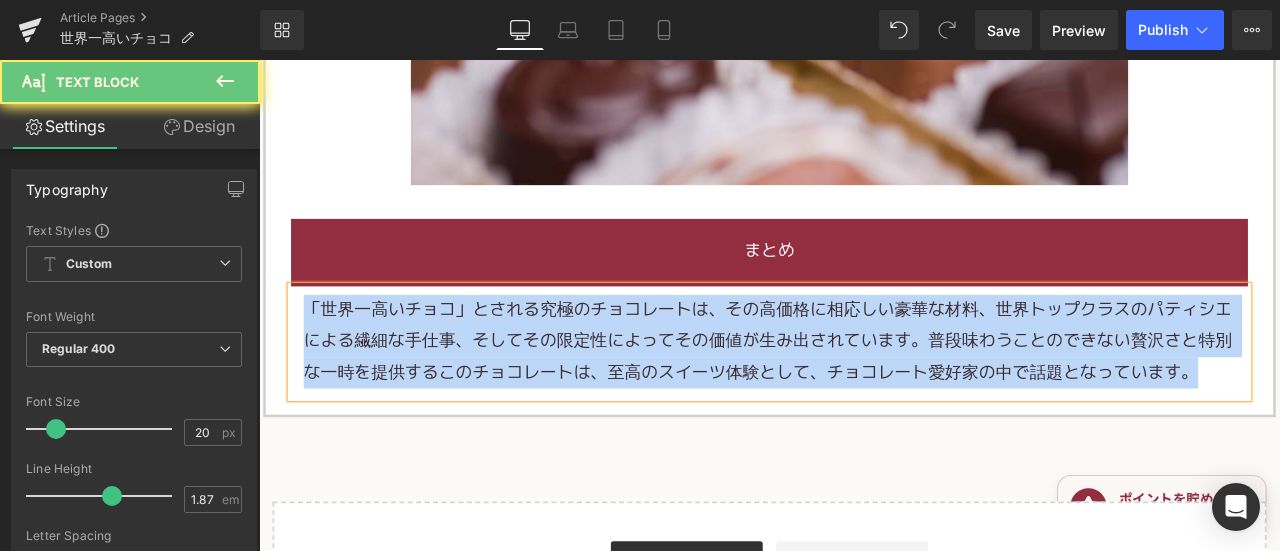 paste 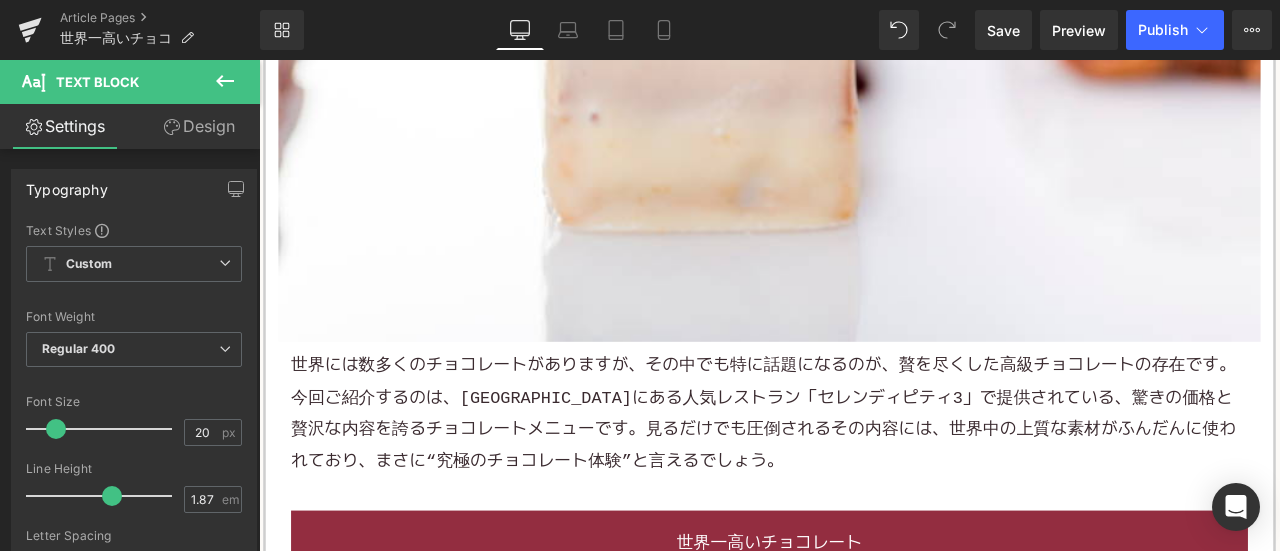 scroll, scrollTop: 1000, scrollLeft: 0, axis: vertical 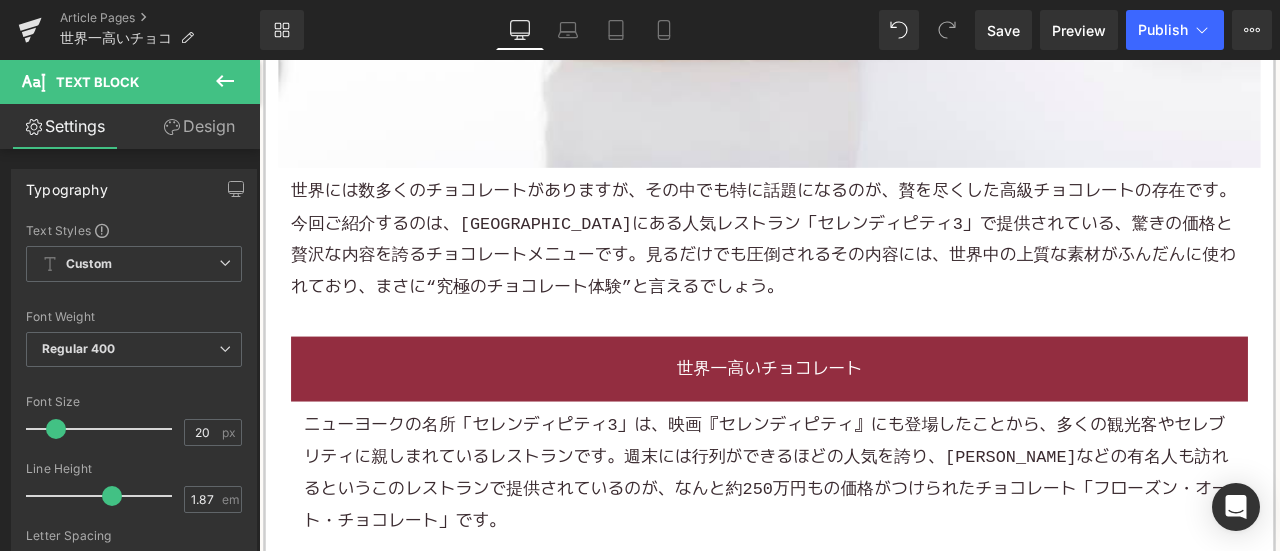 click on "世界には数多くのチョコレートがありますが、その中でも特に話題になるのが、贅を尽くした高級チョコレートの存在です。今回ご紹介するのは、ニューヨークにある人気レストラン「セレンディピティ3」で提供されている、驚きの価格と贅沢な内容を誇るチョコレートメニューです。見るだけでも圧倒されるその内容には、世界中の上質な素材がふんだんに使われており、まさに“究極のチョコレート体験”と言えるでしょう。" at bounding box center (864, 273) 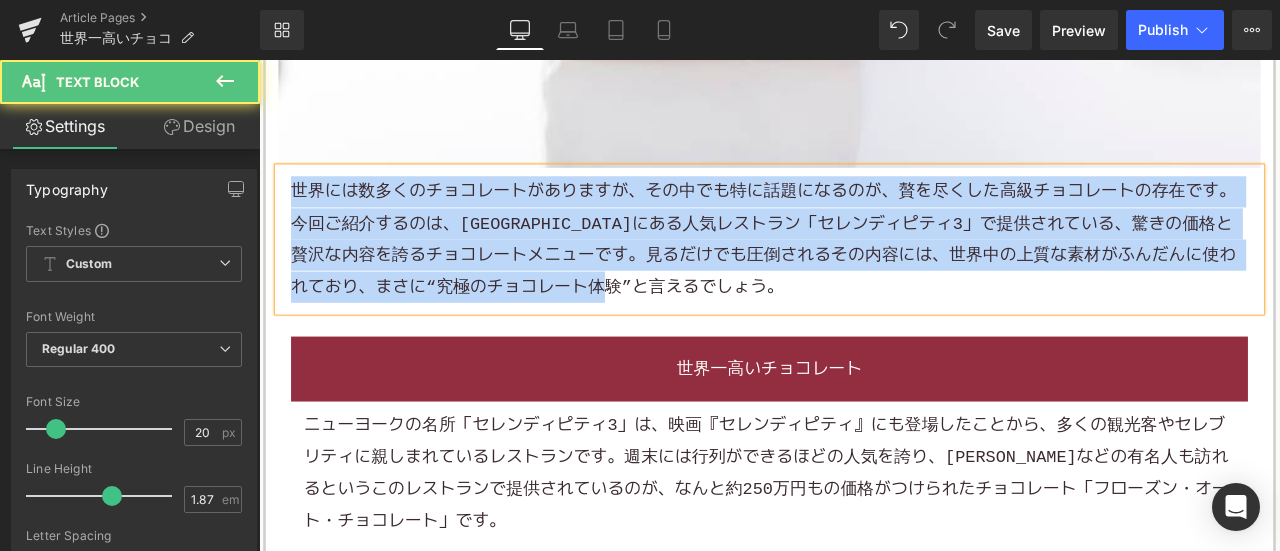 copy on "世界には数多くのチョコレートがありますが、その中でも特に話題になるのが、贅を尽くした高級チョコレートの存在です。今回ご紹介するのは、ニューヨークにある人気レストラン「セレンディピティ3」で提供されている、驚きの価格と贅沢な内容を誇るチョコレートメニューです。見るだけでも圧倒されるその内容には、世界中の上質な素材がふんだんに使われており、まさに“究極のチョコレート体験”と言えるでしょう。" 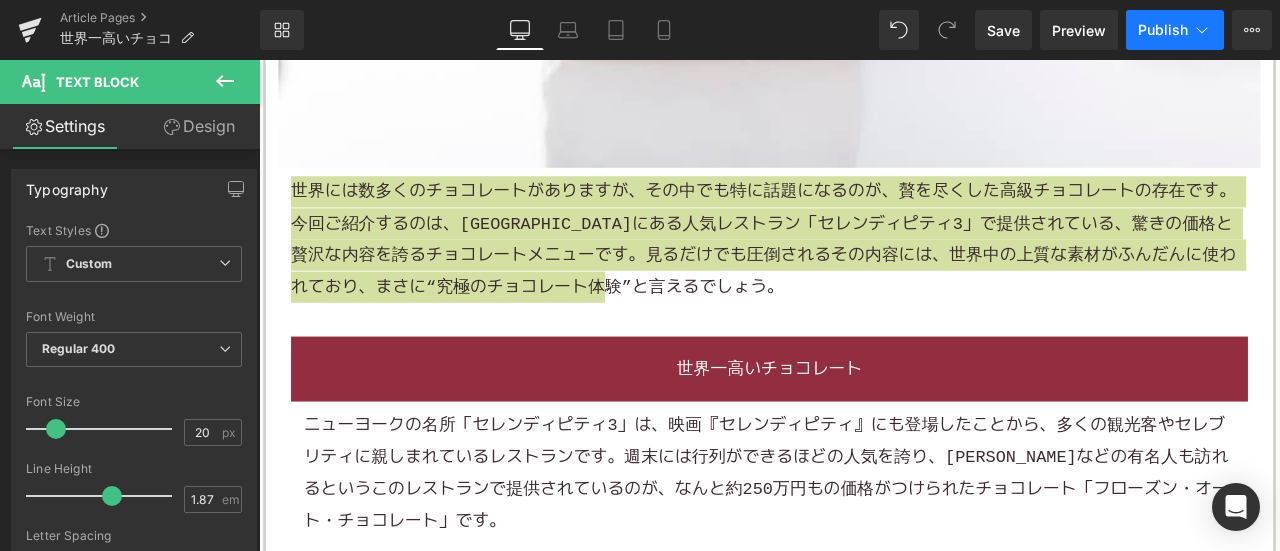 click on "Publish" at bounding box center [1175, 30] 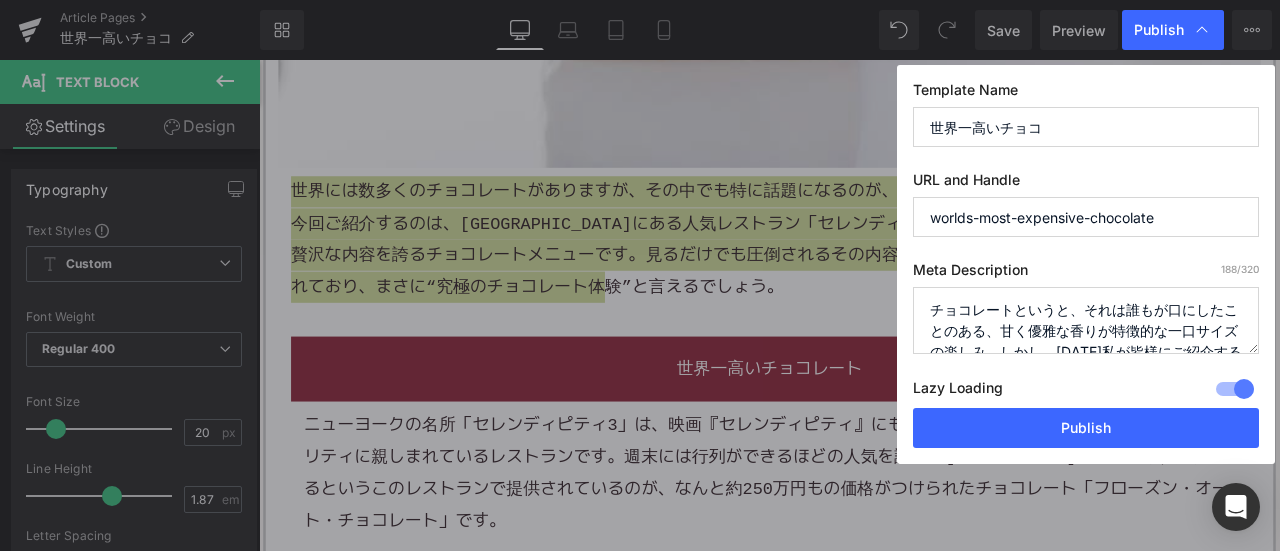 click on "チョコレートというと、それは誰もが口にしたことのある、甘く優雅な香りが特徴的な一口サイズの楽しみ。しかし、今日私が皆様にご紹介するのは、決して手軽に口にすることのできない、ある意味で幻とも言える究極のチョコレート。それはなんと、"世界一高いチョコ"として記録されているものです。どのようにその評価がなされ、何がその価値を生み出しているのか、その全貌を紐解いて見ていきましょう。" at bounding box center (1086, 320) 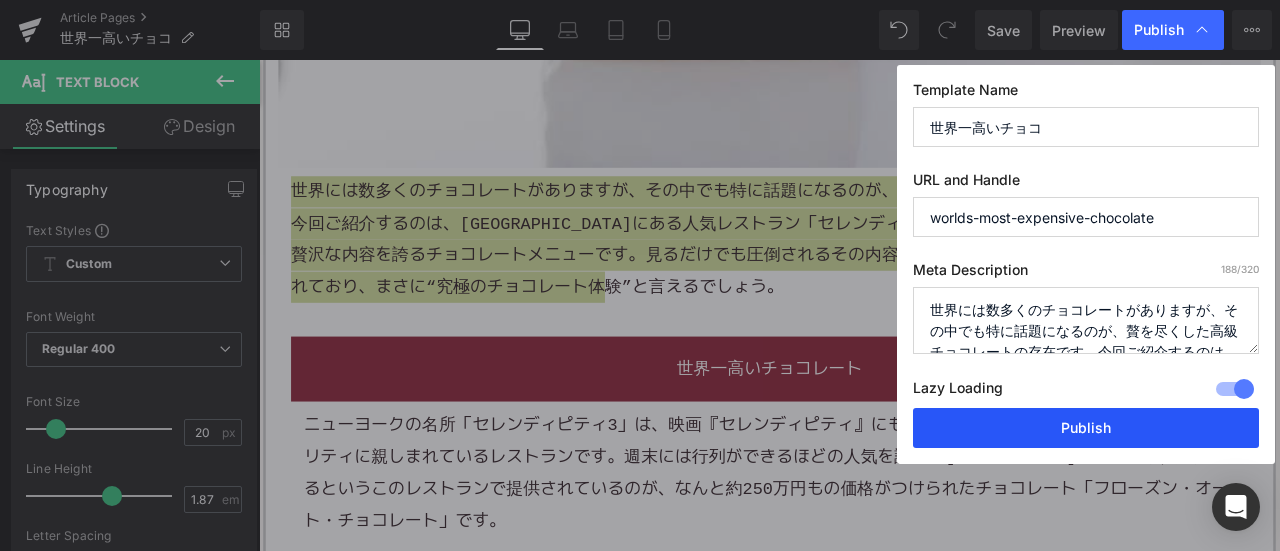 scroll, scrollTop: 154, scrollLeft: 0, axis: vertical 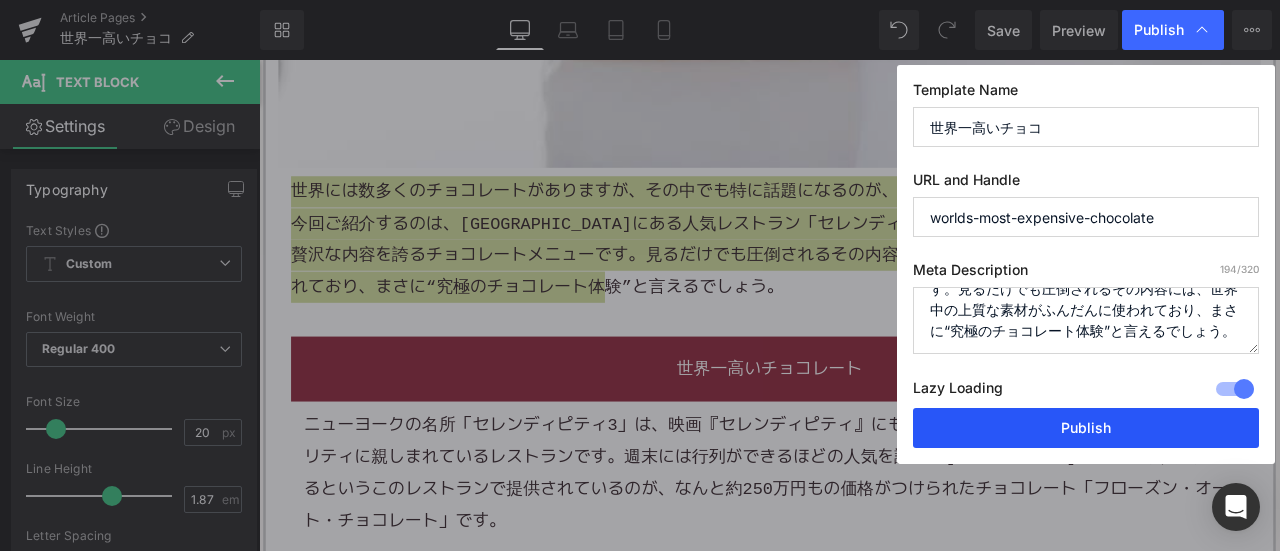 type on "世界には数多くのチョコレートがありますが、その中でも特に話題になるのが、贅を尽くした高級チョコレートの存在です。今回ご紹介するのは、ニューヨークにある人気レストラン「セレンディピティ3」で提供されている、驚きの価格と贅沢な内容を誇るチョコレートメニューです。見るだけでも圧倒されるその内容には、世界中の上質な素材がふんだんに使われており、まさに“究極のチョコレート体験”と言えるでしょう。" 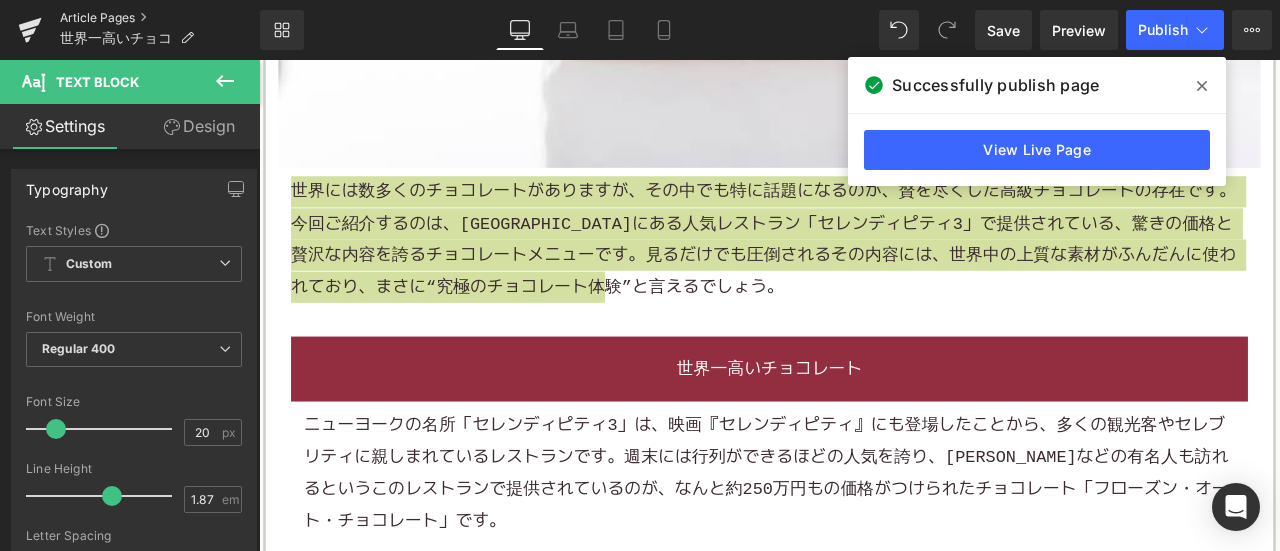 click on "Article Pages" at bounding box center [160, 18] 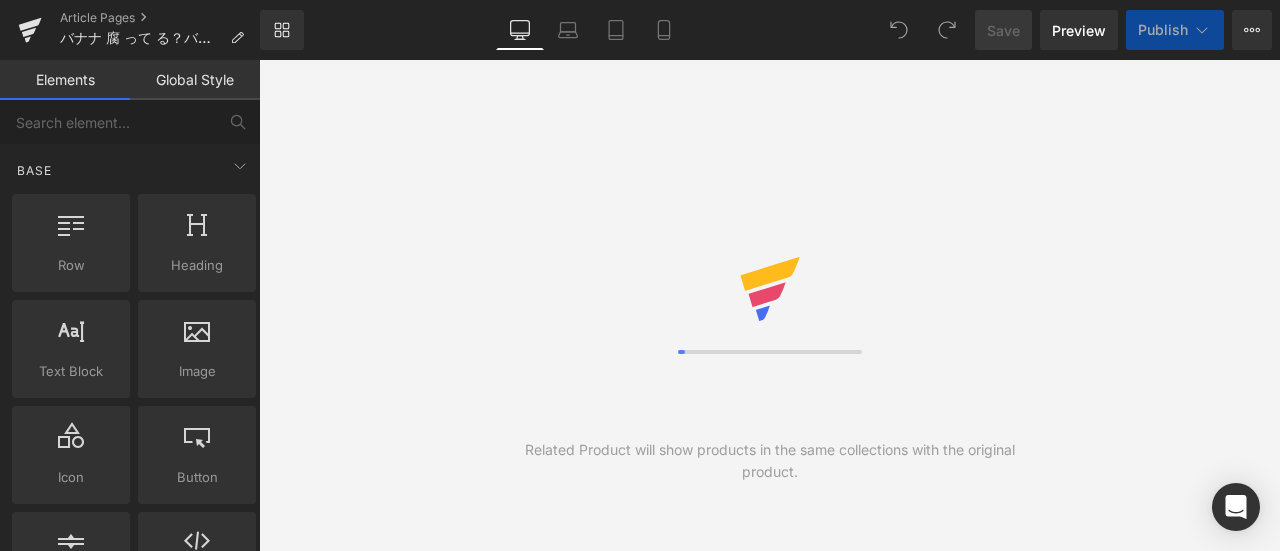 scroll, scrollTop: 0, scrollLeft: 0, axis: both 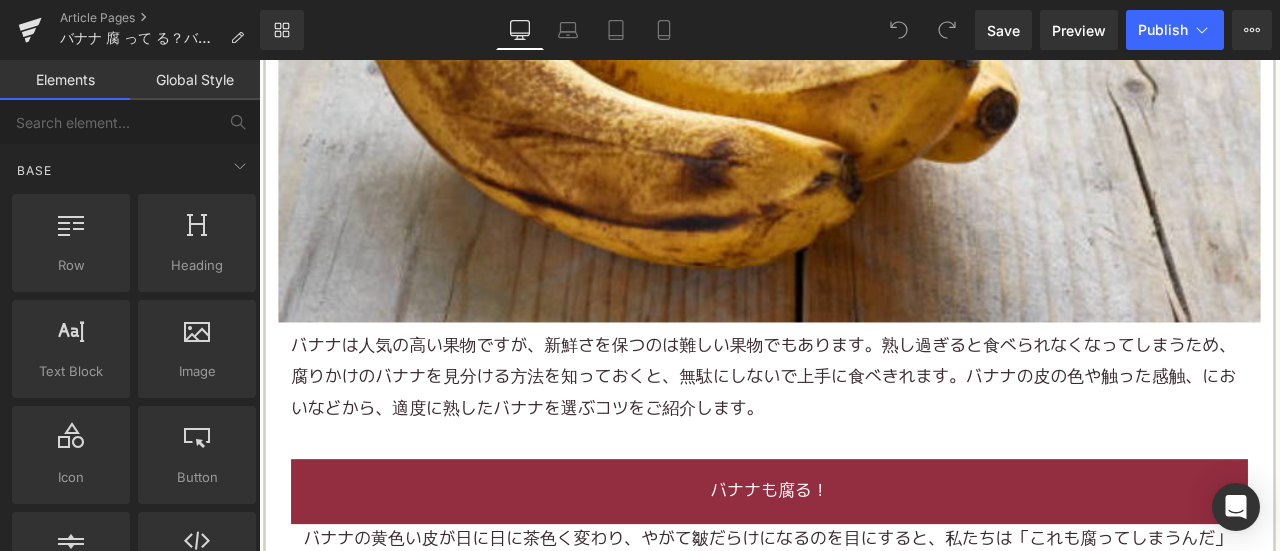 click on "バナナ は人気の高い 果物 ですが、新鮮さを保つのは難しい果物でもあります。熟し過ぎると食べられなくなってしまうため、腐りかけの バナナ を見分ける方法を知っておくと、無駄にしないで上手に食べきれます。バナナの皮の色や触った感触、においなどから、適度に熟したバナナを選ぶコツをご紹介します。" at bounding box center [864, 437] 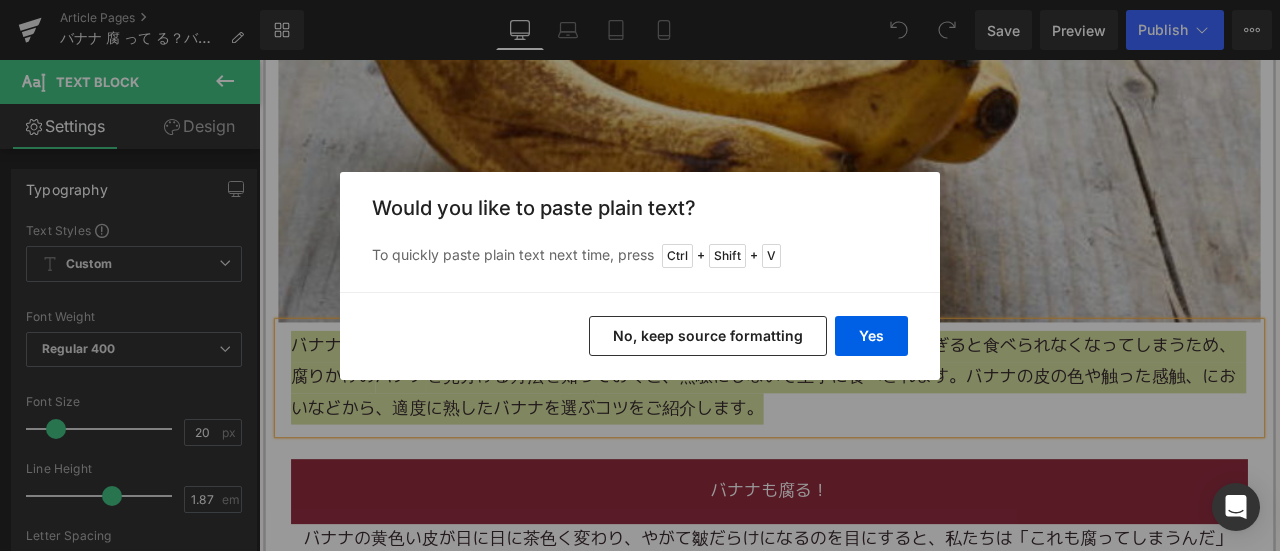 click on "Yes No, keep source formatting" at bounding box center [640, 336] 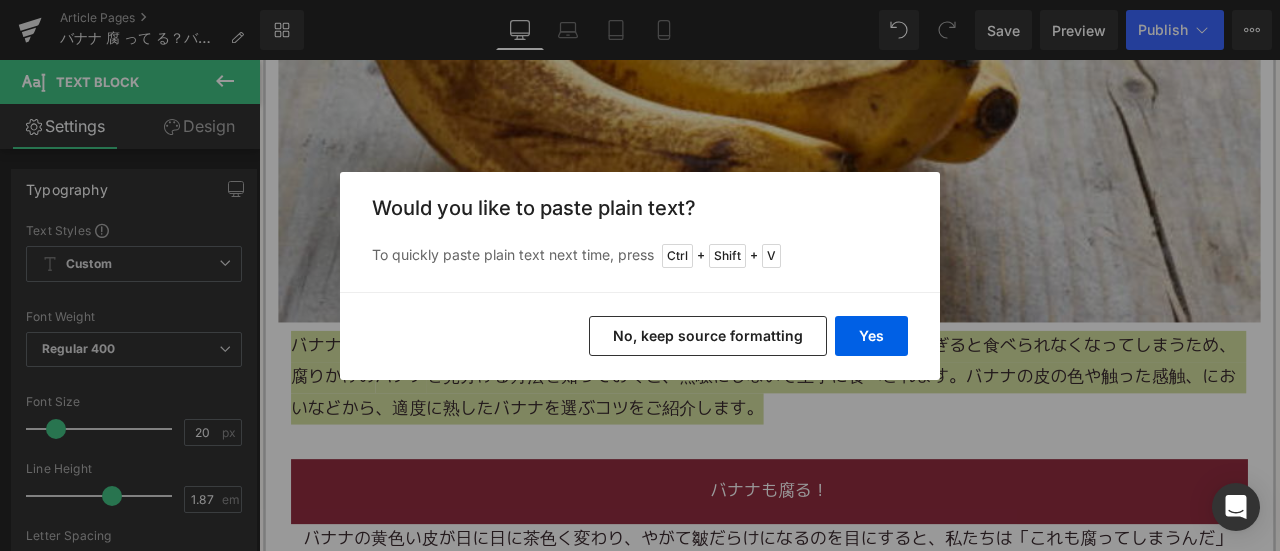 click on "No, keep source formatting" at bounding box center (708, 336) 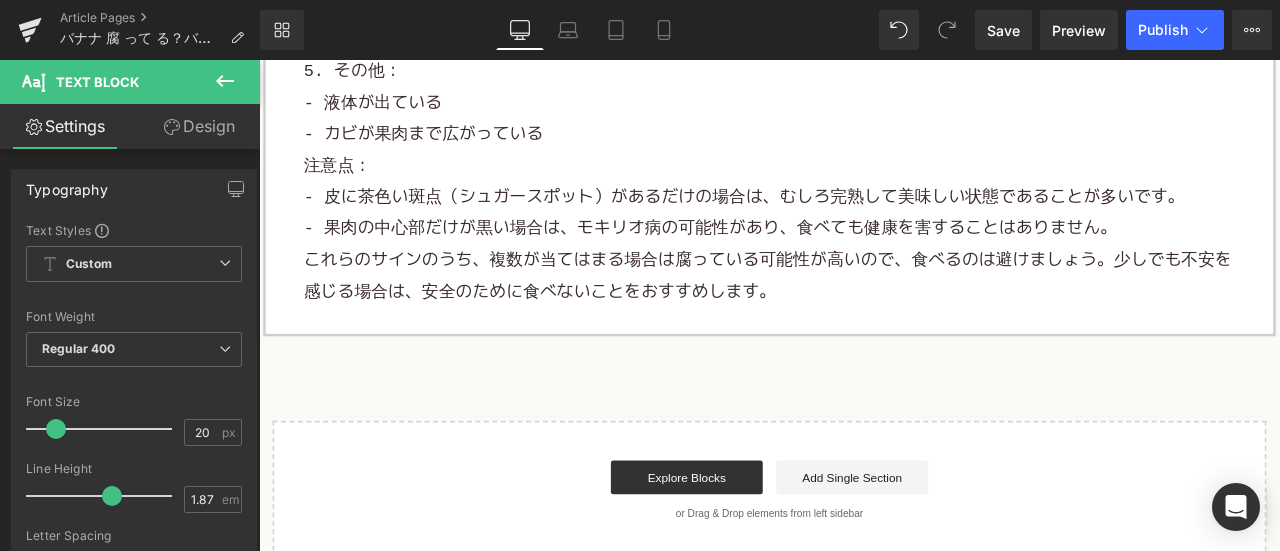 scroll, scrollTop: 8604, scrollLeft: 0, axis: vertical 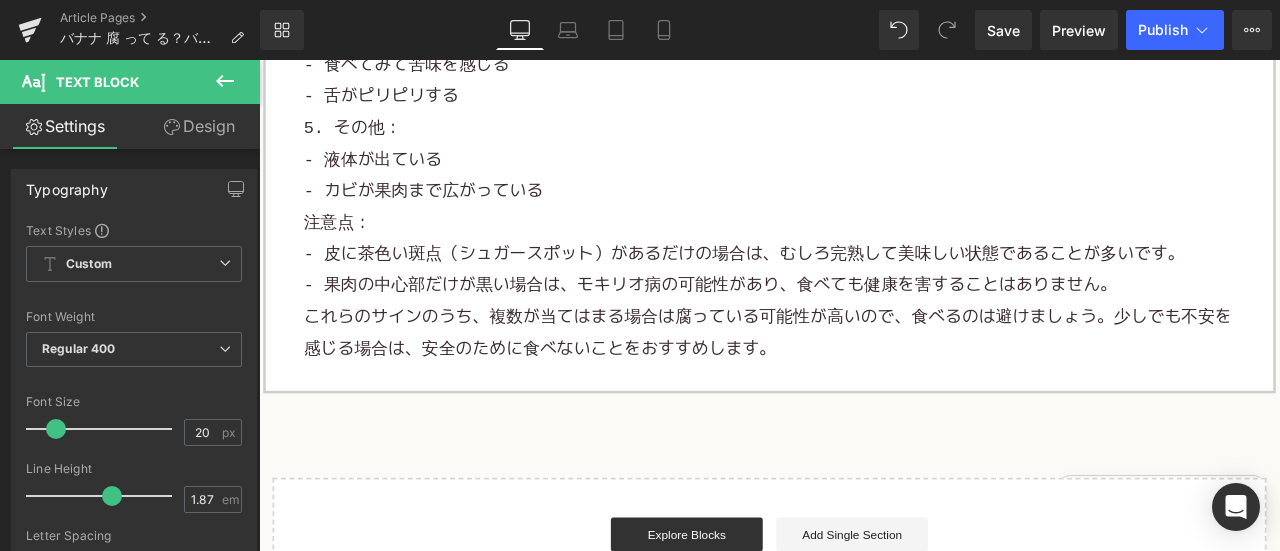 click on "これらのサインのうち、複数が当てはまる場合は腐っている可能性が高いので、食べるのは避けましょう。少しでも不安を感じる場合は、安全のために食べないことをおすすめします。" at bounding box center (864, 384) 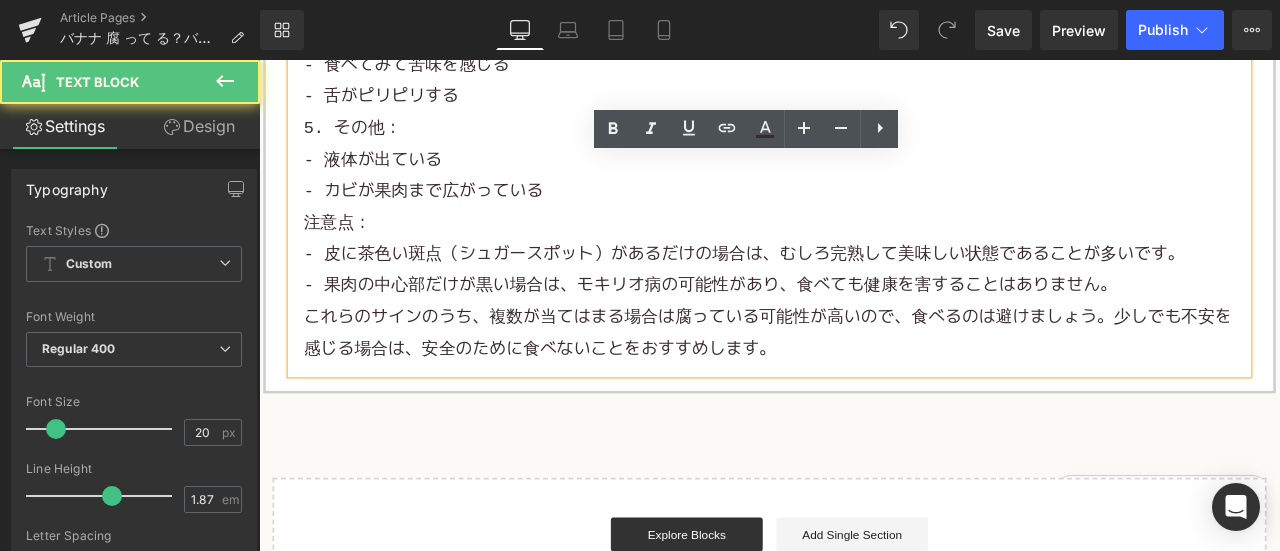 click on "これらのサインのうち、複数が当てはまる場合は腐っている可能性が高いので、食べるのは避けましょう。少しでも不安を感じる場合は、安全のために食べないことをおすすめします。" at bounding box center (864, 384) 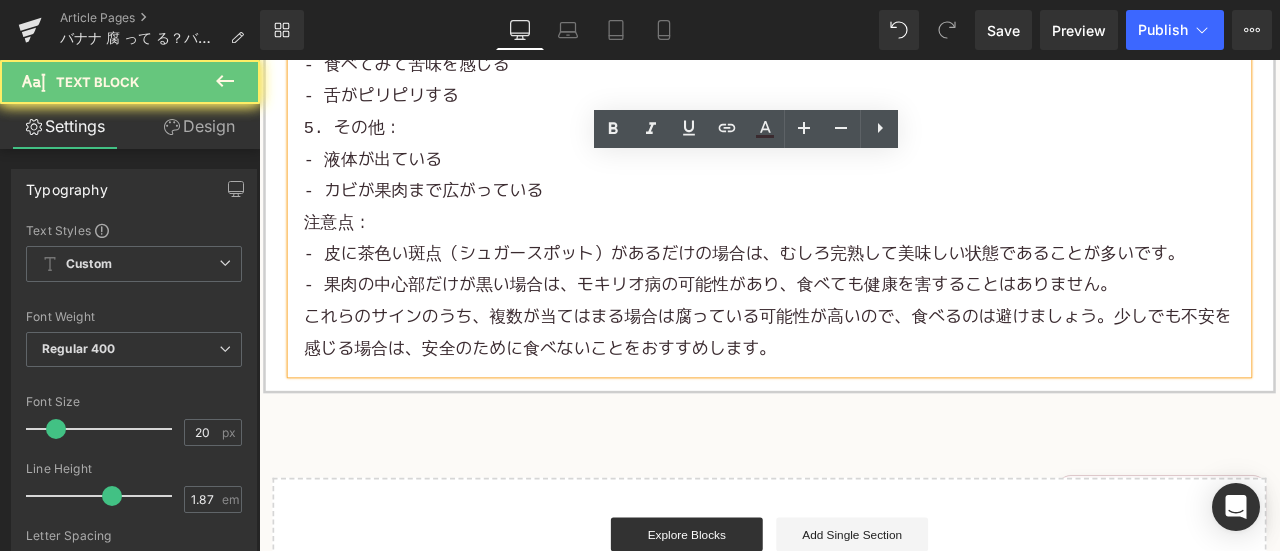 type 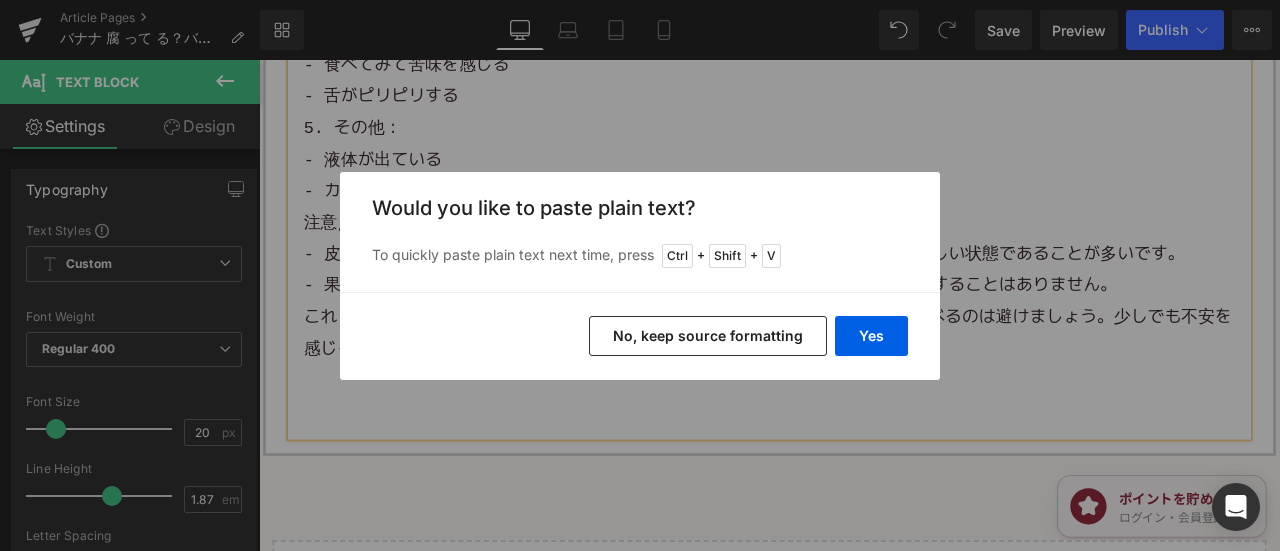 drag, startPoint x: 655, startPoint y: 336, endPoint x: 811, endPoint y: 344, distance: 156.20499 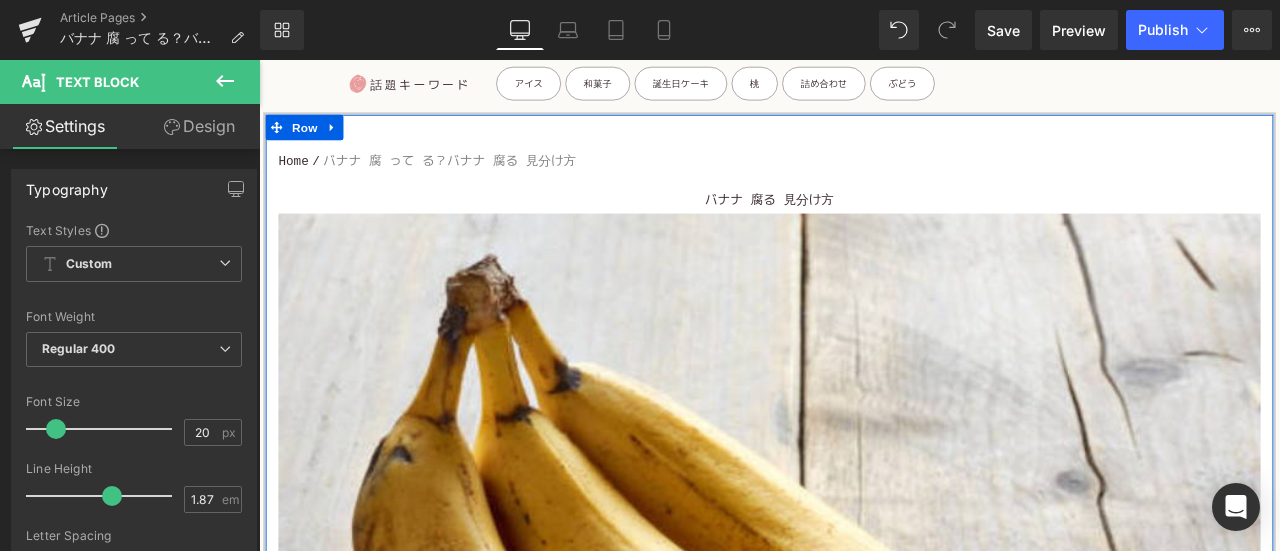 scroll, scrollTop: 200, scrollLeft: 0, axis: vertical 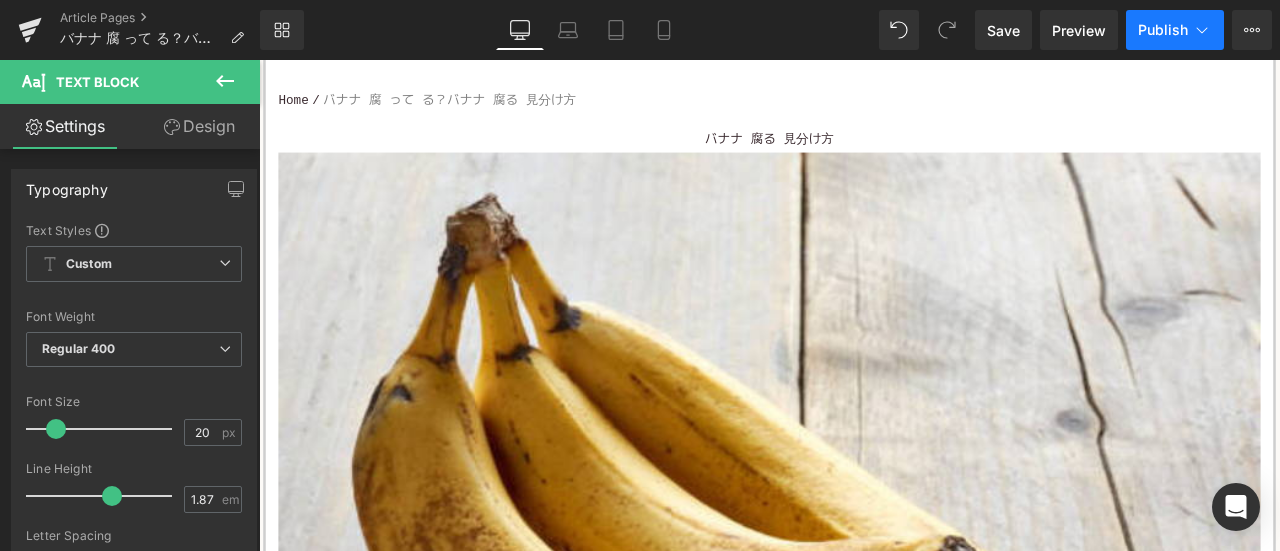click on "Publish" at bounding box center (1175, 30) 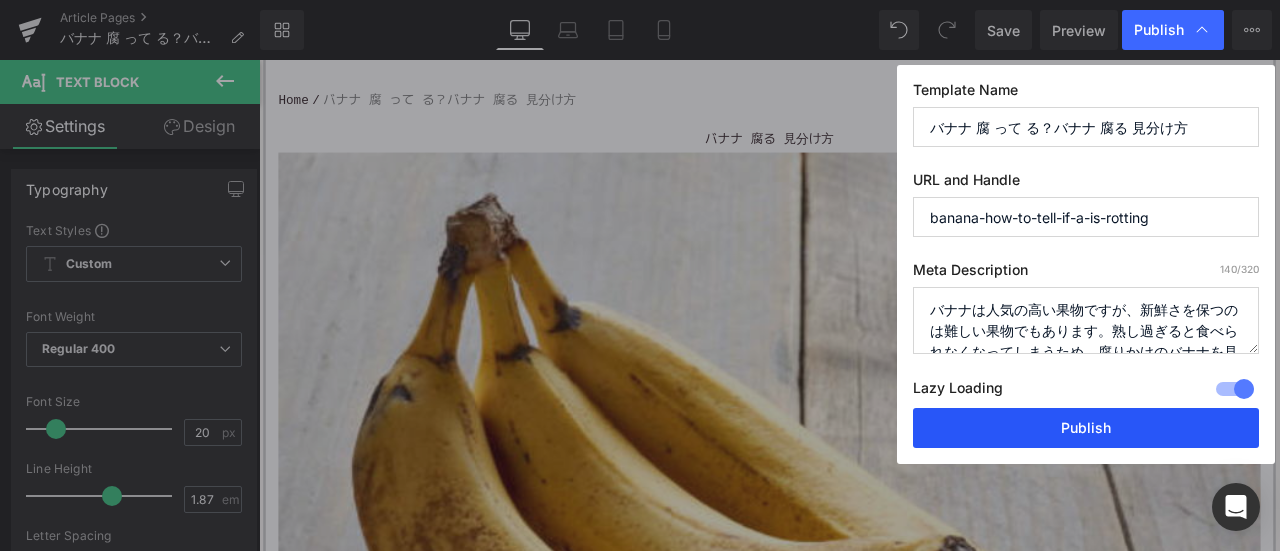 click on "Publish" at bounding box center [1086, 428] 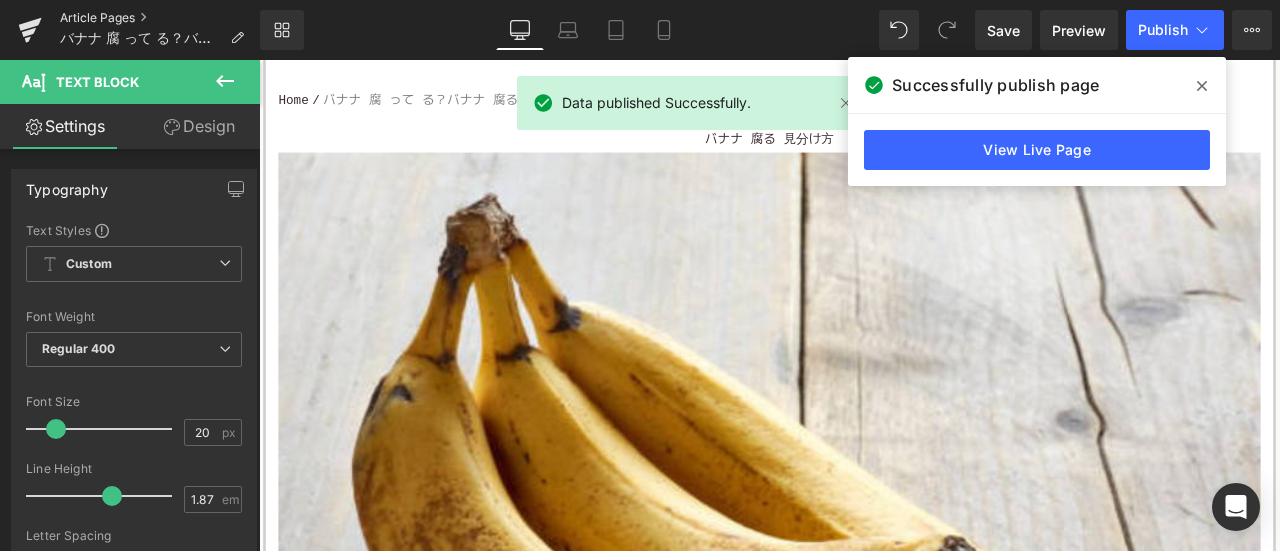 click on "Article Pages" at bounding box center [160, 18] 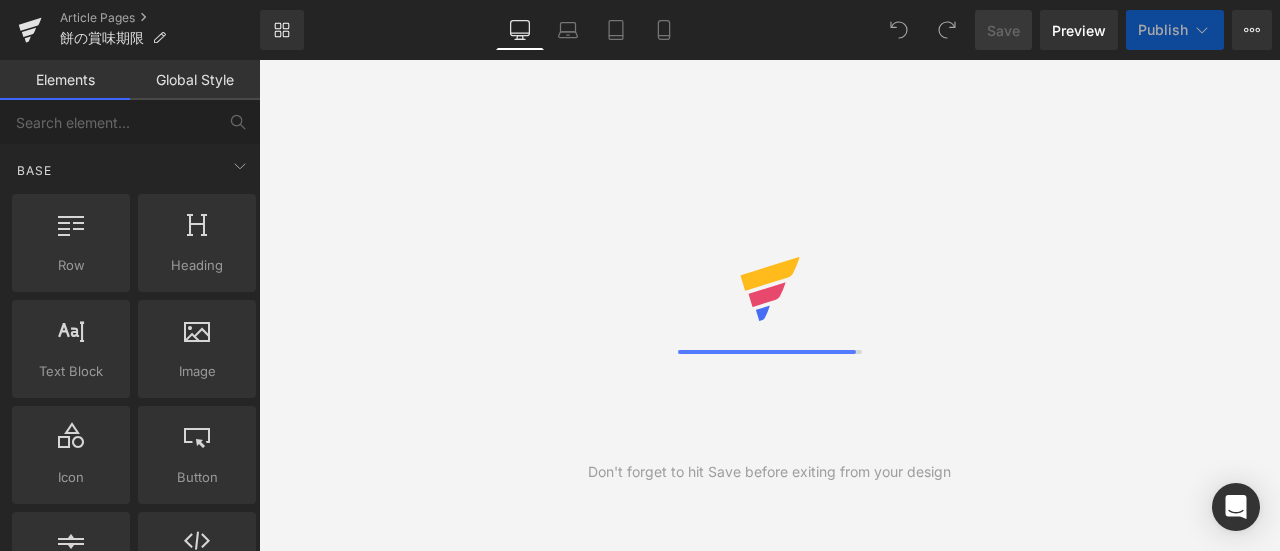 scroll, scrollTop: 0, scrollLeft: 0, axis: both 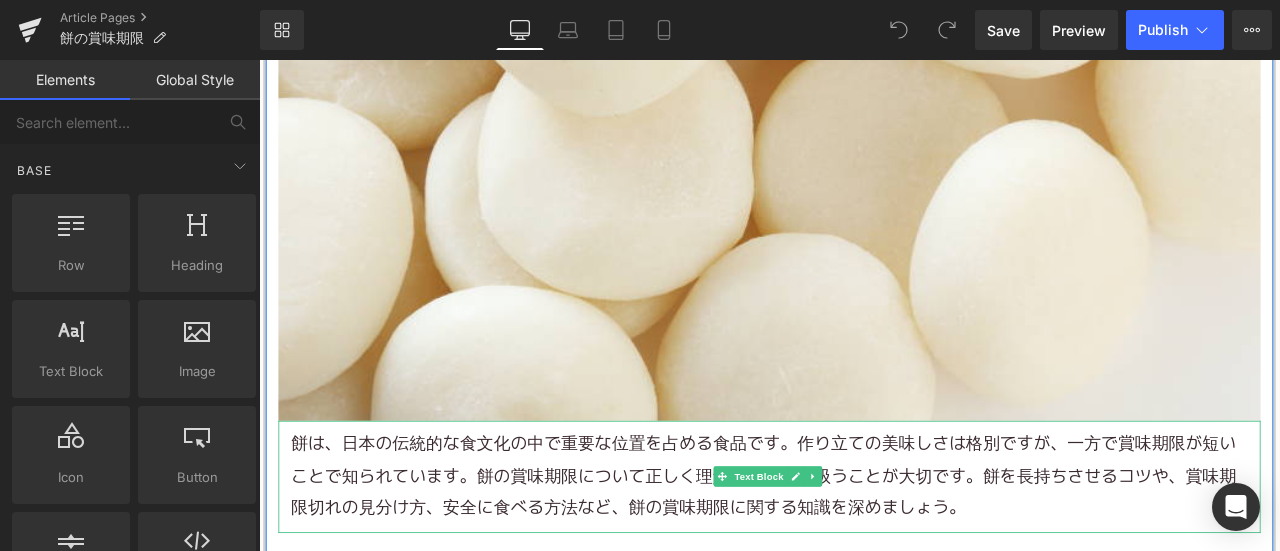 drag, startPoint x: 471, startPoint y: 500, endPoint x: 514, endPoint y: 514, distance: 45.221676 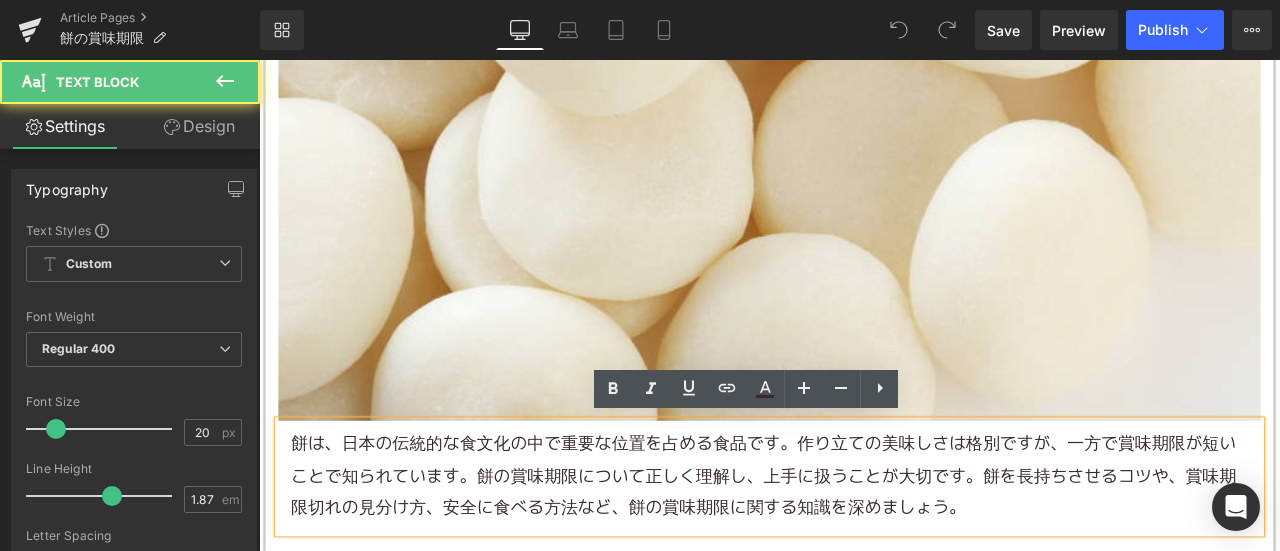 click on "餅は、日本の伝統的な食文化の中で重要な位置を占める食品です。作り立ての美味しさは格別ですが、一方で賞味期限が短いことで知られています。餅の賞味期限について正しく理解し、上手に扱うことが大切です。餅を長持ちさせるコツや、賞味期限切れの見分け方、安全に食べる方法など、餅の賞味期限に関する知識を深めましょう。" at bounding box center [864, 554] 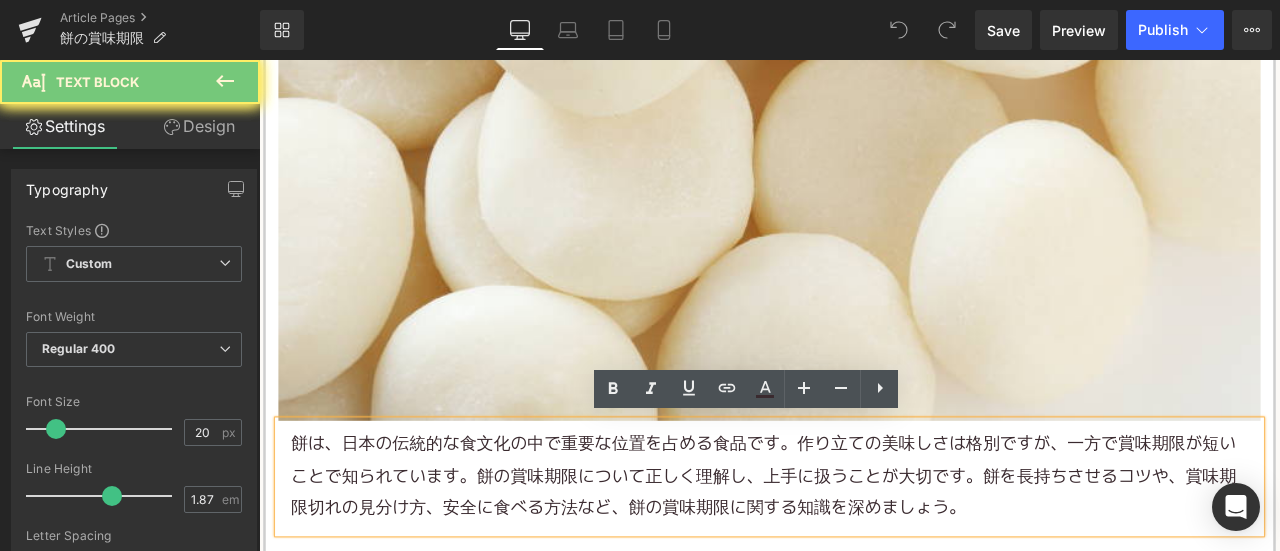 click on "餅は、日本の伝統的な食文化の中で重要な位置を占める食品です。作り立ての美味しさは格別ですが、一方で賞味期限が短いことで知られています。餅の賞味期限について正しく理解し、上手に扱うことが大切です。餅を長持ちさせるコツや、賞味期限切れの見分け方、安全に食べる方法など、餅の賞味期限に関する知識を深めましょう。" at bounding box center (864, 554) 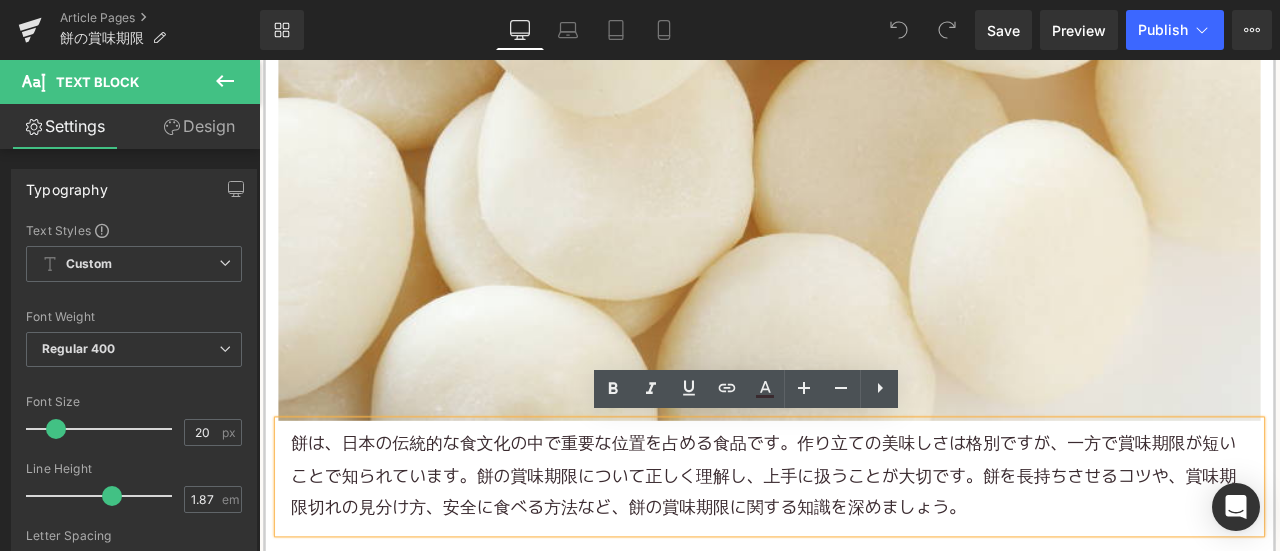 click on "餅は、日本の伝統的な食文化の中で重要な位置を占める食品です。作り立ての美味しさは格別ですが、一方で賞味期限が短いことで知られています。餅の賞味期限について正しく理解し、上手に扱うことが大切です。餅を長持ちさせるコツや、賞味期限切れの見分け方、安全に食べる方法など、餅の賞味期限に関する知識を深めましょう。" at bounding box center (864, 554) 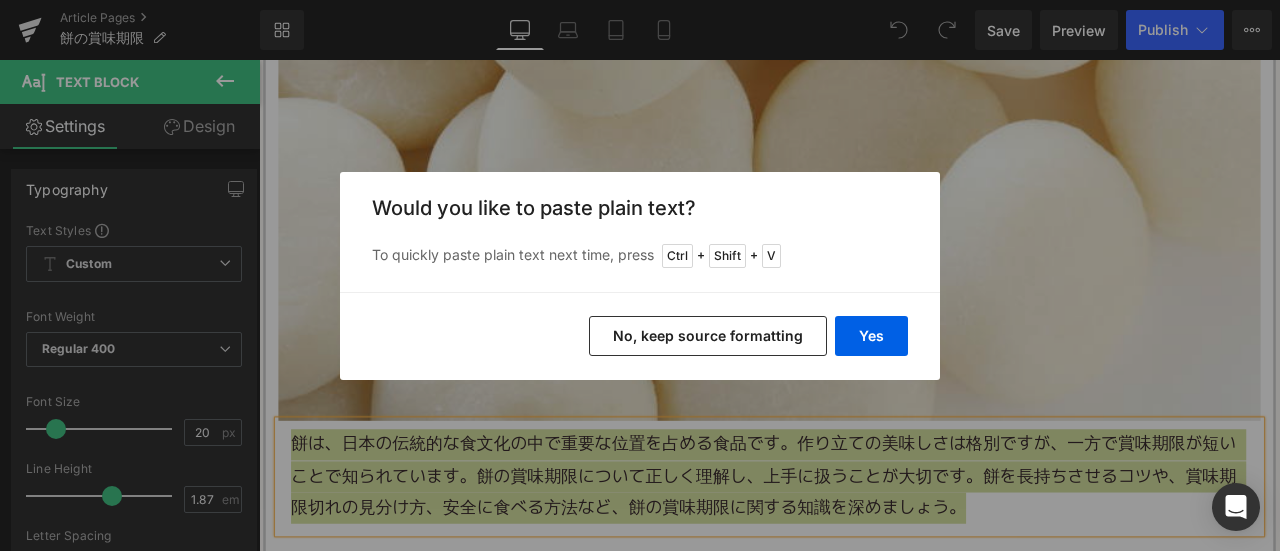 click on "No, keep source formatting" at bounding box center [708, 336] 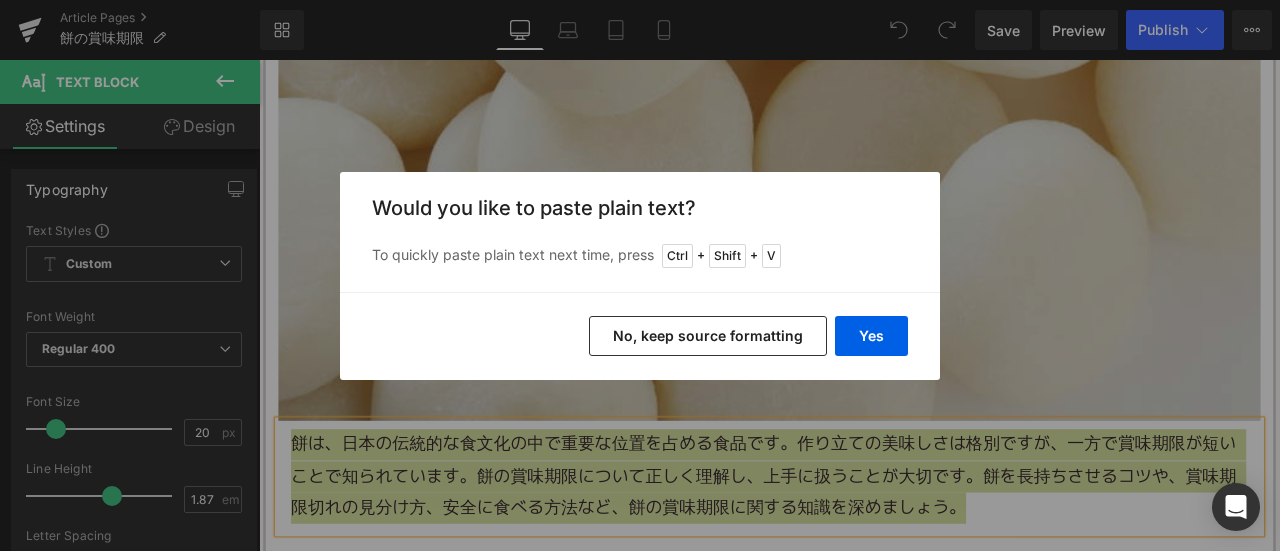 type 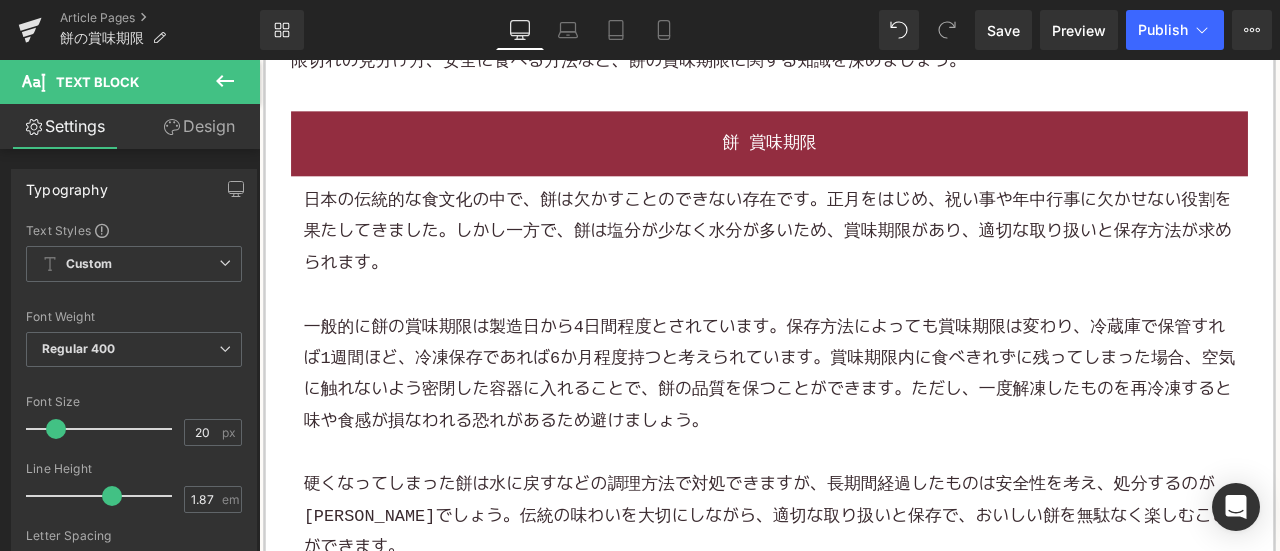 scroll, scrollTop: 1300, scrollLeft: 0, axis: vertical 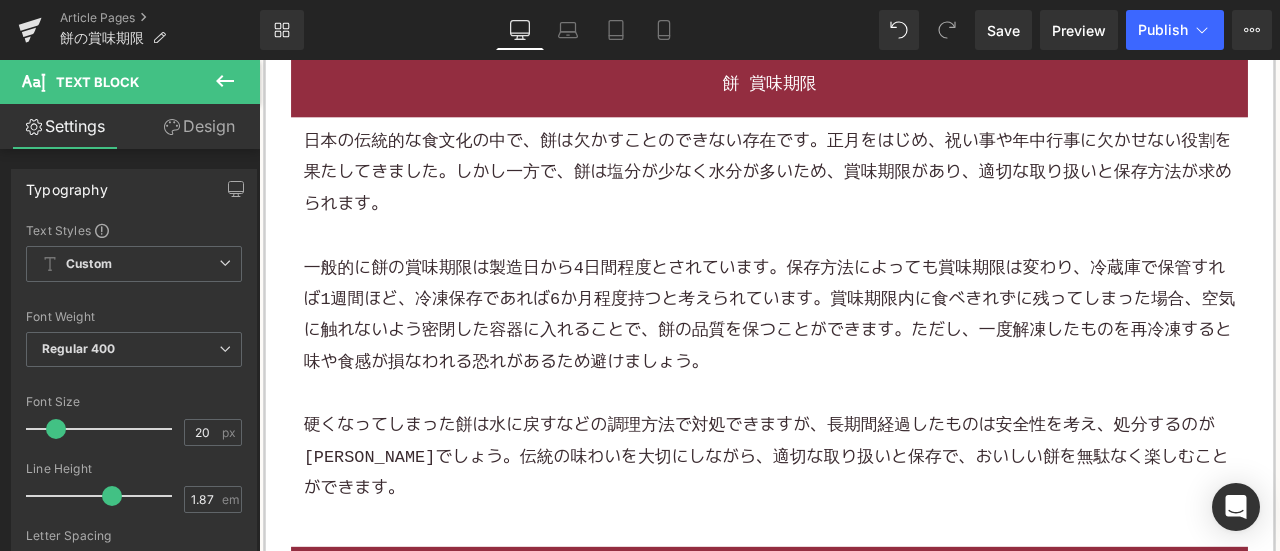 click on "一般的に餅の賞味期限は製造日から4日間程度とされています。保存方法によっても賞味期限は変わり、冷蔵庫で保管すれば1週間ほど、冷凍保存であれば6か月程度持つと考えられています。賞味期限内に食べきれずに残ってしまった場合、空気に触れないよう密閉した容器に入れることで、餅の品質を保つことができます。ただし、一度解凍したものを再冷凍すると味や食感が損なわれる恐れがあるため避けましょう。" at bounding box center [864, 363] 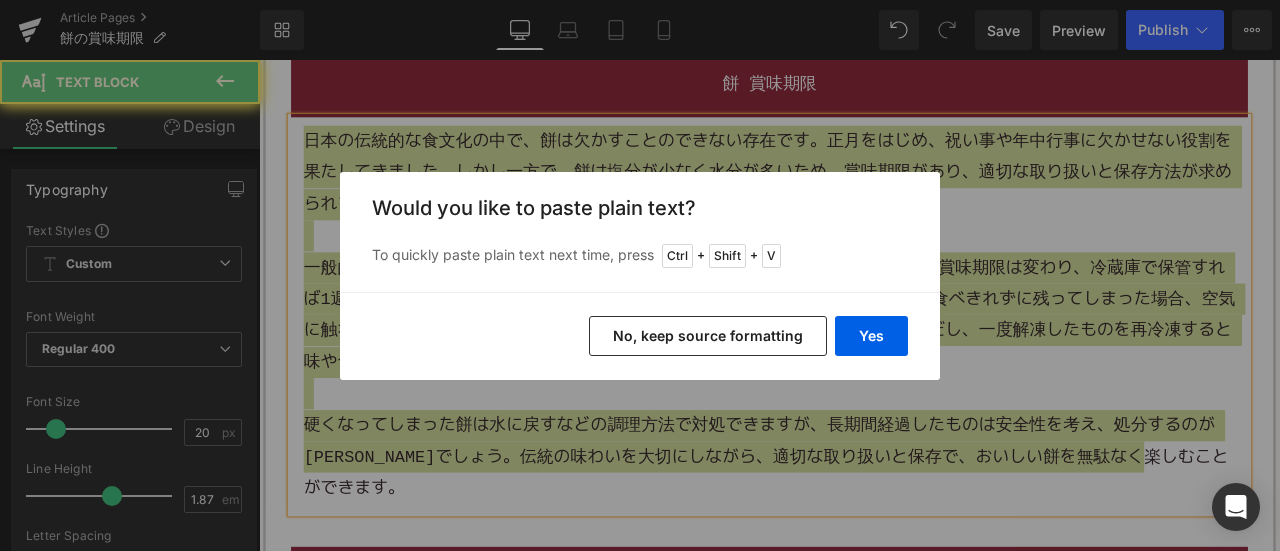 drag, startPoint x: 452, startPoint y: 263, endPoint x: 711, endPoint y: 341, distance: 270.4903 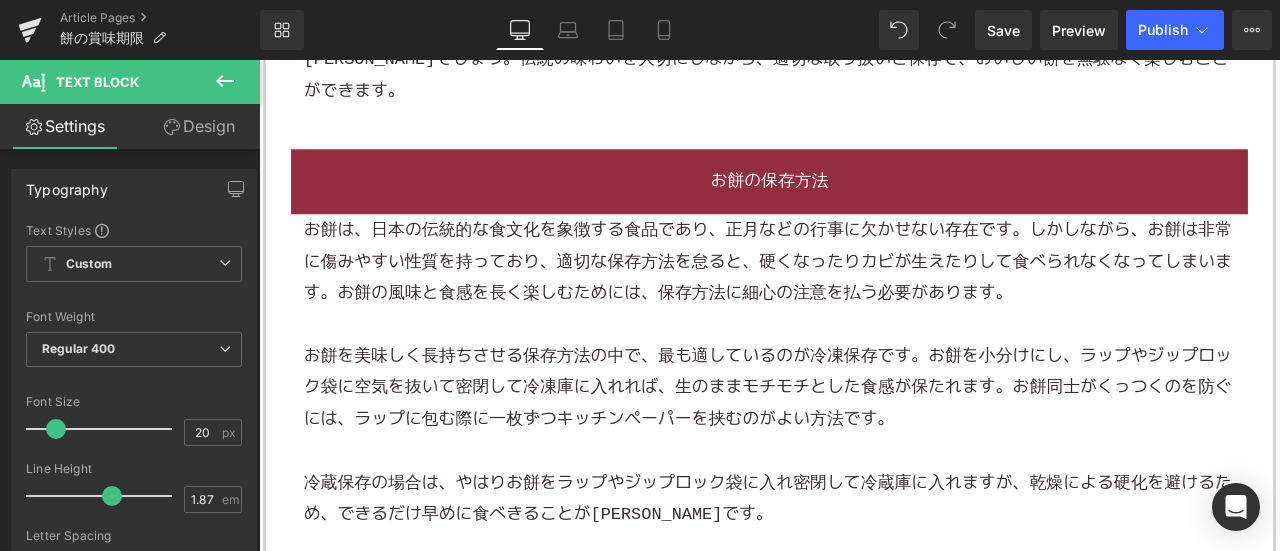 scroll, scrollTop: 1800, scrollLeft: 0, axis: vertical 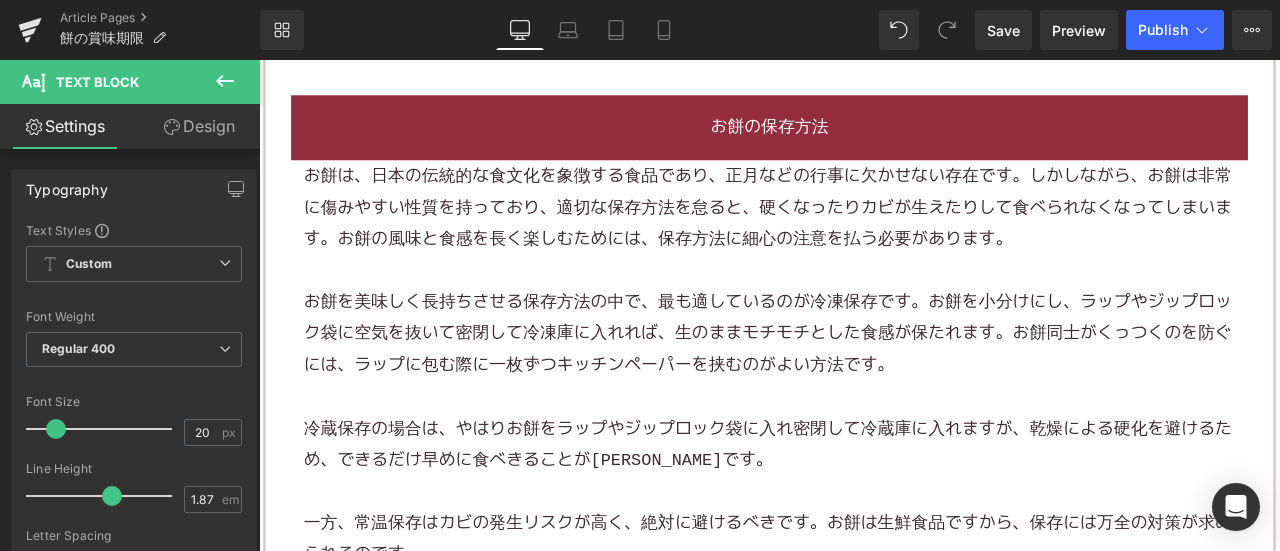 click on "お餅を美味しく長持ちさせる保存方法の中で、最も適しているのが冷凍保存です。お餅を小分けにし、ラップやジップロック袋に空気を抜いて密閉して冷凍庫に入れれば、生のままモチモチとした食感が保たれます。お餅同士がくっつくのを防ぐには、ラップに包む際に一枚ずつキッチンペーパーを挟むのがよい方法です。" at bounding box center [864, 385] 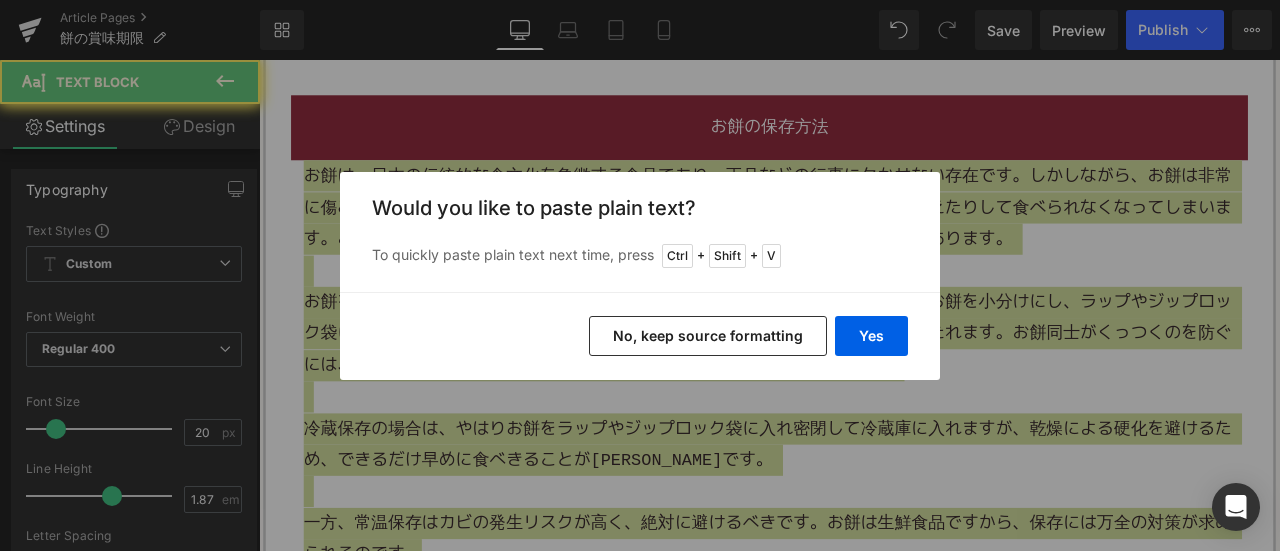 click on "No, keep source formatting" at bounding box center [708, 336] 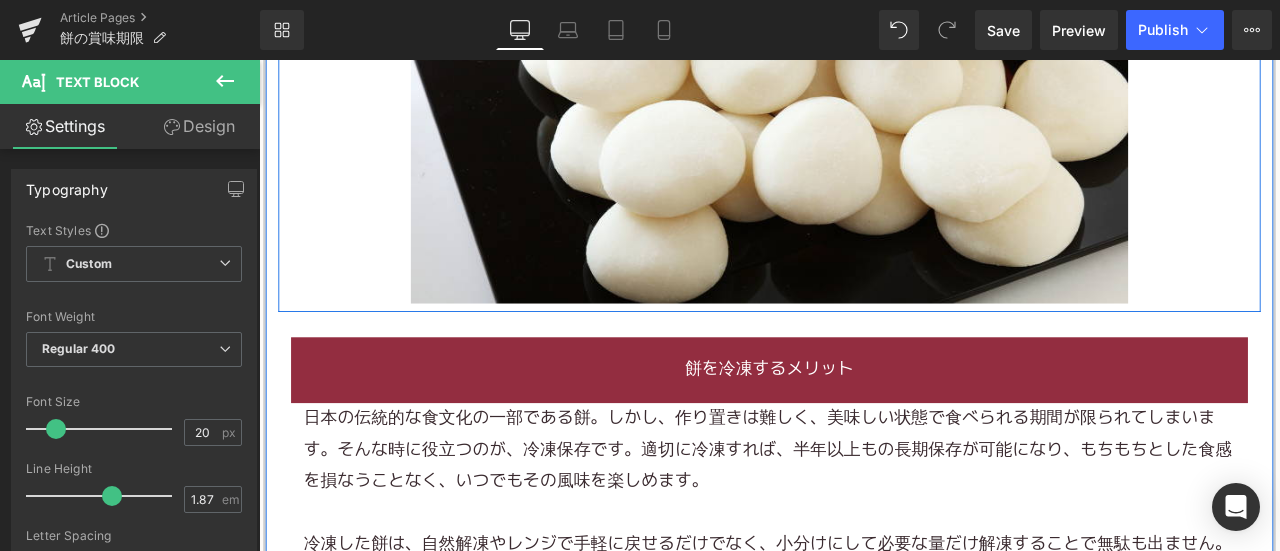 scroll, scrollTop: 2700, scrollLeft: 0, axis: vertical 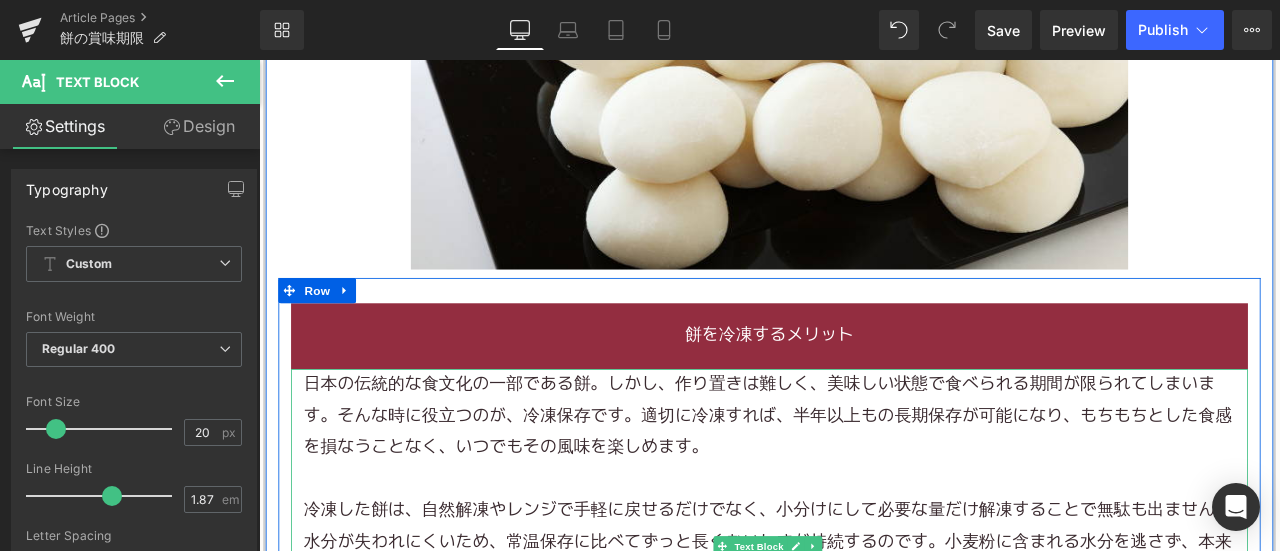 click on "日本の伝統的な食文化の一部である餅。しかし、作り置きは難しく、美味しい状態で食べられる期間が限られてしまいます。そんな時に役立つのが、冷凍保存です。適切に冷凍すれば、半年以上もの長期保存が可能になり、もちもちとした食感を損なうことなく、いつでもその風味を楽しめます。" at bounding box center [864, 482] 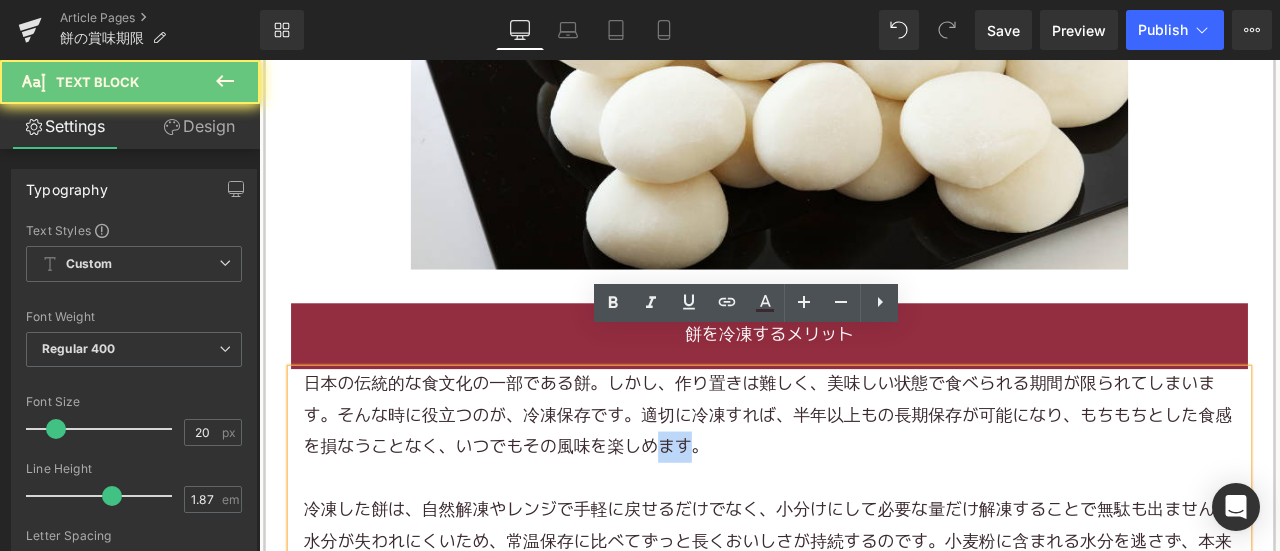 click on "日本の伝統的な食文化の一部である餅。しかし、作り置きは難しく、美味しい状態で食べられる期間が限られてしまいます。そんな時に役立つのが、冷凍保存です。適切に冷凍すれば、半年以上もの長期保存が可能になり、もちもちとした食感を損なうことなく、いつでもその風味を楽しめます。" at bounding box center [864, 482] 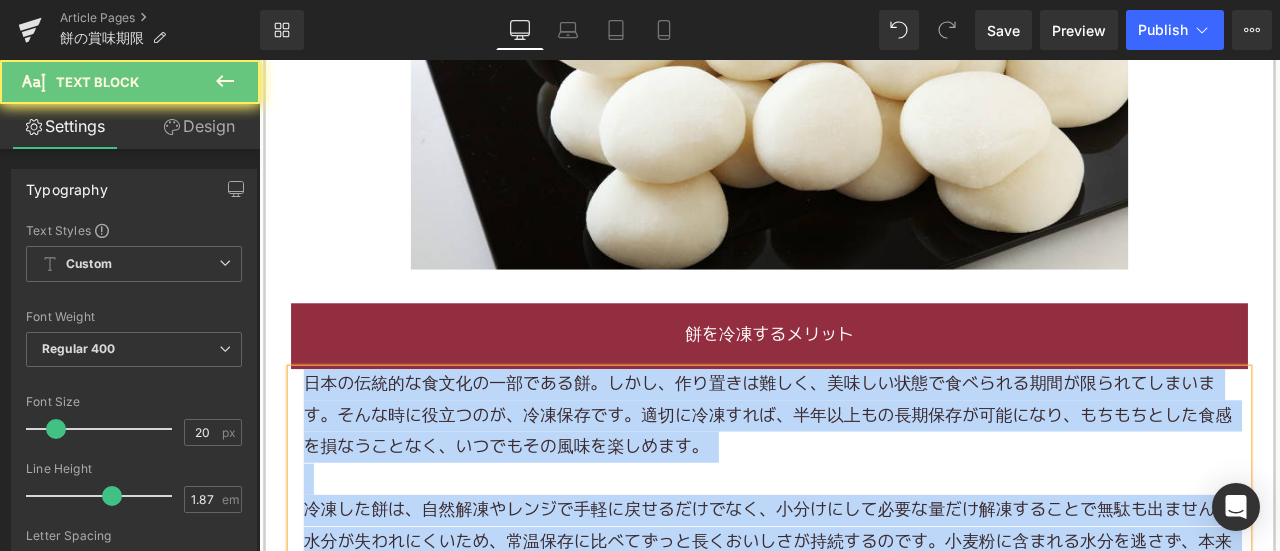 paste 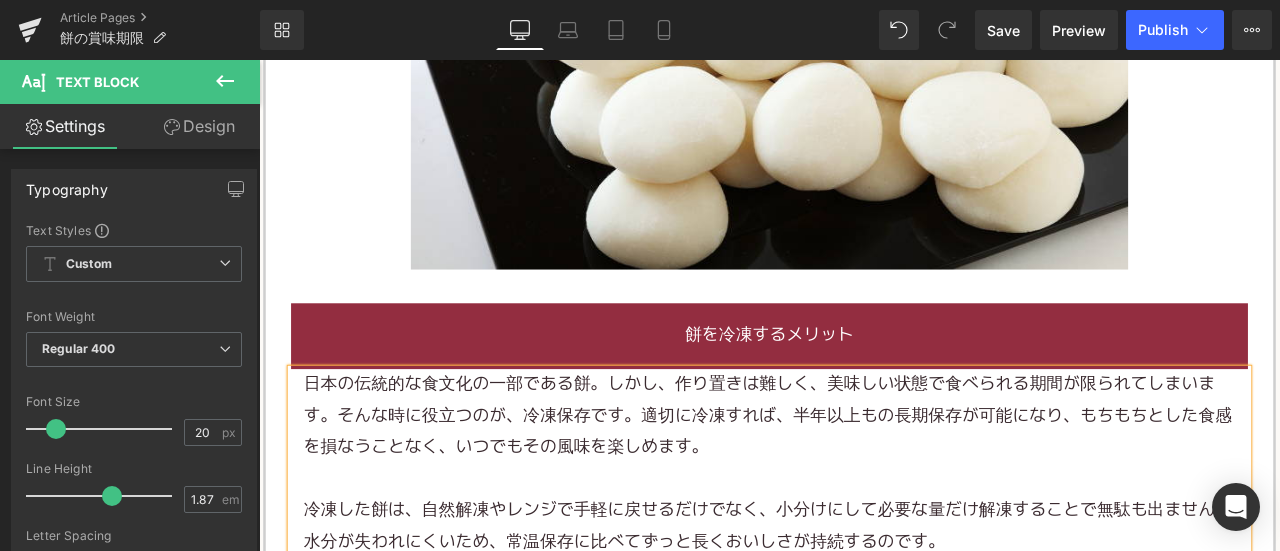 scroll, scrollTop: 3000, scrollLeft: 0, axis: vertical 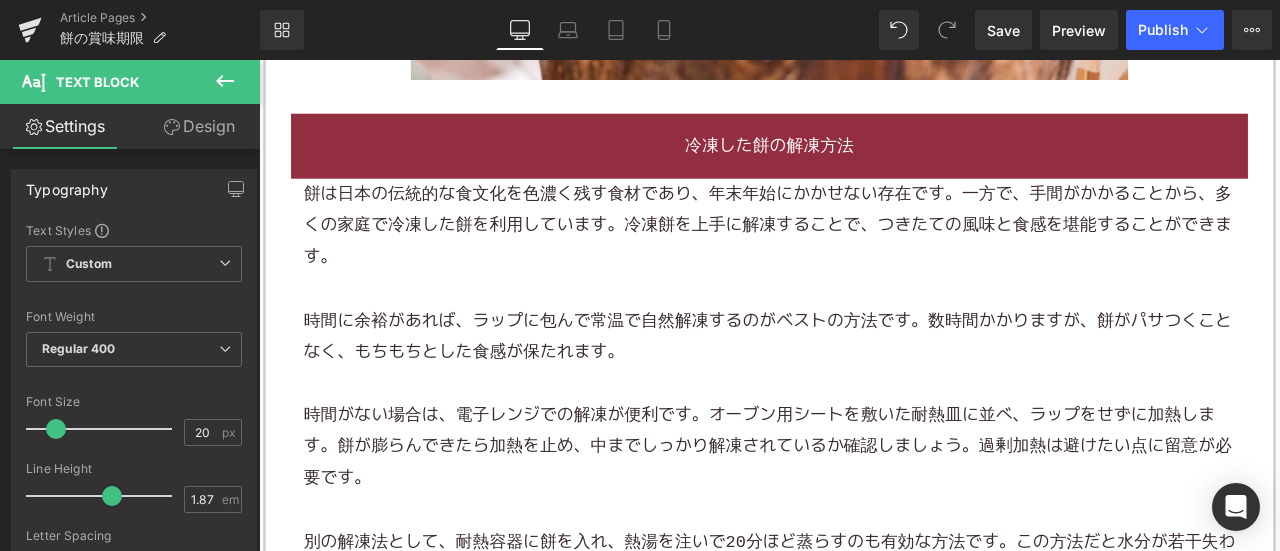 click on "時間に余裕があれば、ラップに包んで常温で自然解凍するのがベストの方法です。数時間かかりますが、餅がパサつくことなく、もちもちとした食感が保たれます。" at bounding box center (864, 388) 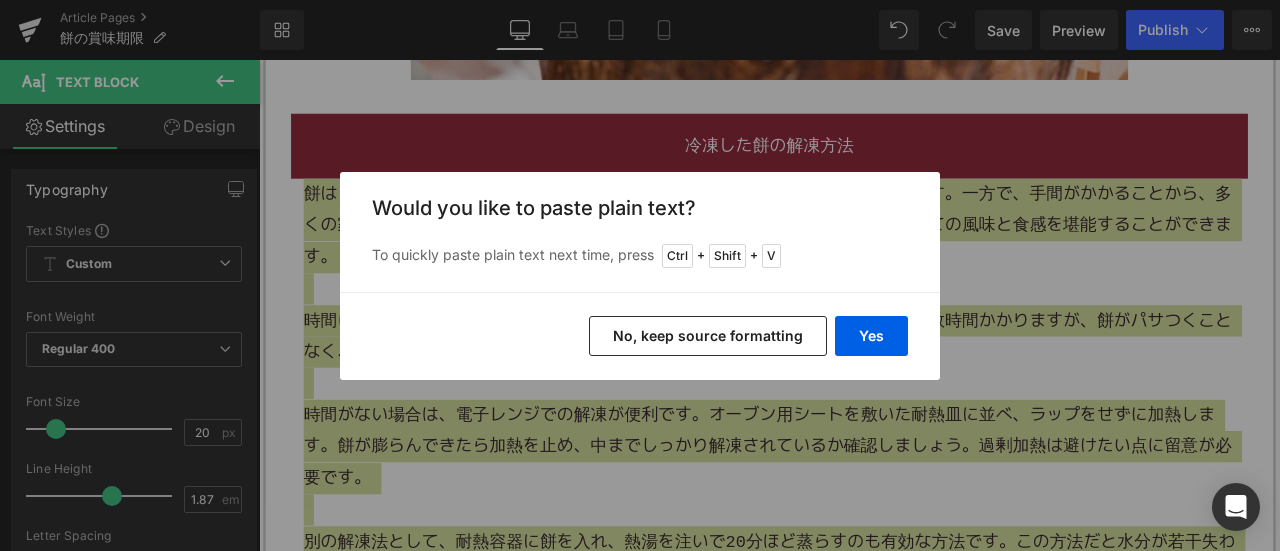 click on "No, keep source formatting" at bounding box center (708, 336) 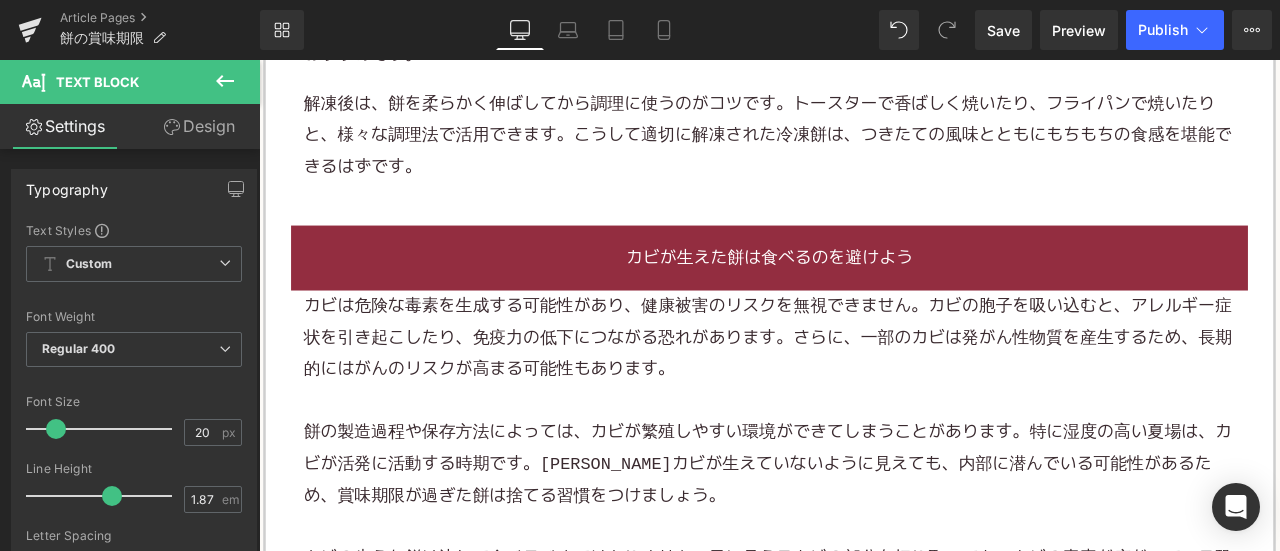 scroll, scrollTop: 5000, scrollLeft: 0, axis: vertical 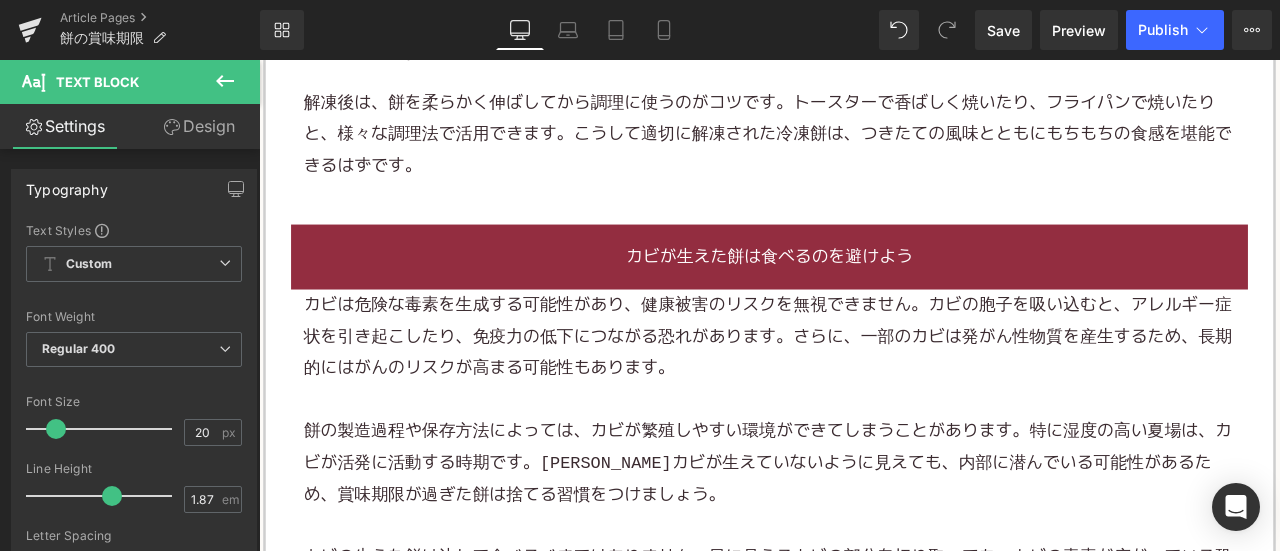 click on "カビは危険な毒素を生成する可能性があり、健康被害のリスクを無視できません。カビの胞子を吸い込むと、アレルギー症状を引き起こしたり、免疫力の低下につながる恐れがあります。さらに、一部のカビは発がん性物質を産生するため、長期的にはがんのリスクが高まる可能性もあります。" at bounding box center [864, 388] 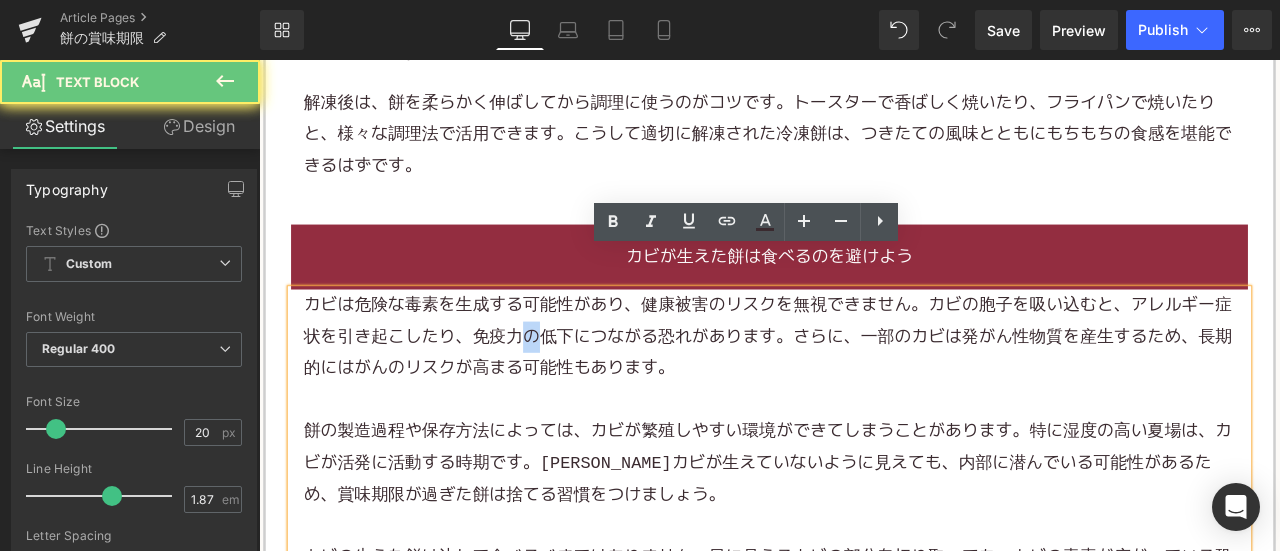 click on "カビは危険な毒素を生成する可能性があり、健康被害のリスクを無視できません。カビの胞子を吸い込むと、アレルギー症状を引き起こしたり、免疫力の低下につながる恐れがあります。さらに、一部のカビは発がん性物質を産生するため、長期的にはがんのリスクが高まる可能性もあります。" at bounding box center [864, 388] 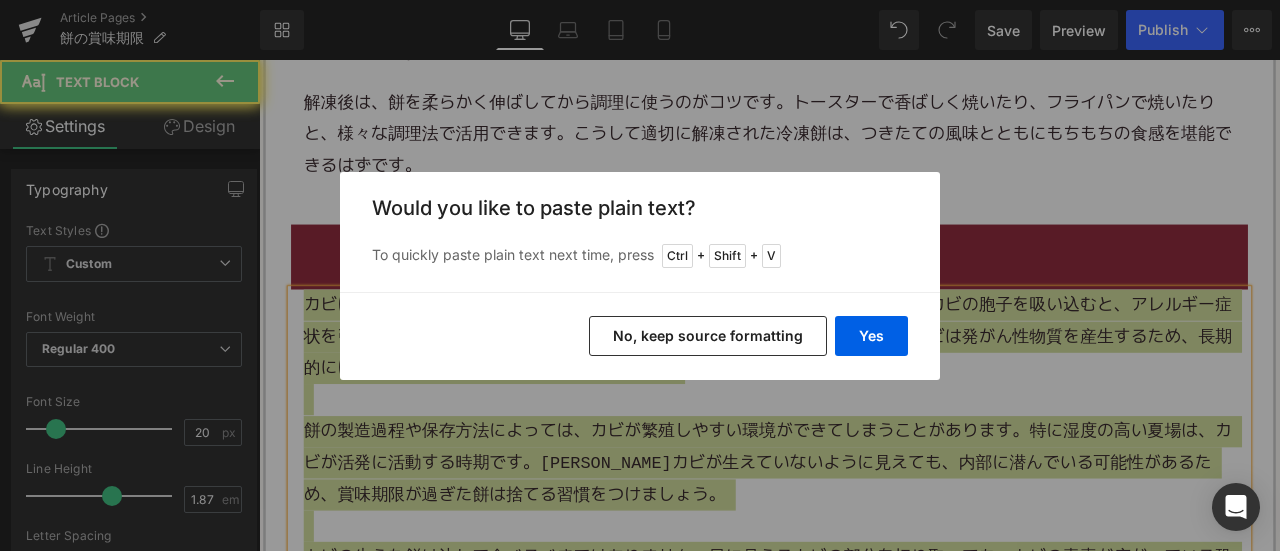 click on "No, keep source formatting" at bounding box center [708, 336] 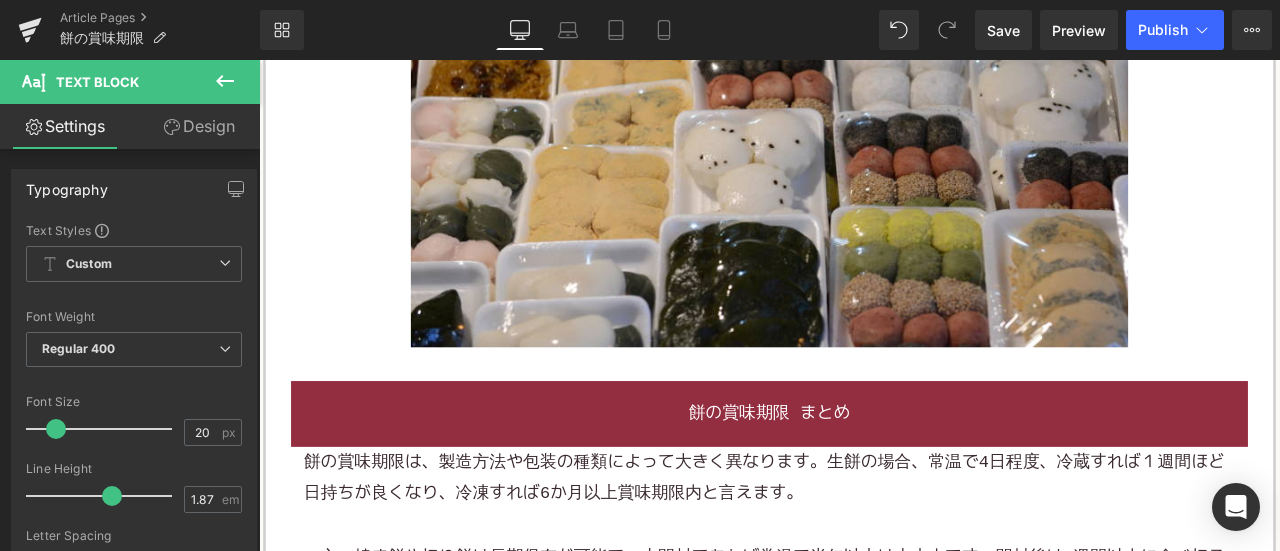 scroll, scrollTop: 6100, scrollLeft: 0, axis: vertical 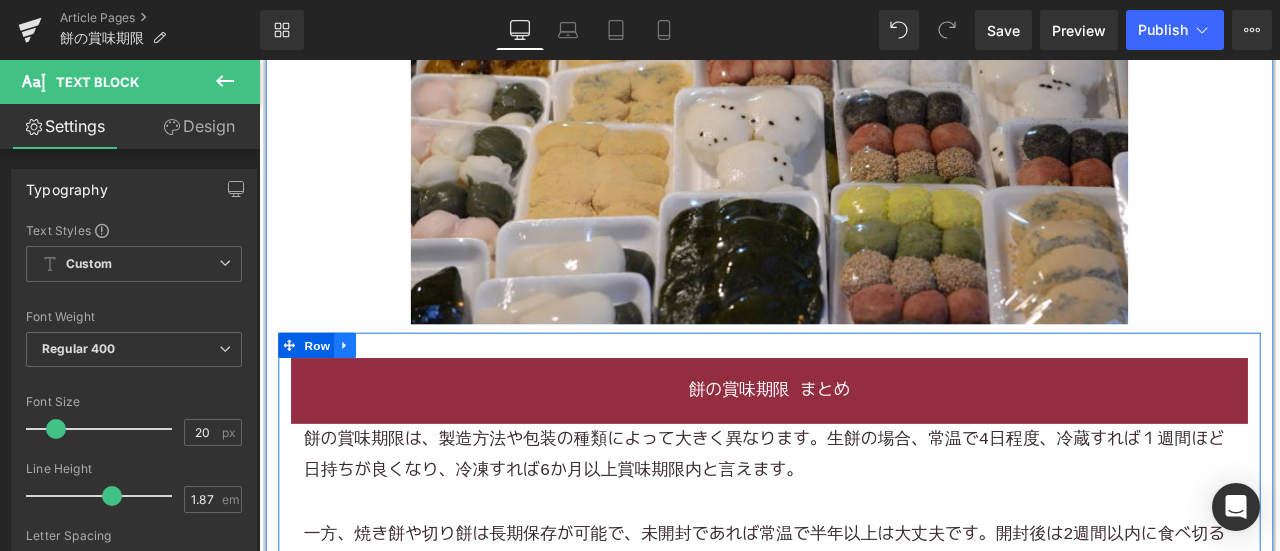 click 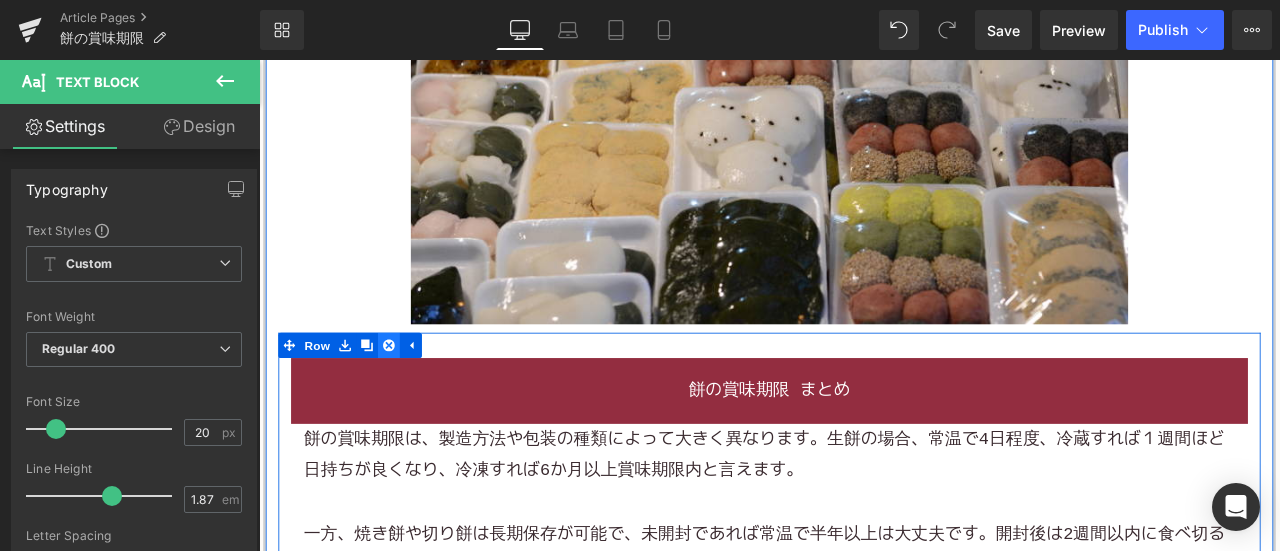click 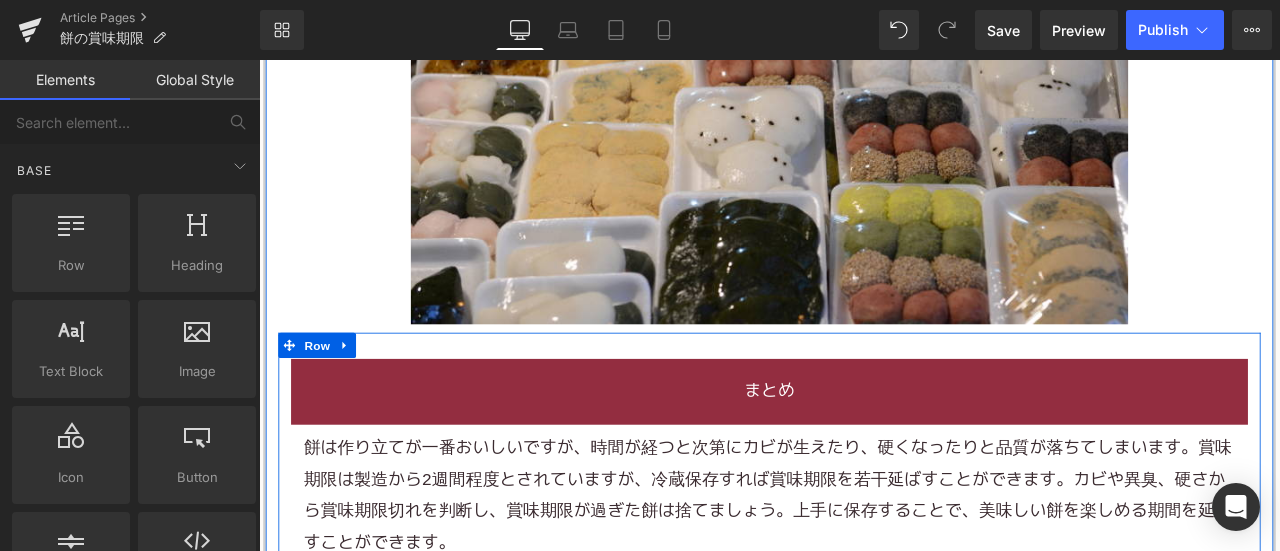 click on "餅は作り立てが一番おいしいですが、時間が経つと次第にカビが生えたり、硬くなったりと品質が落ちてしまいます。賞味期限は製造から2週間程度とされていますが、冷蔵保存すれば賞味期限を若干延ばすことができます。カビや異臭、硬さから賞味期限切れを判断し、賞味期限が過ぎた餅は捨てましょう。上手に保存することで、美味しい餅を楽しめる期間を延ばすことができます。" at bounding box center (864, 577) 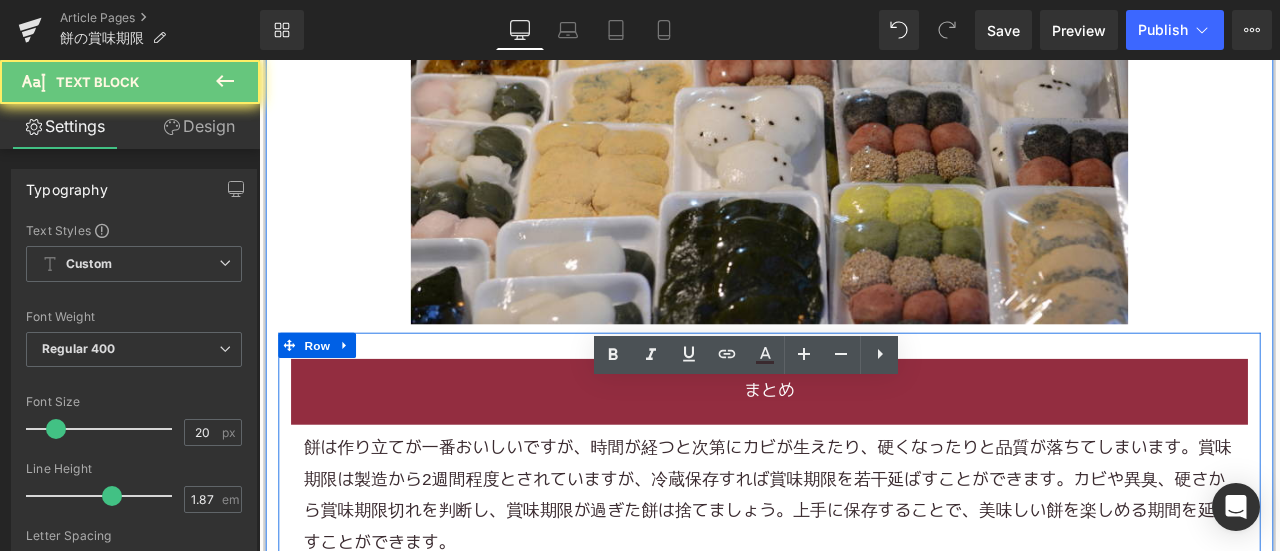 click on "餅は作り立てが一番おいしいですが、時間が経つと次第にカビが生えたり、硬くなったりと品質が落ちてしまいます。賞味期限は製造から2週間程度とされていますが、冷蔵保存すれば賞味期限を若干延ばすことができます。カビや異臭、硬さから賞味期限切れを判断し、賞味期限が過ぎた餅は捨てましょう。上手に保存することで、美味しい餅を楽しめる期間を延ばすことができます。" at bounding box center [864, 577] 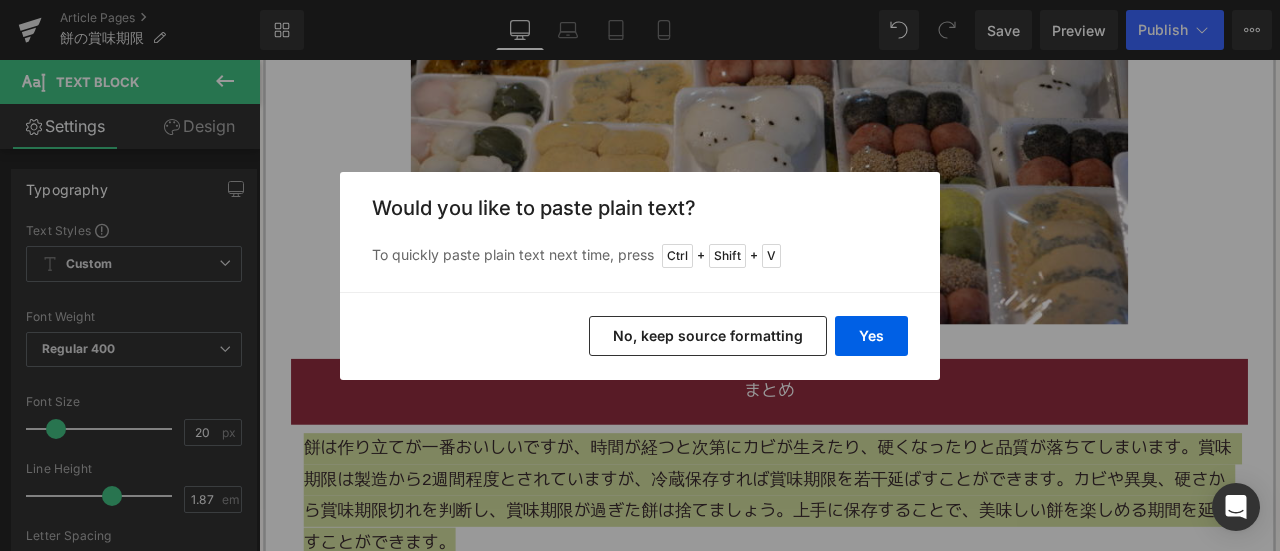 click on "No, keep source formatting" at bounding box center (708, 336) 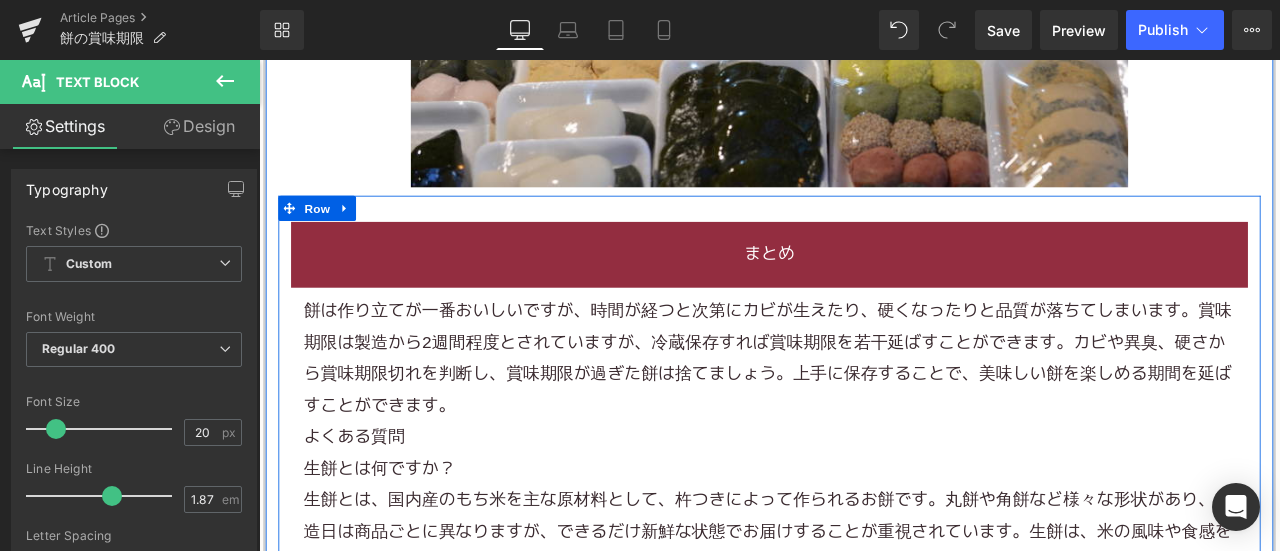 scroll, scrollTop: 6300, scrollLeft: 0, axis: vertical 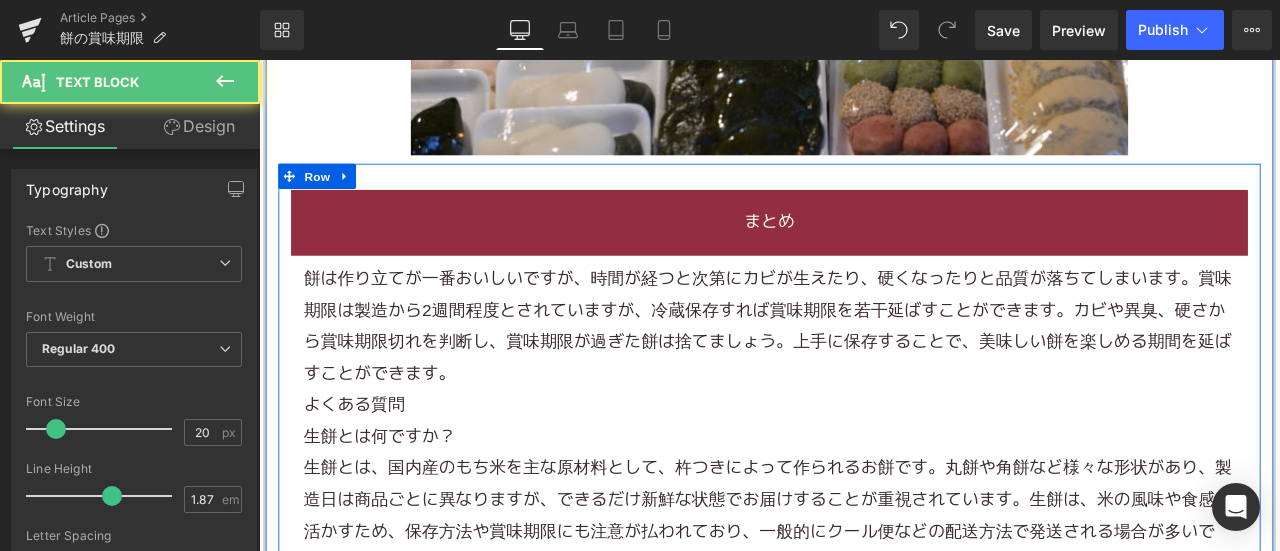 click on "餅は作り立てが一番おいしいですが、時間が経つと次第にカビが生えたり、硬くなったりと品質が落ちてしまいます。賞味期限は製造から2週間程度とされていますが、冷蔵保存すれば賞味期限を若干延ばすことができます。カビや異臭、硬さから賞味期限切れを判断し、賞味期限が過ぎた餅は捨てましょう。上手に保存することで、美味しい餅を楽しめる期間を延ばすことができます。" at bounding box center (864, 377) 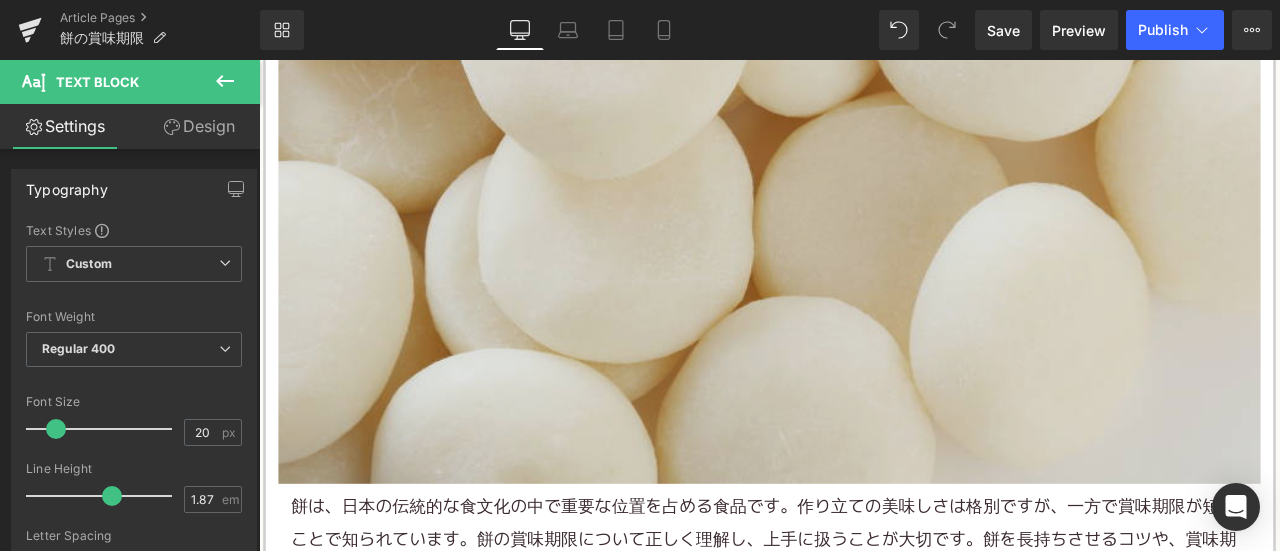 scroll, scrollTop: 1000, scrollLeft: 0, axis: vertical 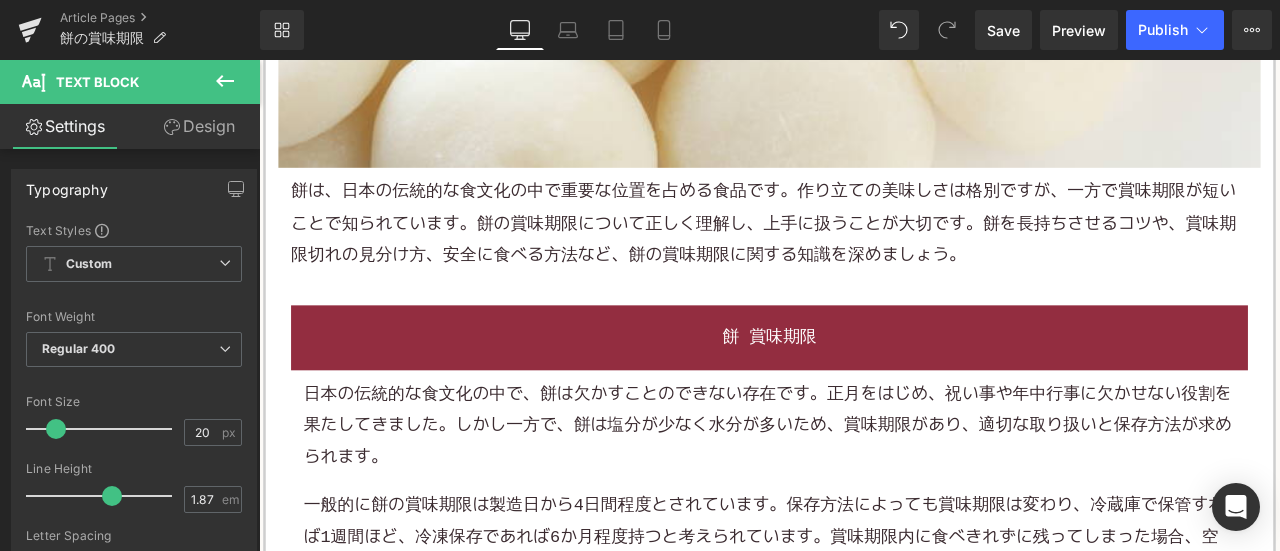 click on "餅 は、日本の伝統的な食文化の中で重要な位置を占める食品です。作り立ての美味しさは格別ですが、一方で 賞味期限 が短いことで知られています。餅の賞味期限について正しく理解し、上手に扱うことが大切です。餅を長持ちさせるコツや、 賞味期限切れ の見分け方、安全に食べる方法など、餅の賞味期限に関する知識を深めましょう。" at bounding box center (864, 254) 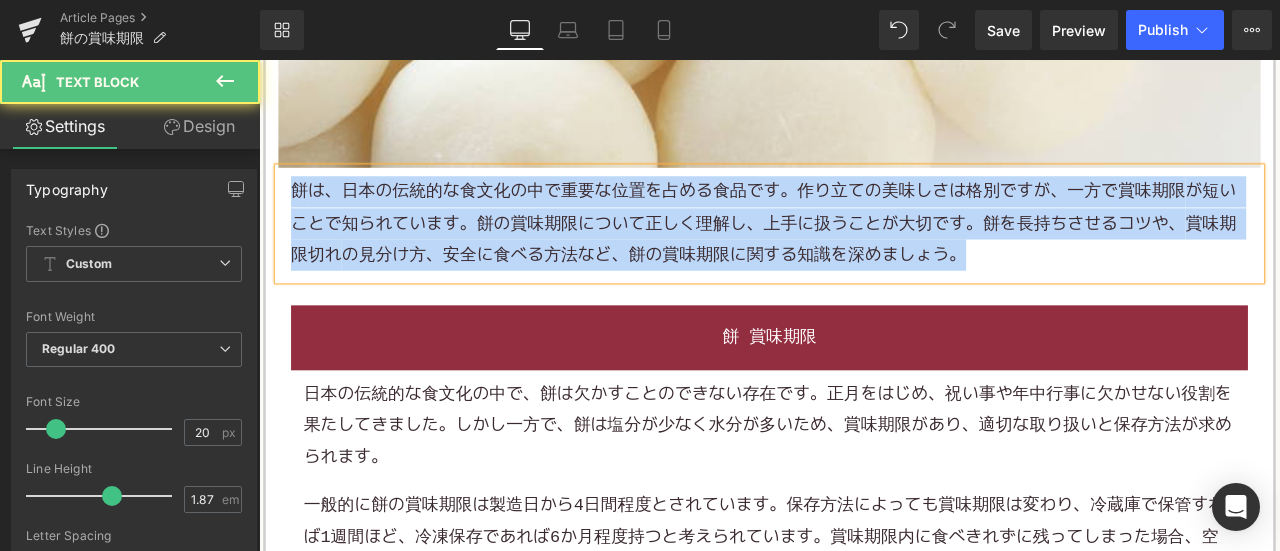 copy on "餅 は、日本の伝統的な食文化の中で重要な位置を占める食品です。作り立ての美味しさは格別ですが、一方で 賞味期限 が短いことで知られています。餅の賞味期限について正しく理解し、上手に扱うことが大切です。餅を長持ちさせるコツや、 賞味期限切れ の見分け方、安全に食べる方法など、餅の賞味期限に関する知識を深めましょう。" 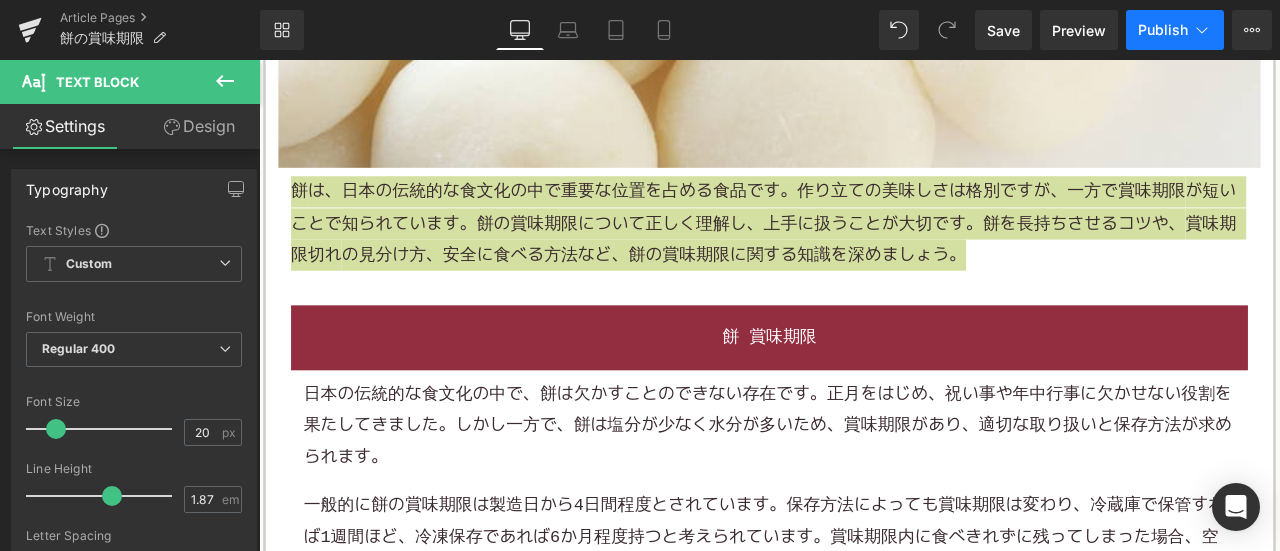 click on "Publish" at bounding box center [1175, 30] 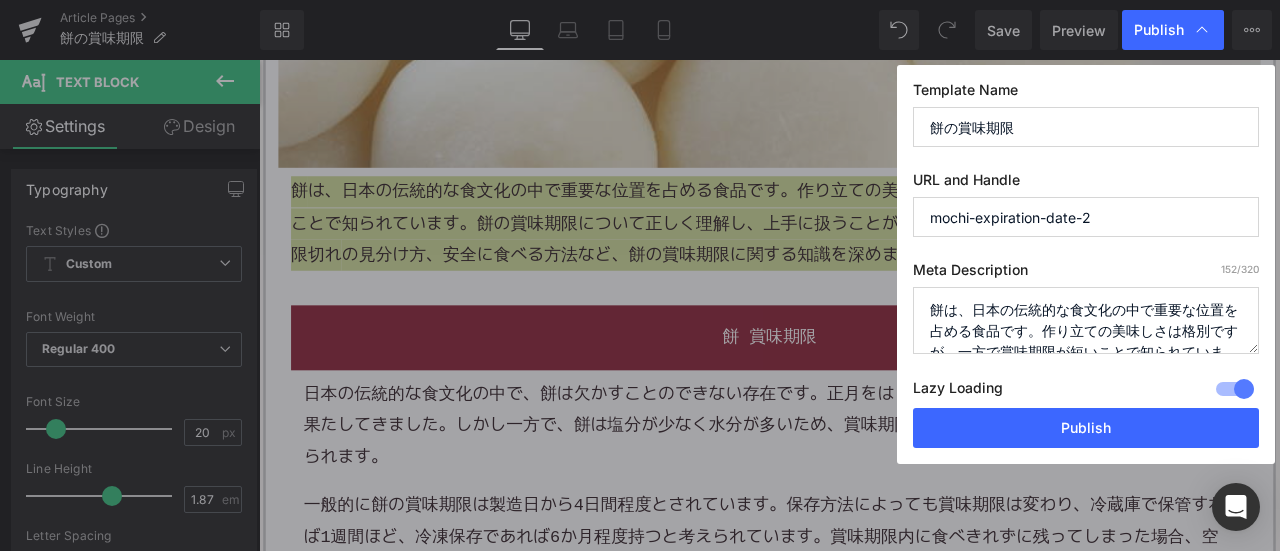 click on "餅は、日本の伝統的な食文化の中で重要な位置を占める食品です。作り立ての美味しさは格別ですが、一方で賞味期限が短いことで知られています。餅の賞味期限について正しく理解し、上手に扱うことが大切です。餅を長持ちさせるコツや、賞味期限切れの見分け方、安全に食べる方法など、餅の賞味期限に関する知識を深めましょう。" at bounding box center (1086, 320) 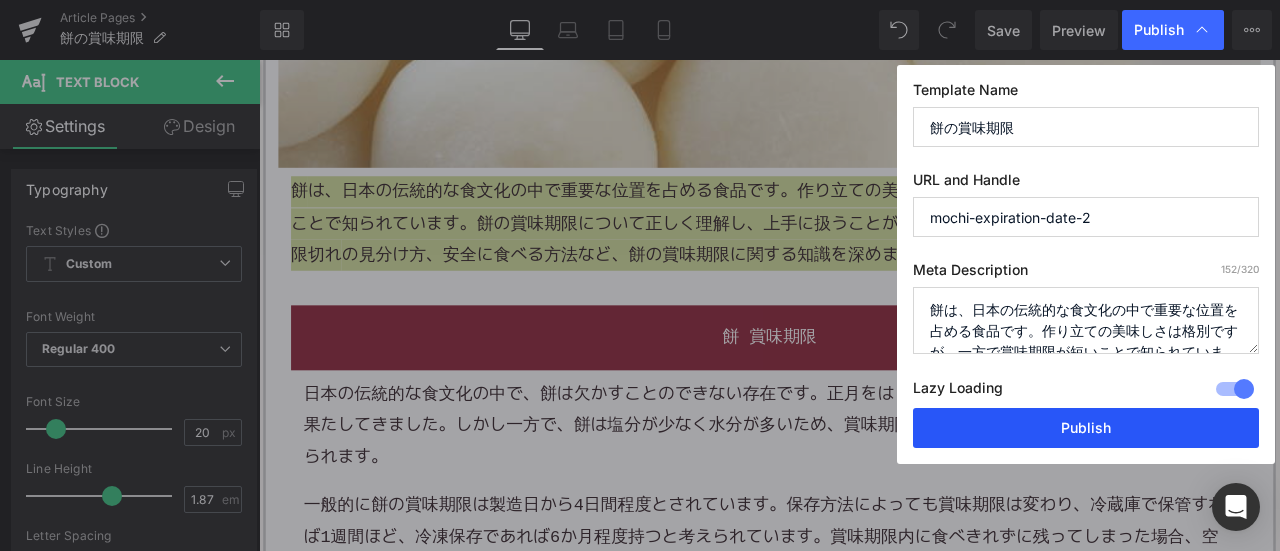 scroll, scrollTop: 112, scrollLeft: 0, axis: vertical 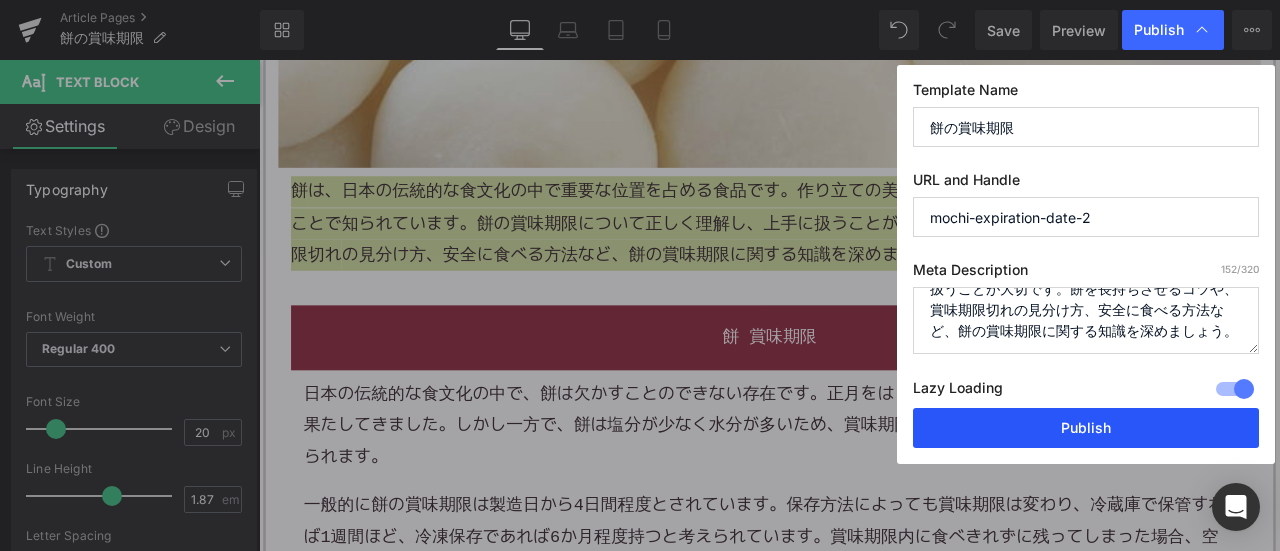 click on "Publish" at bounding box center (1086, 428) 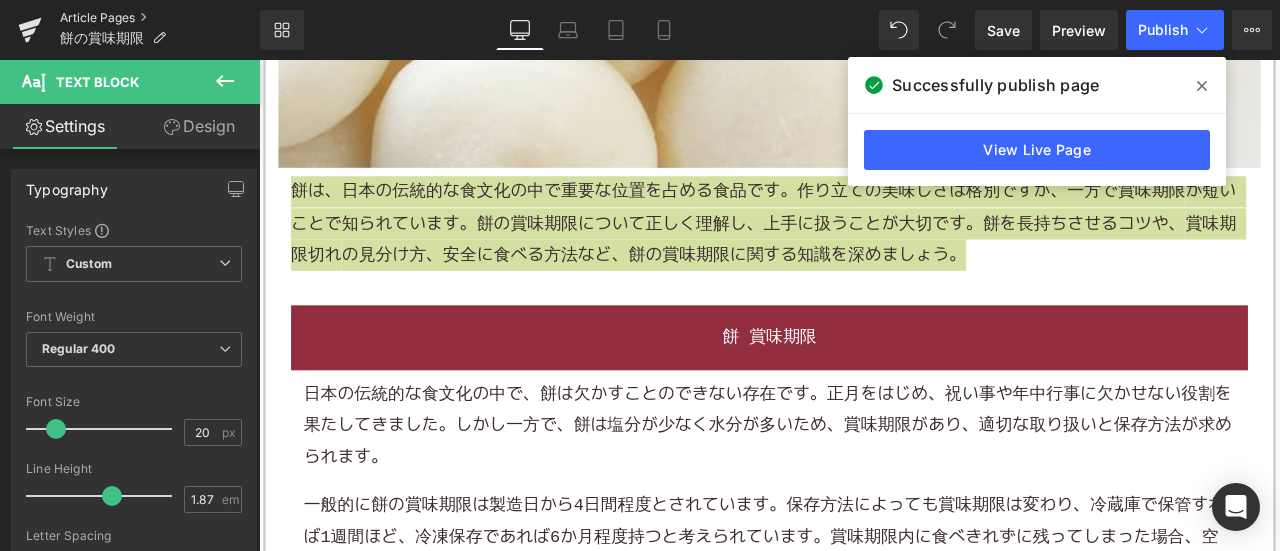 click on "Article Pages" at bounding box center (160, 18) 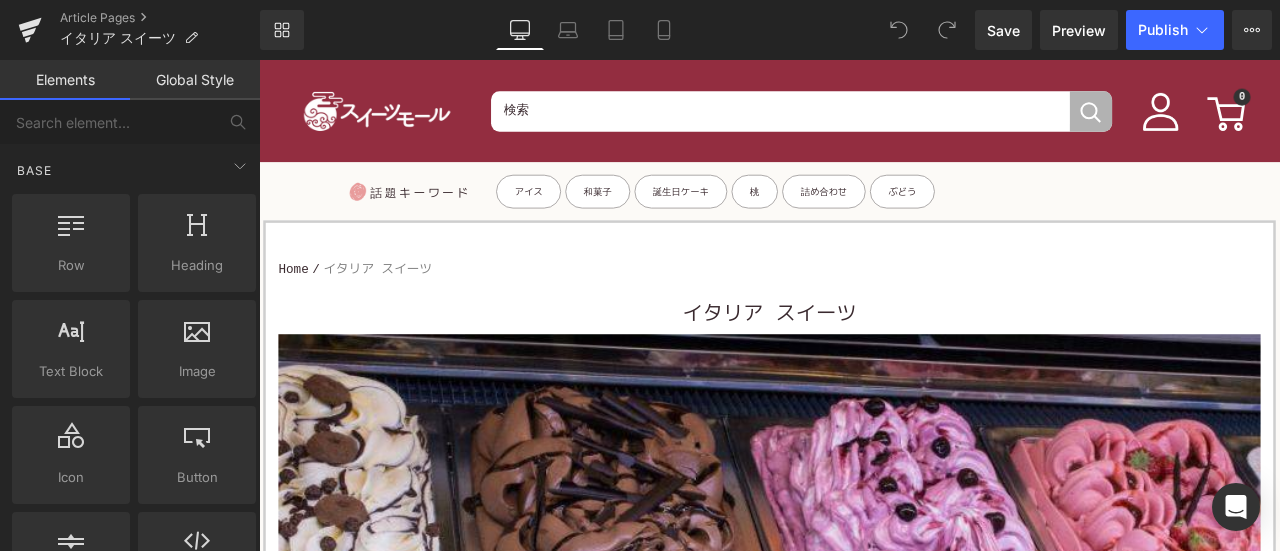 scroll, scrollTop: 0, scrollLeft: 0, axis: both 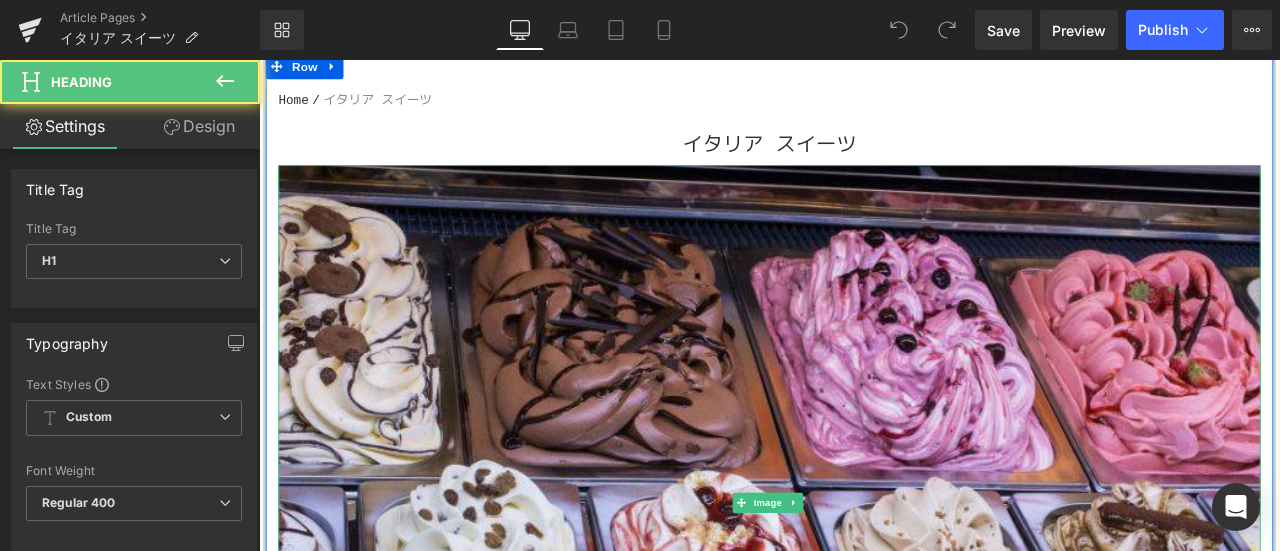 click on "イタリア スイーツ" at bounding box center [864, 162] 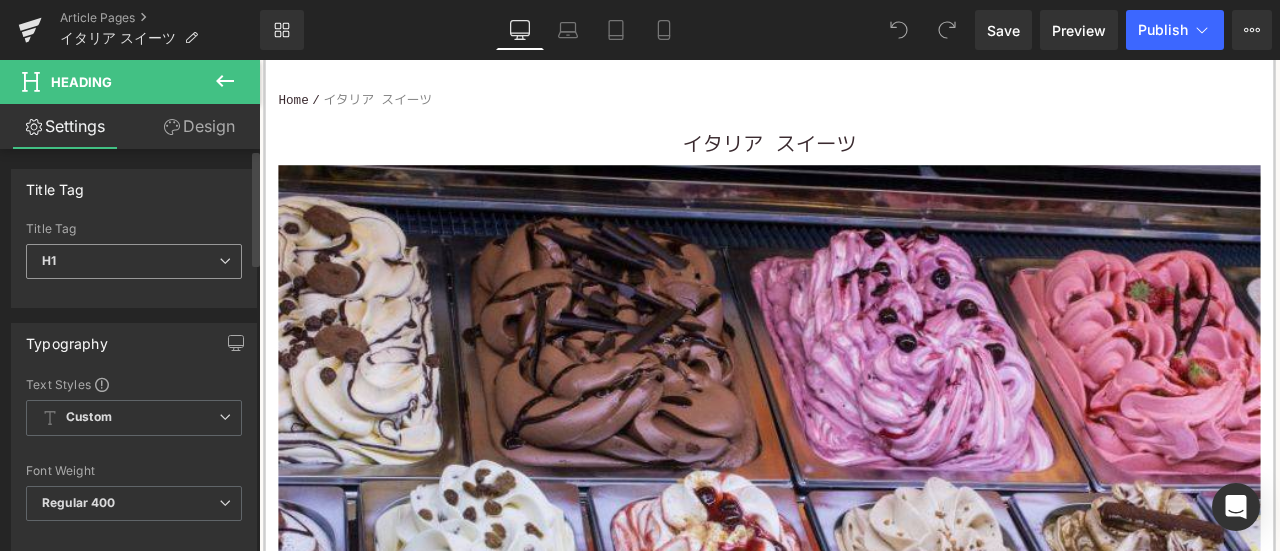 drag, startPoint x: 156, startPoint y: 251, endPoint x: 152, endPoint y: 303, distance: 52.153618 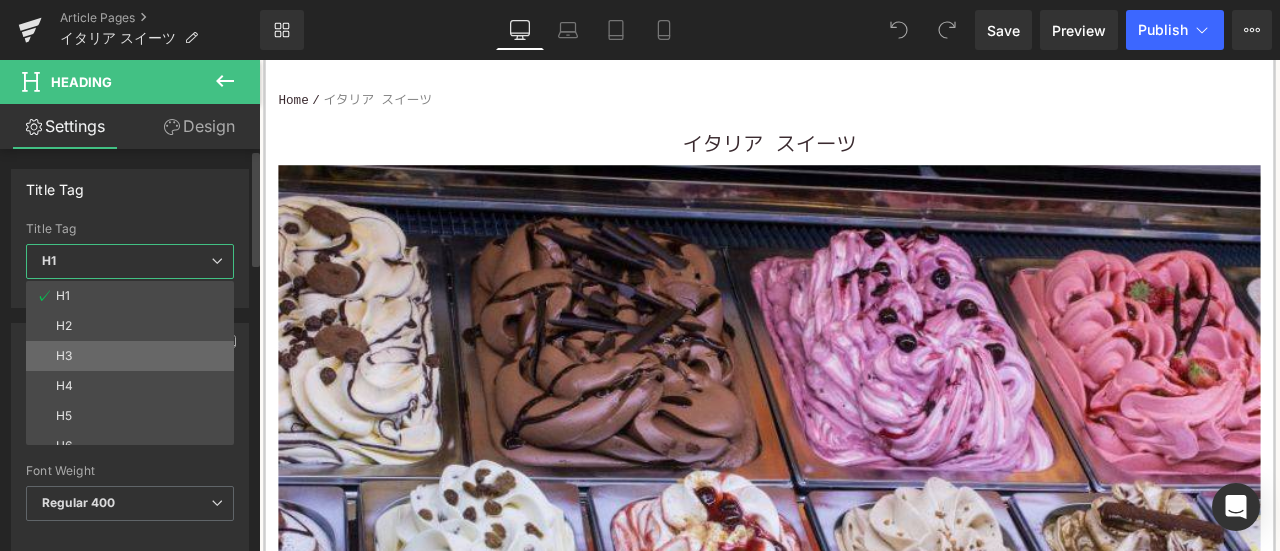 click on "H3" at bounding box center [134, 356] 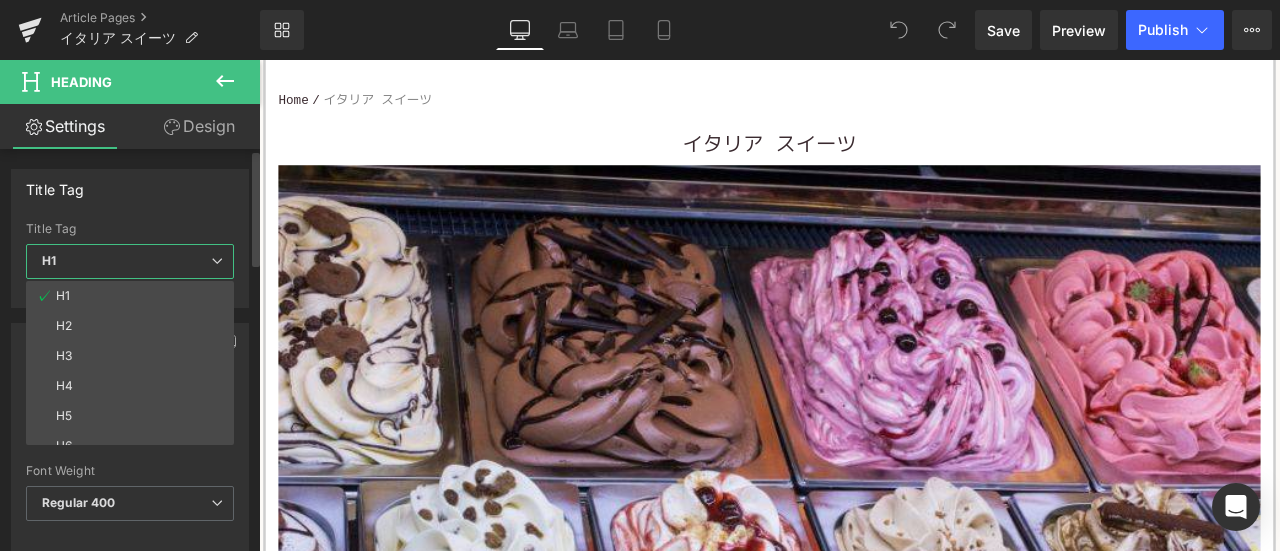 type on "15" 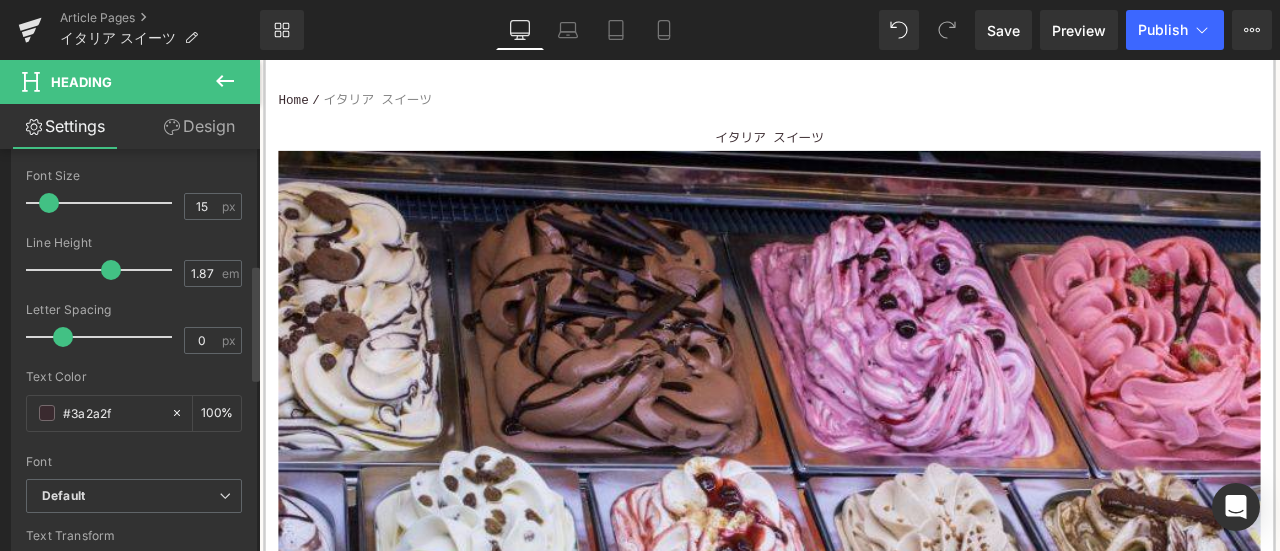 scroll, scrollTop: 400, scrollLeft: 0, axis: vertical 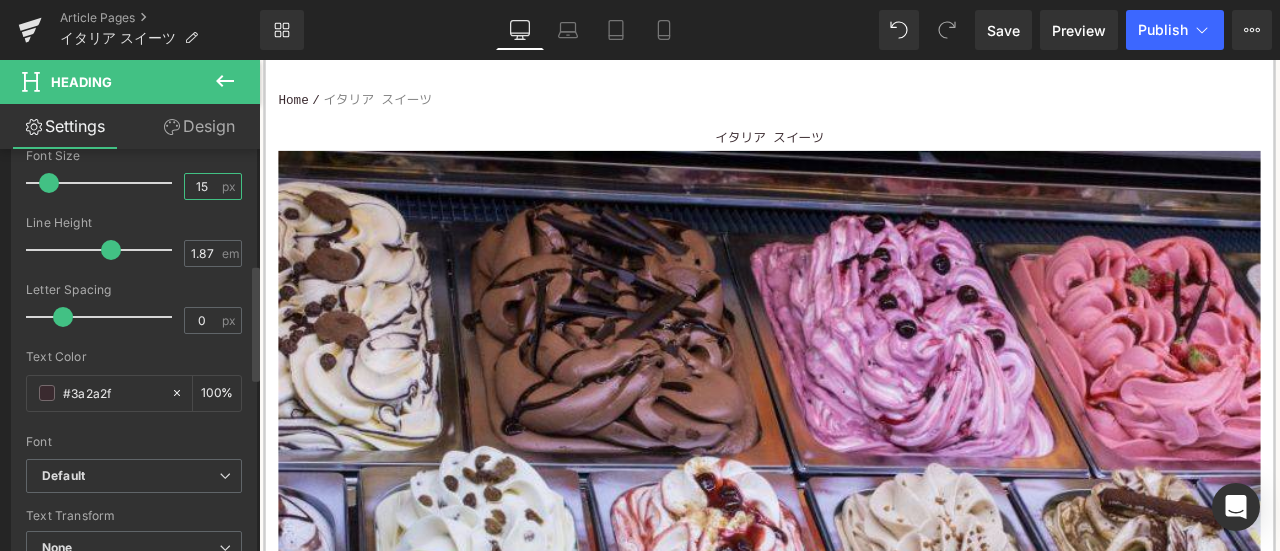 click on "15" at bounding box center [202, 186] 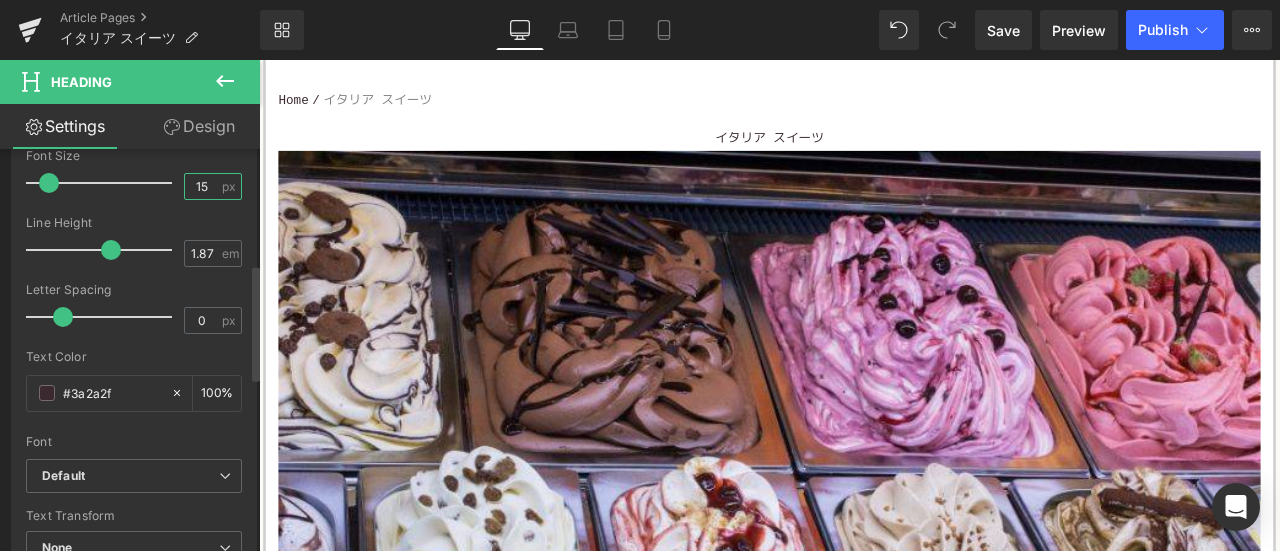 type on "1" 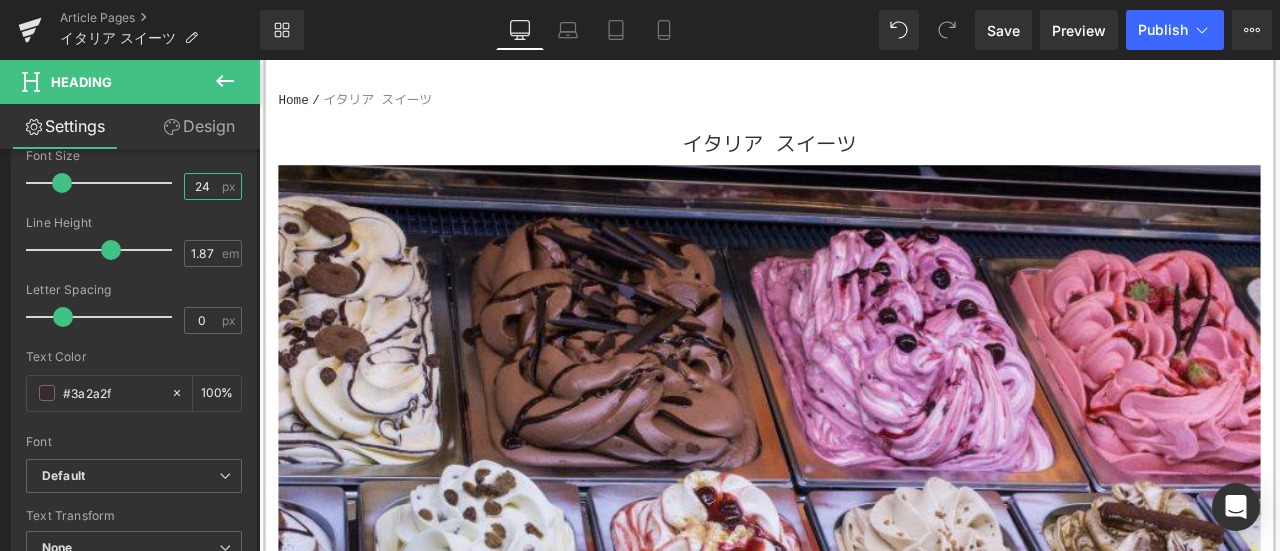 type on "24" 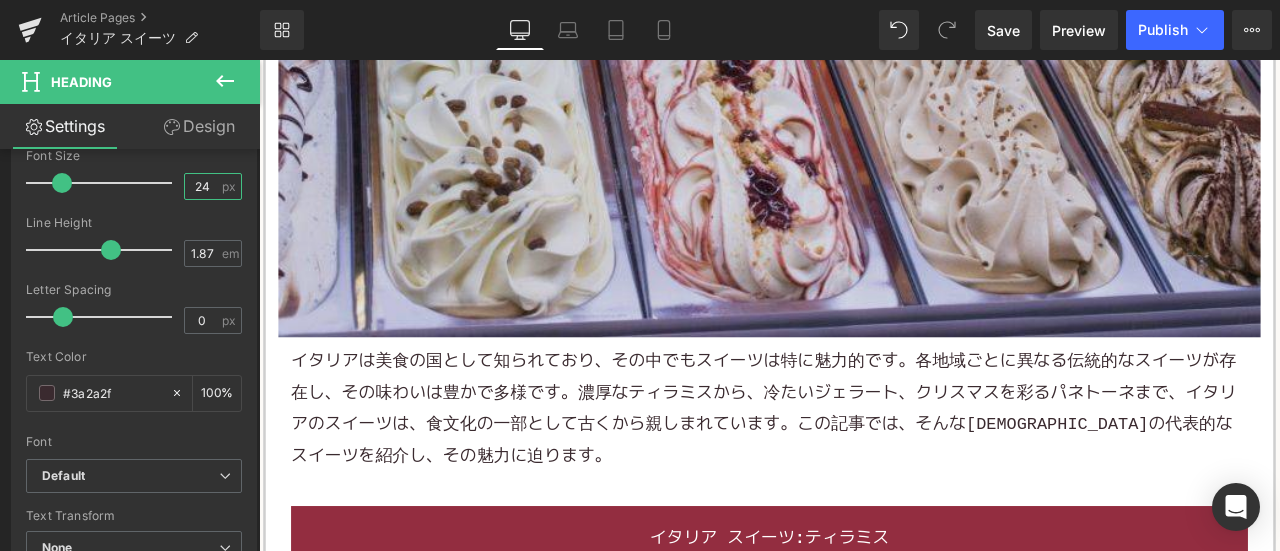 scroll, scrollTop: 900, scrollLeft: 0, axis: vertical 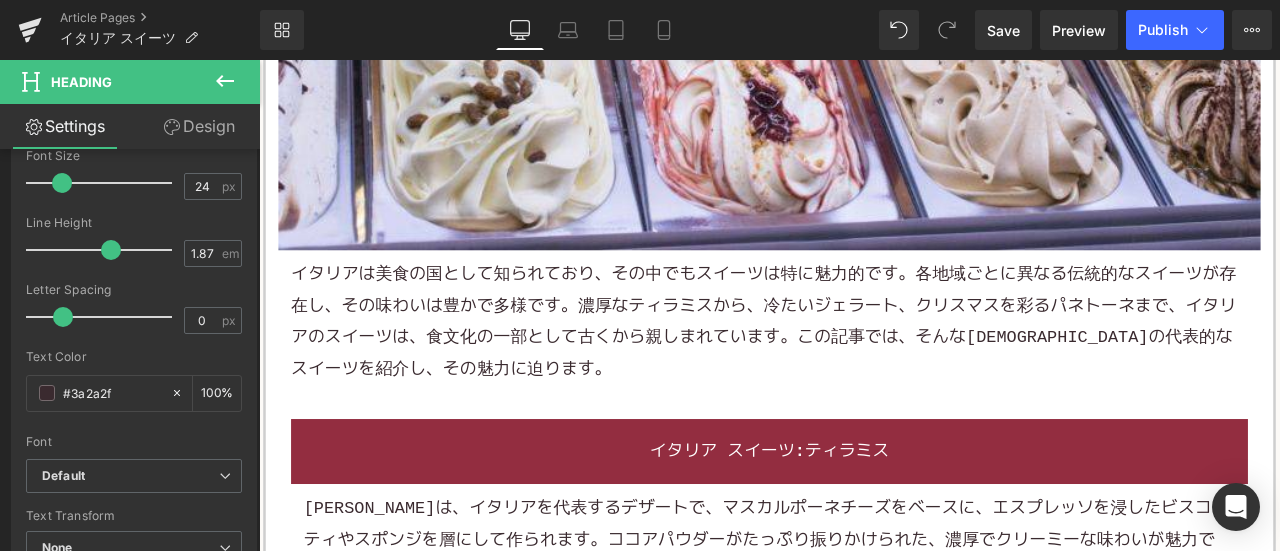 click on "イタリアは美食の国として知られており、その中でもスイーツは特に魅力的です。各地域ごとに異なる伝統的なスイーツが存在し、その味わいは豊かで多様です。濃厚なティラミスから、冷たいジェラート、クリスマスを彩るパネトーネまで、イタリアのスイーツは、食文化の一部として古くから親しまれています。この記事では、そんなイタリアの代表的なスイーツを紹介し、その魅力に迫ります。" at bounding box center (864, 370) 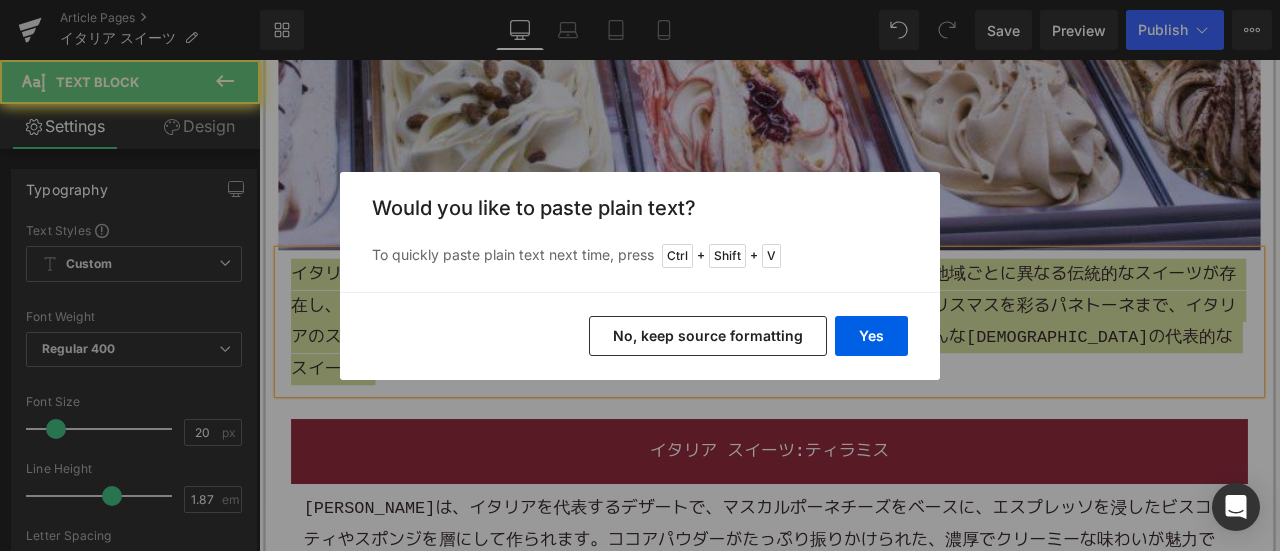 click on "No, keep source formatting" at bounding box center [708, 336] 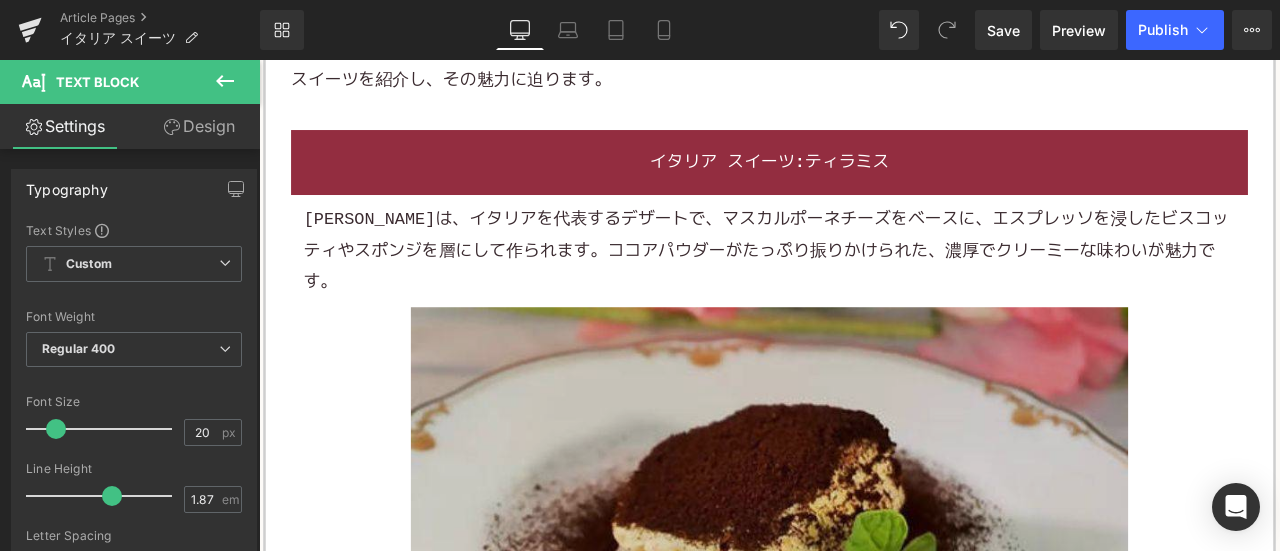scroll, scrollTop: 1000, scrollLeft: 0, axis: vertical 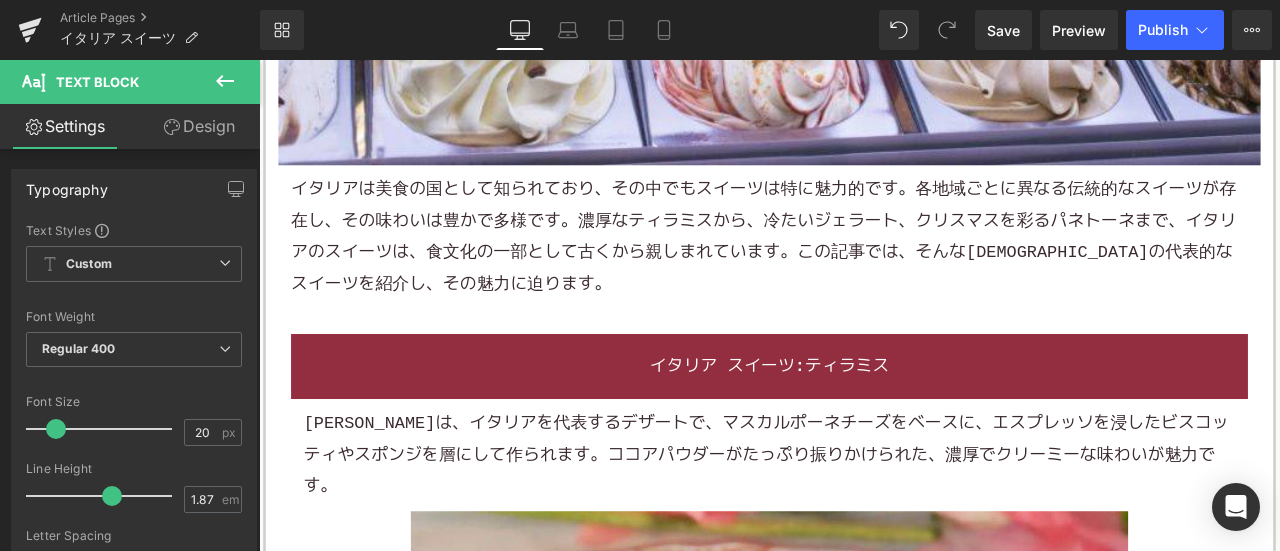 click on "ティラミスは、イタリアを代表するデザートで、マスカルポーネチーズをベースに、エスプレッソを浸したビスコッティやスポンジを層にして作られます。ココアパウダーがたっぷり振りかけられた、濃厚でクリーミーな味わいが魅力です。" at bounding box center (864, 528) 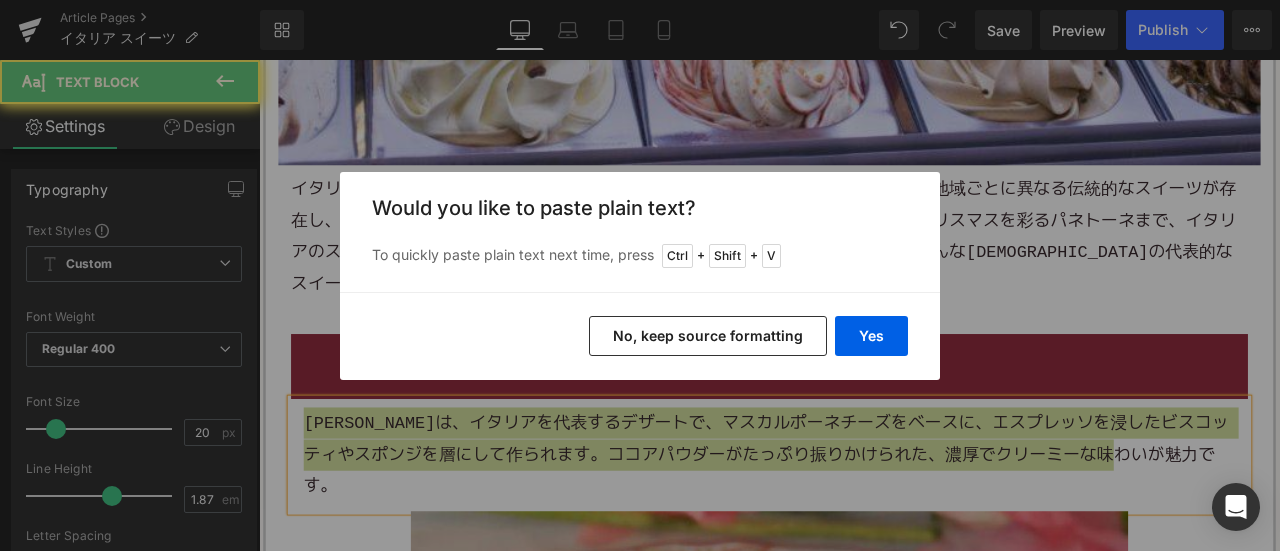 click on "No, keep source formatting" at bounding box center (708, 336) 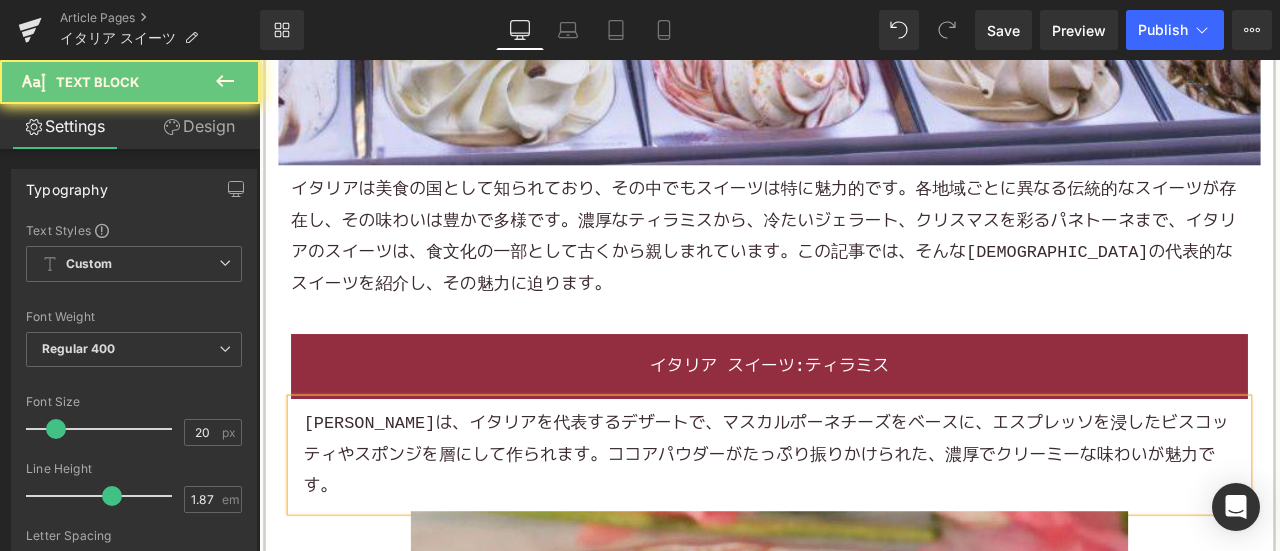 type 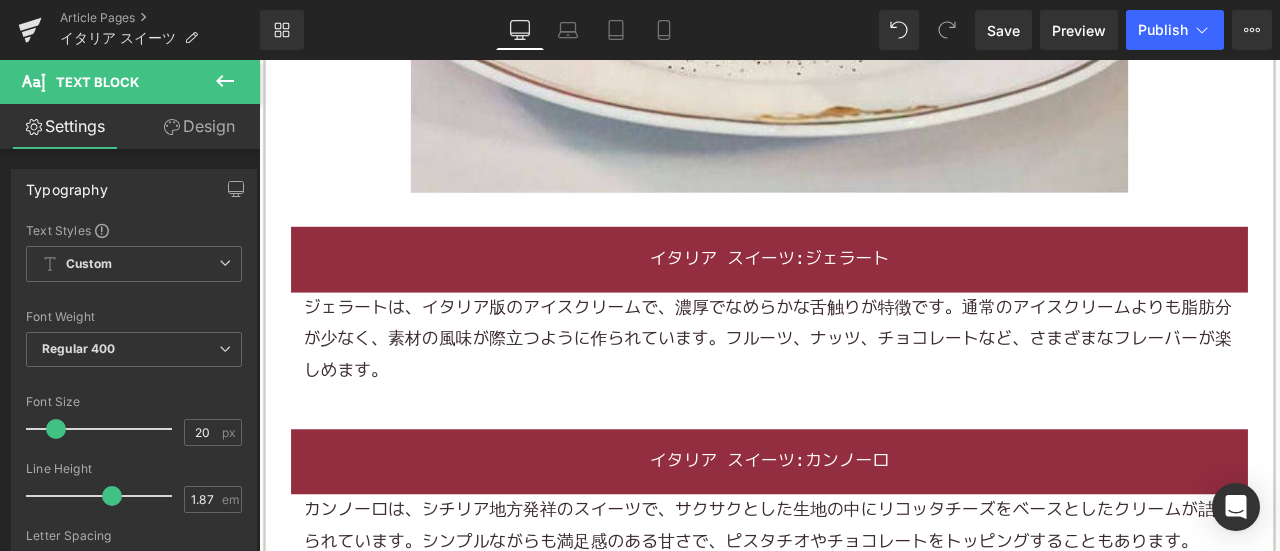 scroll, scrollTop: 2100, scrollLeft: 0, axis: vertical 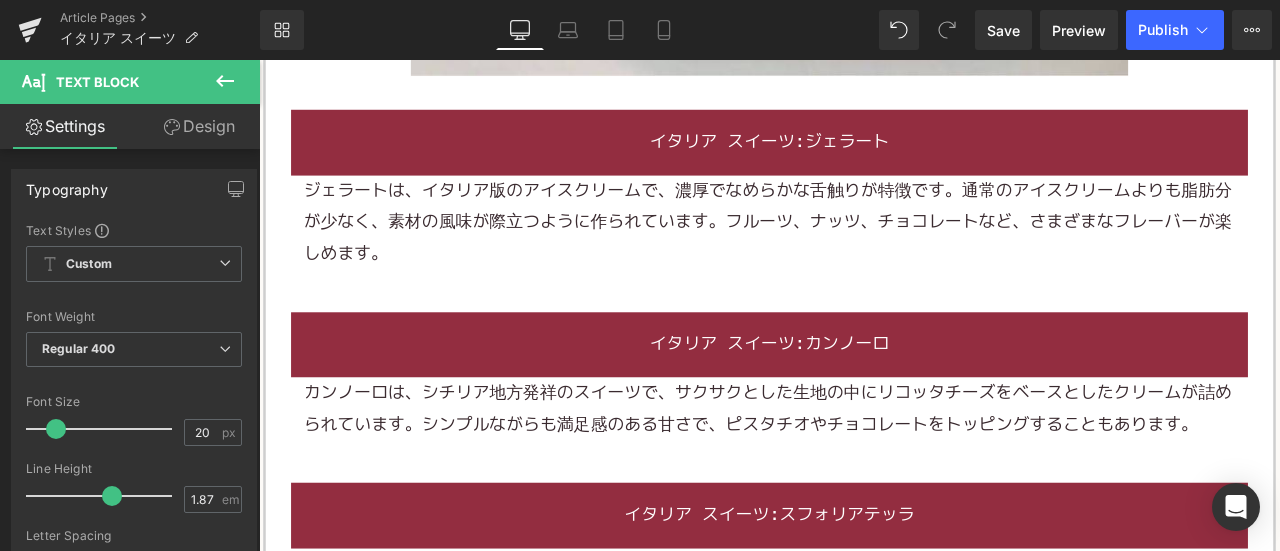 click on "ジェラートは、イタリア版のアイスクリームで、濃厚でなめらかな舌触りが特徴です。通常のアイスクリームよりも脂肪分が少なく、素材の風味が際立つように作られています。フルーツ、ナッツ、チョコレートなど、さまざまなフレーバーが楽しめます。" at bounding box center (864, 253) 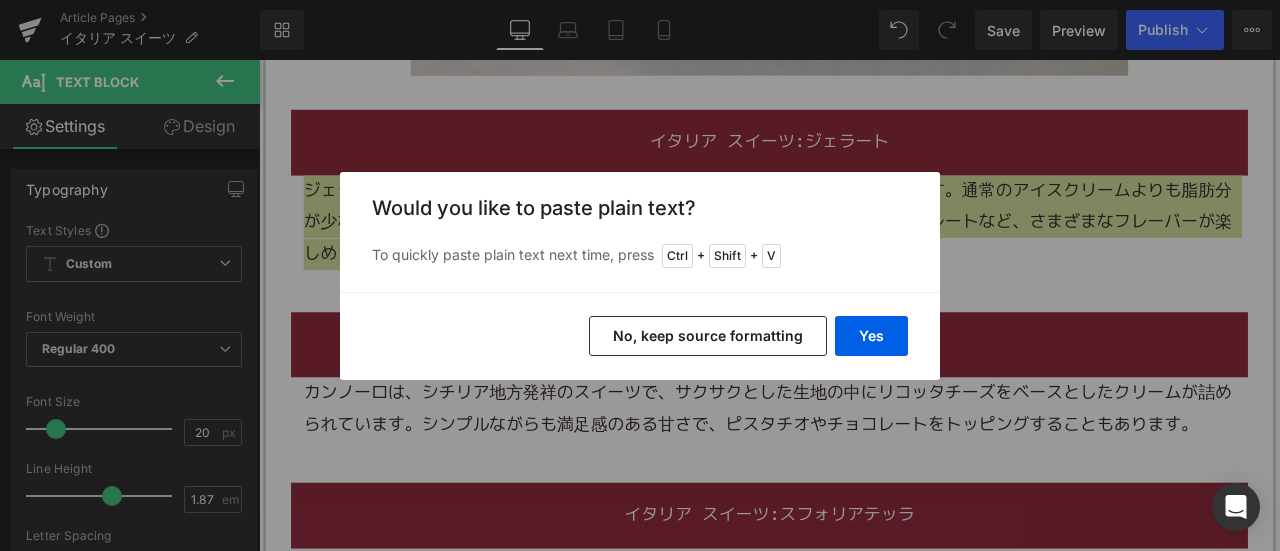 click on "No, keep source formatting" at bounding box center (708, 336) 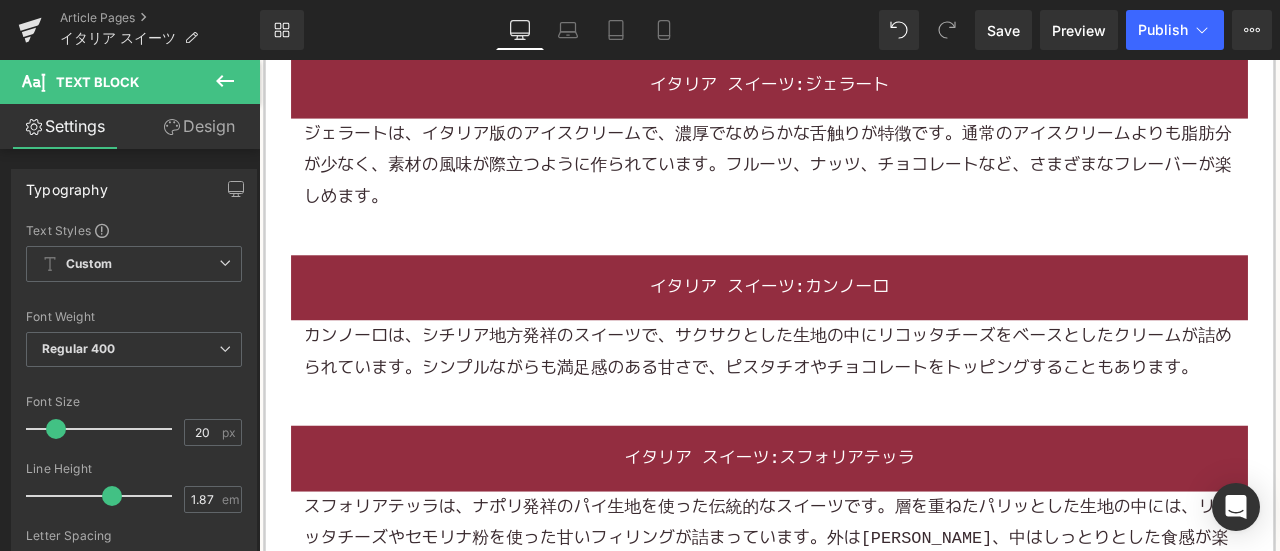 scroll, scrollTop: 2200, scrollLeft: 0, axis: vertical 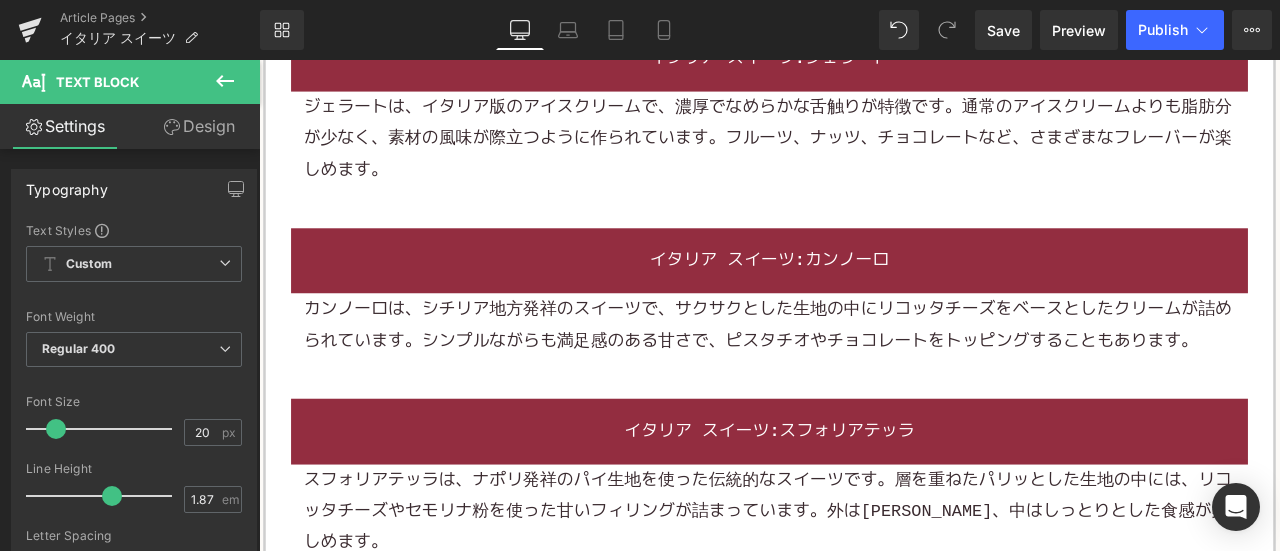 click on "カンノーロは、シチリア地方発祥のスイーツで、サクサクとした生地の中にリコッタチーズをベースとしたクリームが詰められています。シンプルながらも満足感のある甘さで、ピスタチオやチョコレートをトッピングすることもあります。" at bounding box center [864, 373] 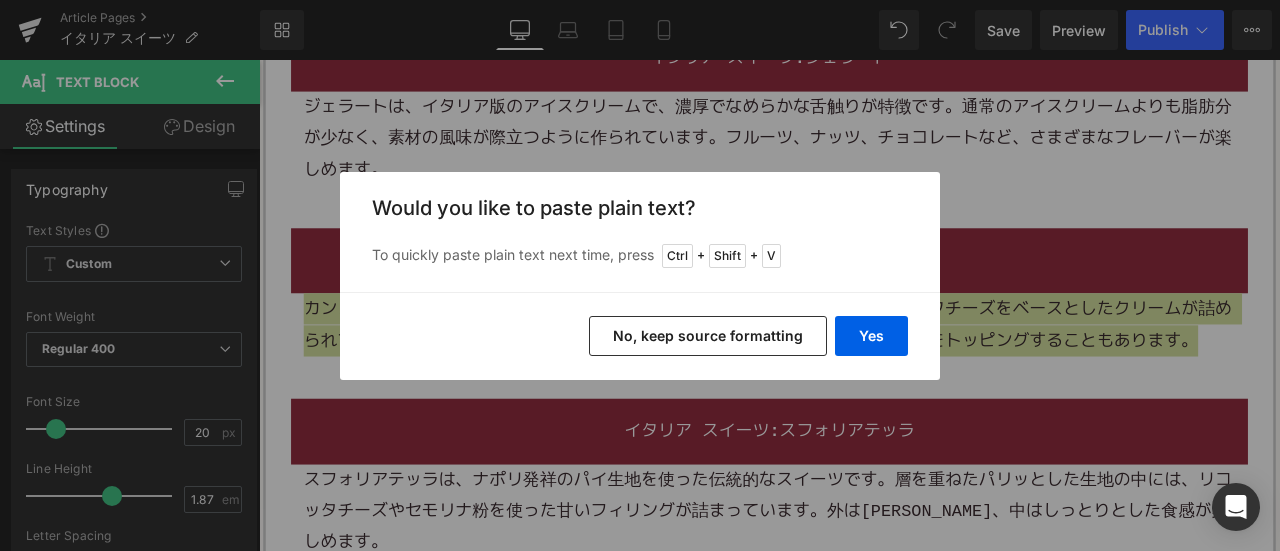 click on "No, keep source formatting" at bounding box center [708, 336] 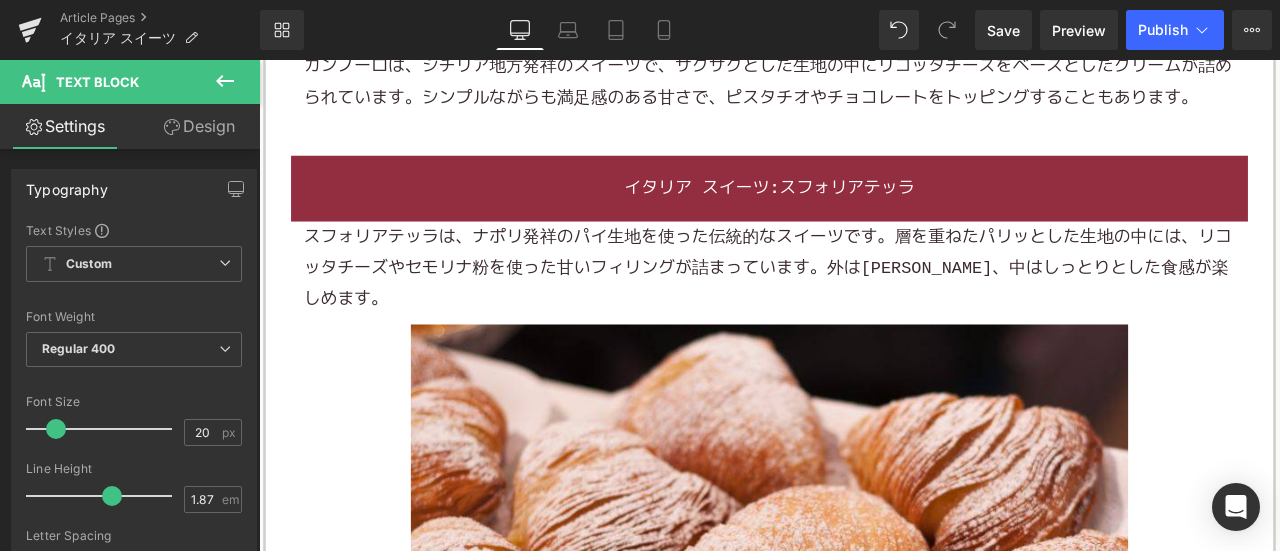 scroll, scrollTop: 2500, scrollLeft: 0, axis: vertical 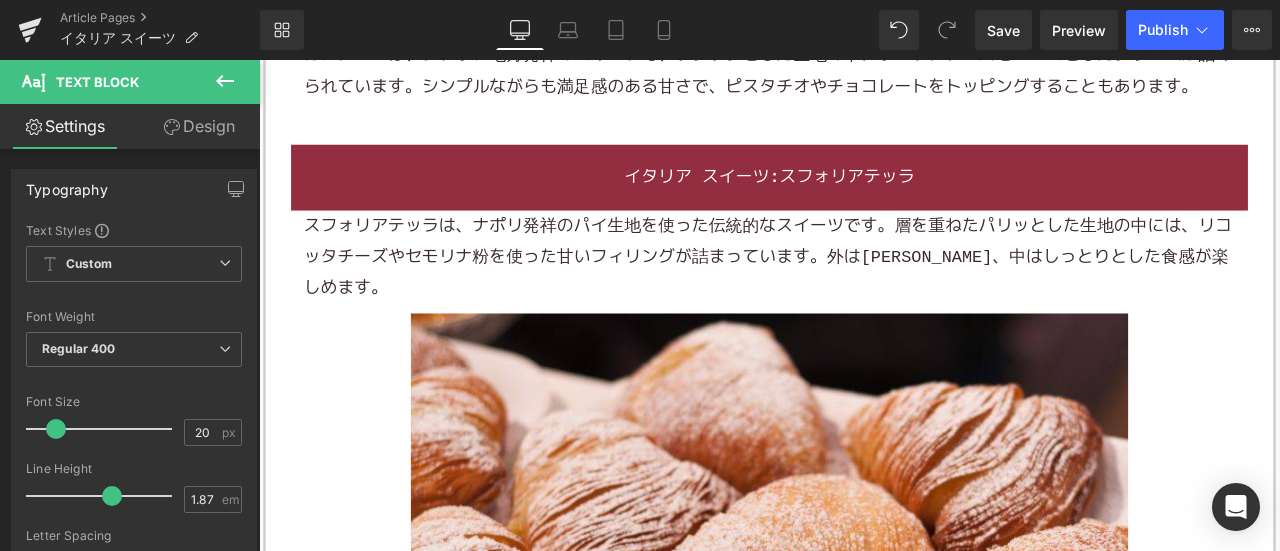 click on "スフォリアテッラは、ナポリ発祥のパイ生地を使った伝統的なスイーツです。層を重ねたパリッとした生地の中には、リコッタチーズやセモリナ粉を使った甘いフィリングが詰まっています。外はカリカリ、中はしっとりとした食感が楽しめます。" at bounding box center [864, 295] 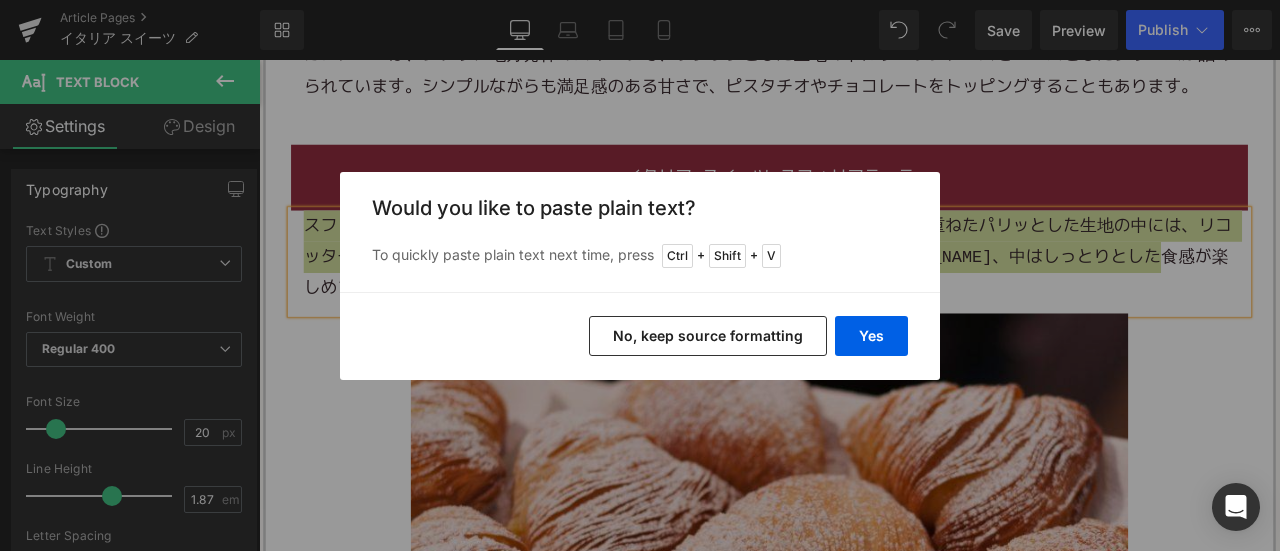 click on "No, keep source formatting" at bounding box center [708, 336] 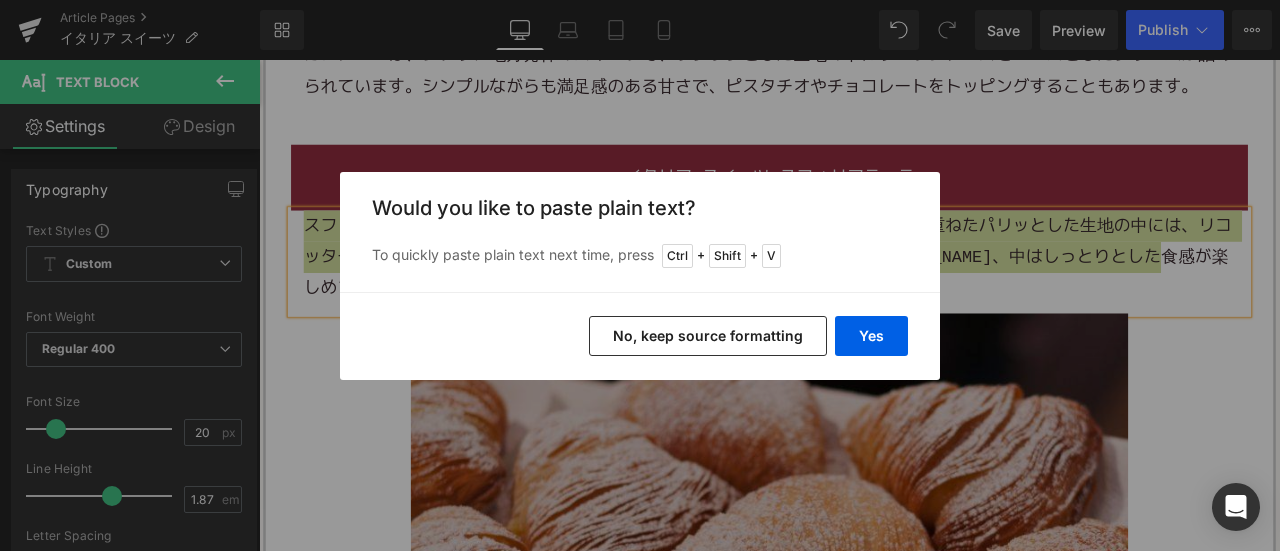 type 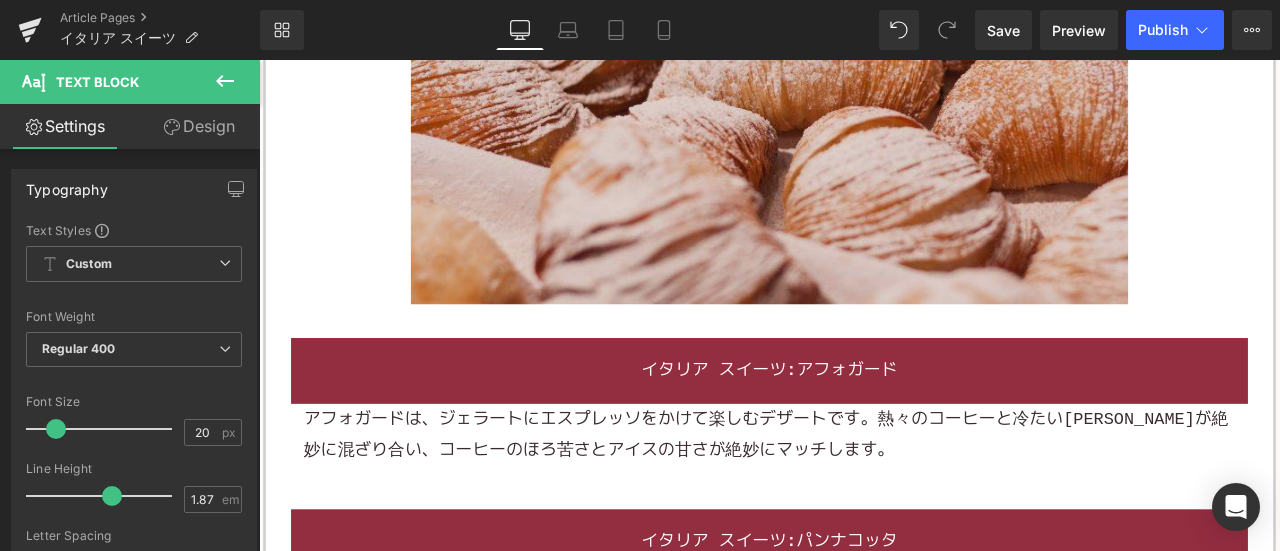 scroll, scrollTop: 3100, scrollLeft: 0, axis: vertical 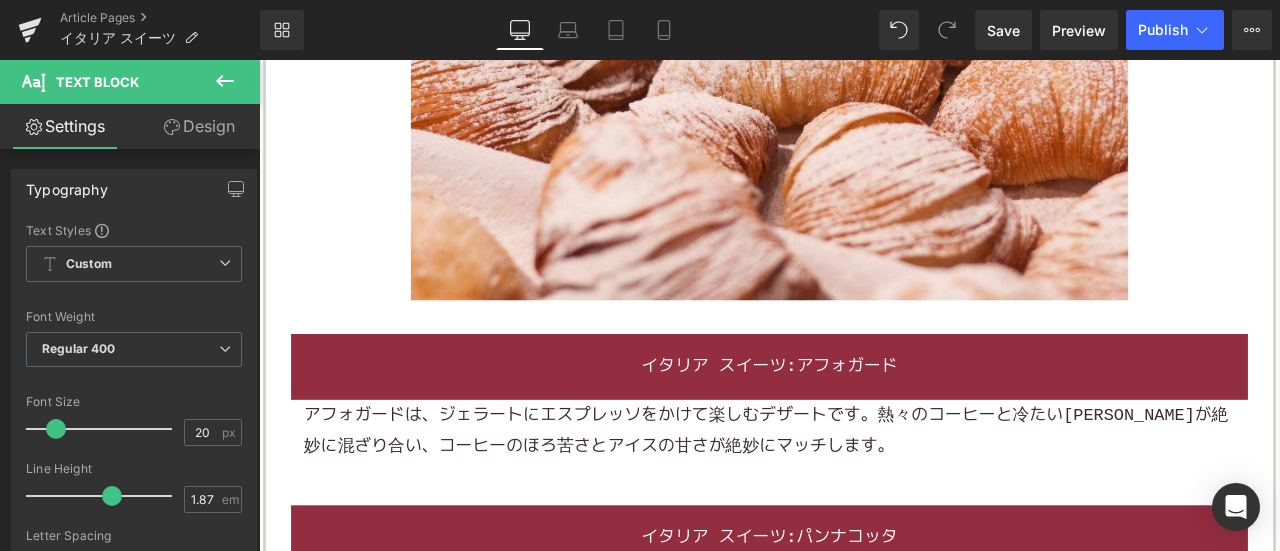 click on "アフォガードは、ジェラートにエスプレッソをかけて楽しむデザートです。熱々のコーヒーと冷たいジェラートが絶妙に混ざり合い、コーヒーのほろ苦さとアイスの甘さが絶妙にマッチします。" at bounding box center [864, 500] 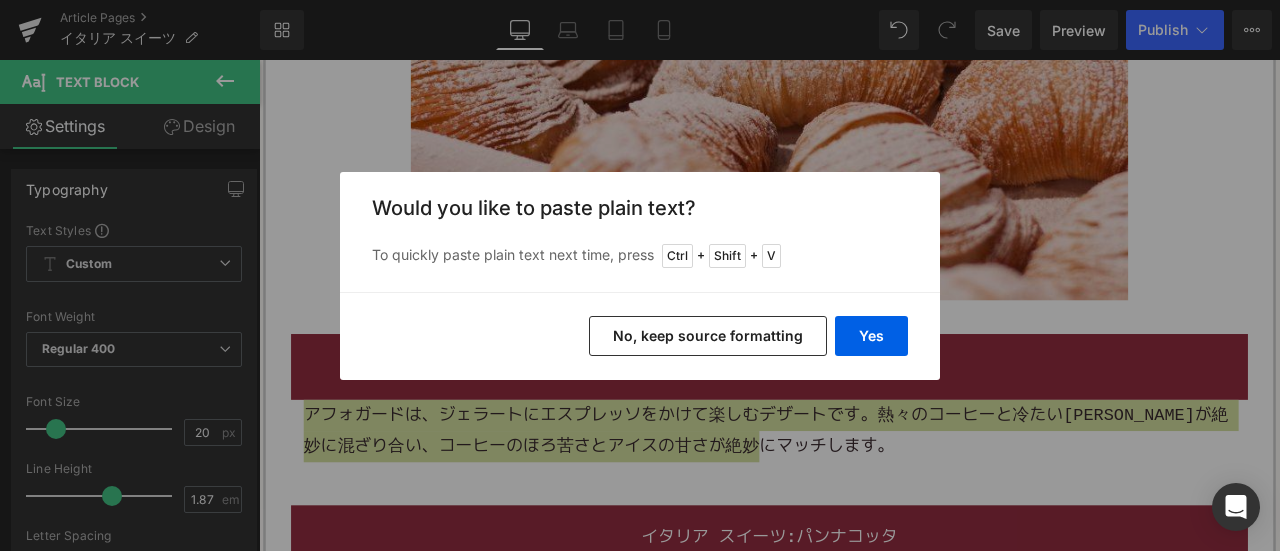 click on "No, keep source formatting" at bounding box center [708, 336] 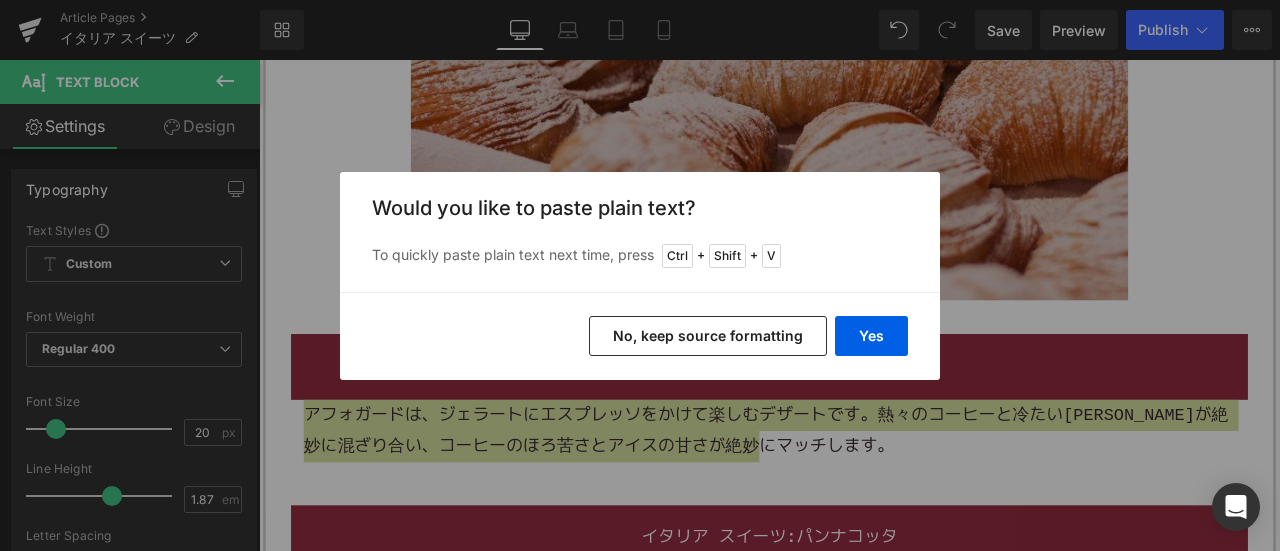 type 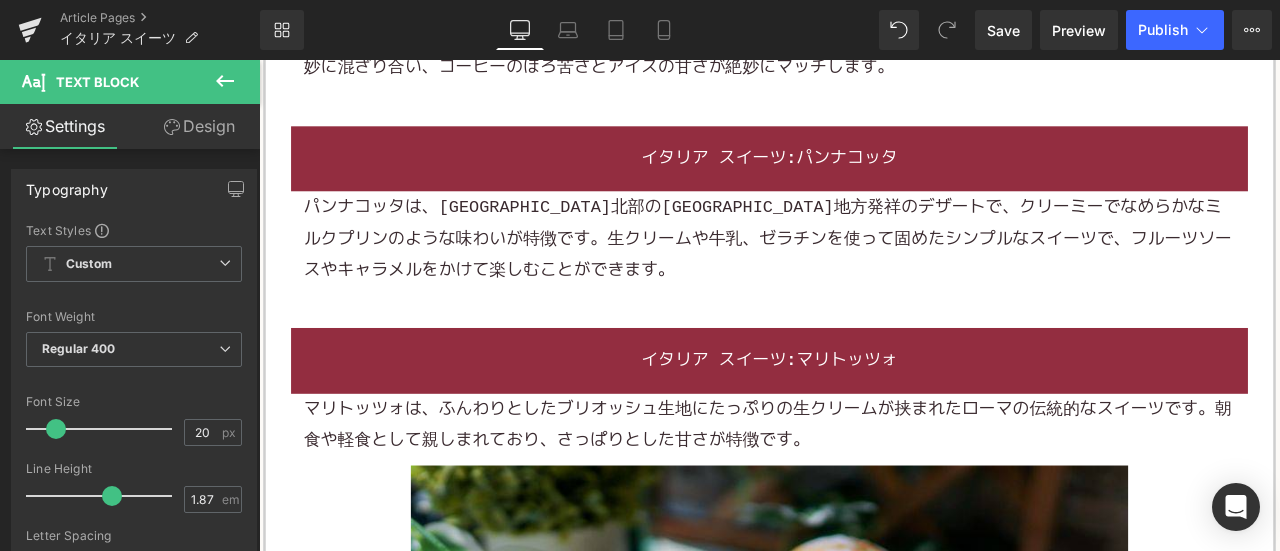 scroll, scrollTop: 3600, scrollLeft: 0, axis: vertical 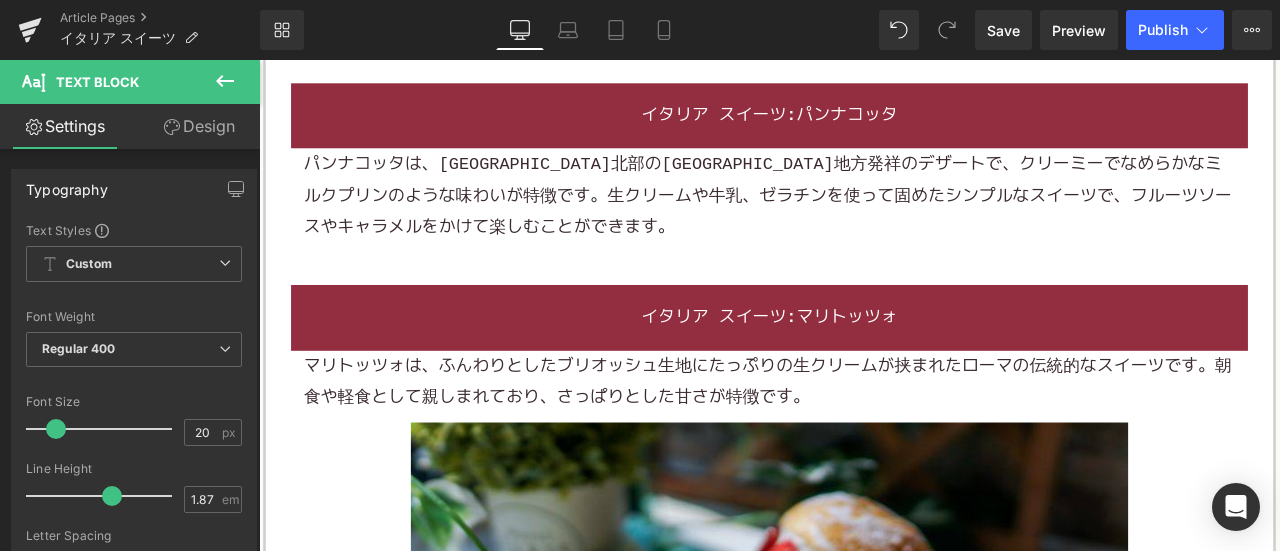 click on "イタリア スイーツ:マリトッツォ Heading         マリトッツォは、ふんわりとしたブリオッシュ生地にたっぷりの生クリームが挟まれたローマの伝統的なスイーツです。朝食や軽食として親しまれており、さっぱりとした甘さが特徴です。 Text Block         Image         Row" at bounding box center (864, 690) 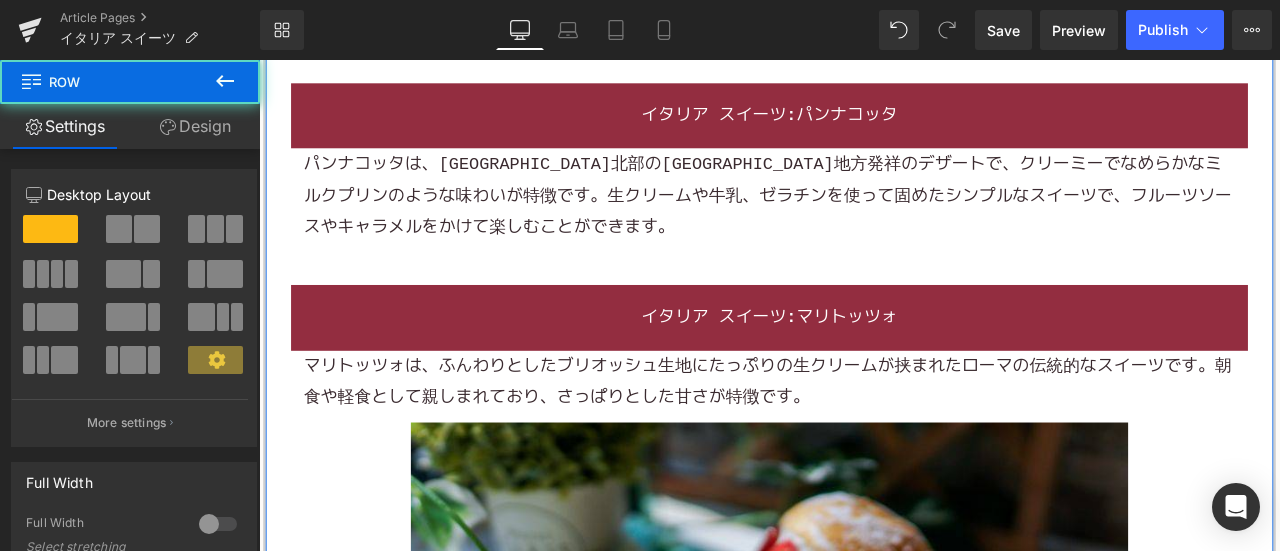 click on "パンナコッタは、イタリア北部のピエモンテ地方発祥のデザートで、クリーミーでなめらかなミルクプリンのような味わいが特徴です。生クリームや牛乳、ゼラチンを使って固めたシンプルなスイーツで、フルーツソースやキャラメルをかけて楽しむことができます。" at bounding box center [864, 221] 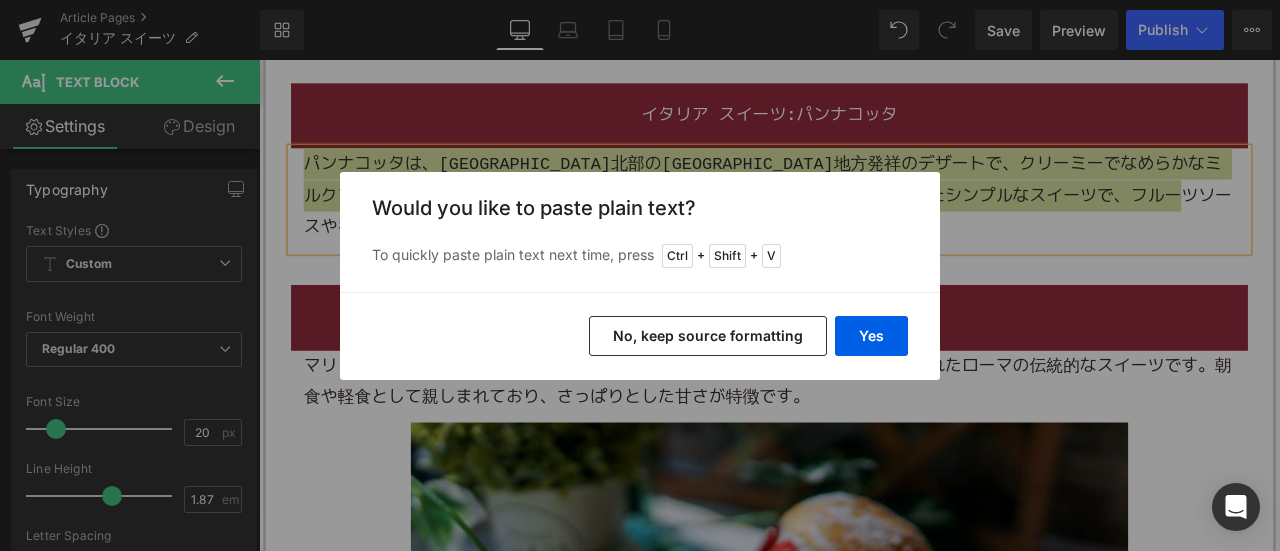drag, startPoint x: 651, startPoint y: 339, endPoint x: 765, endPoint y: 7, distance: 351.02707 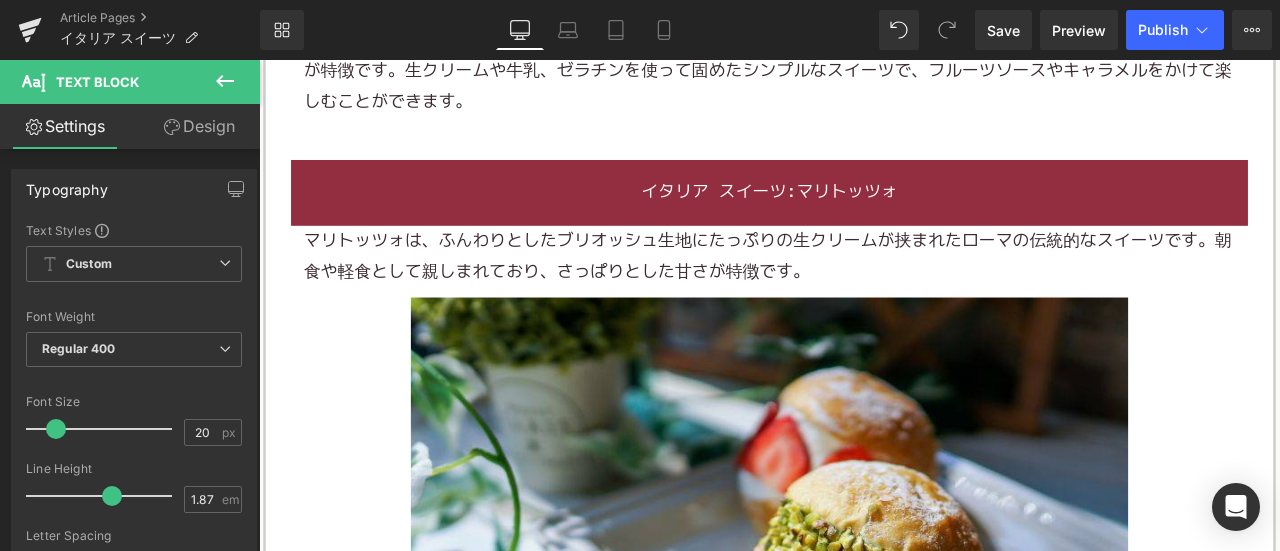 scroll, scrollTop: 3700, scrollLeft: 0, axis: vertical 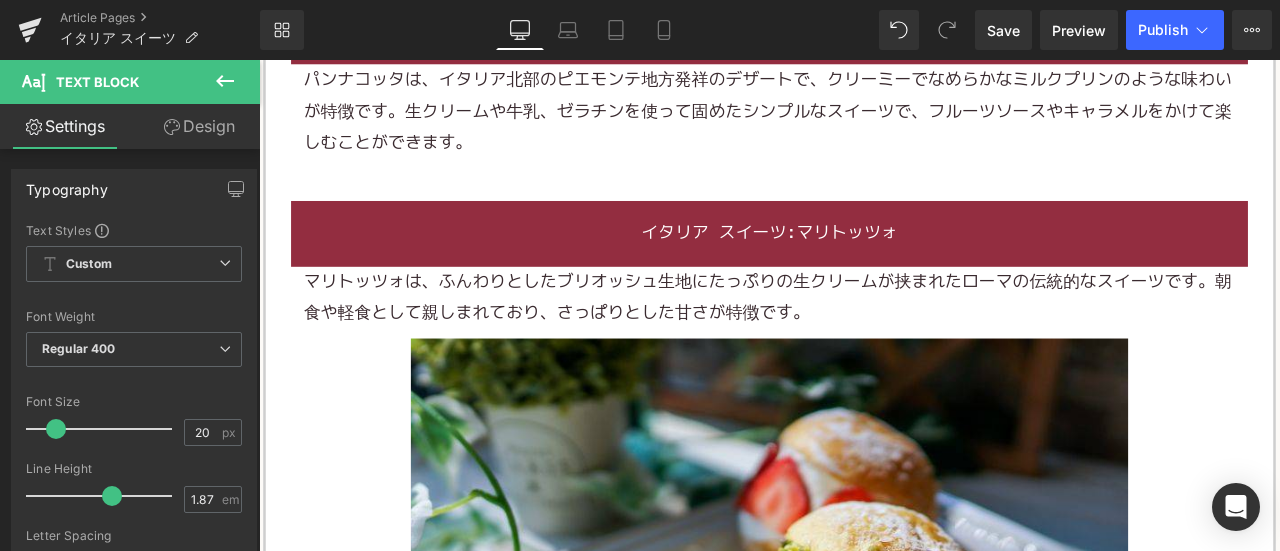 click on "マリトッツォは、ふんわりとしたブリオッシュ生地にたっぷりの生クリームが挟まれたローマの伝統的なスイーツです。朝食や軽食として親しまれており、さっぱりとした甘さが特徴です。" at bounding box center (864, 342) 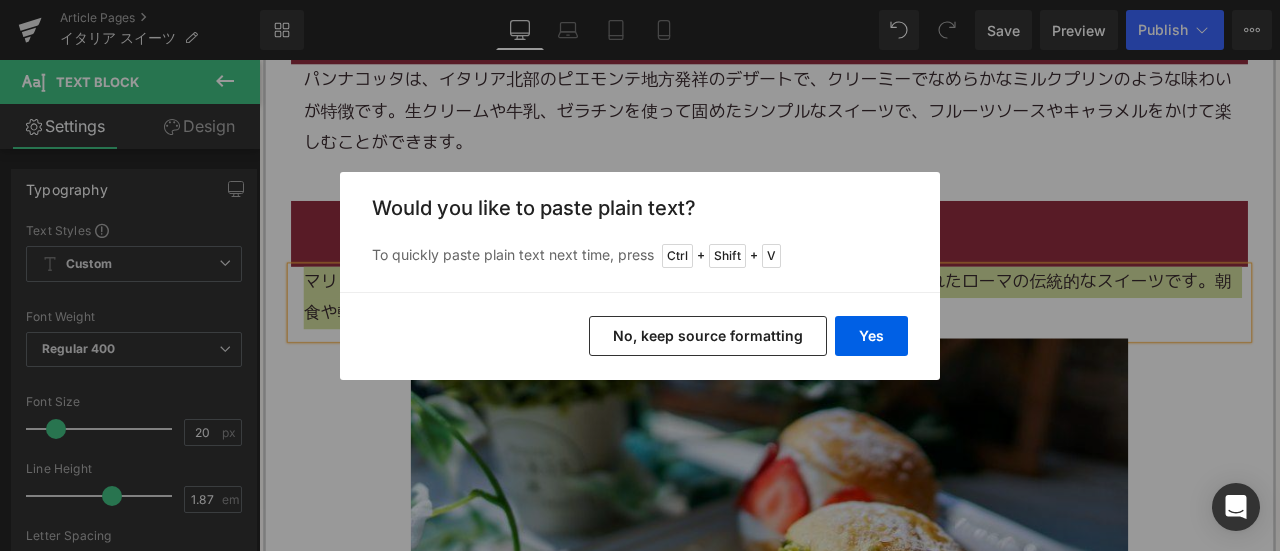 drag, startPoint x: 670, startPoint y: 331, endPoint x: 503, endPoint y: 194, distance: 216.00462 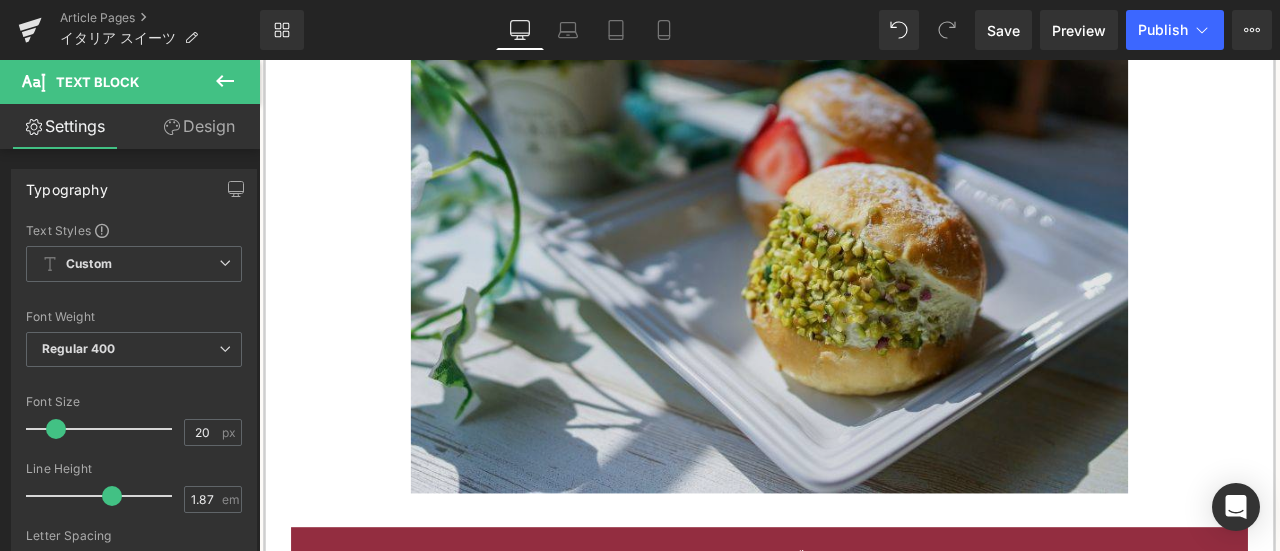 scroll, scrollTop: 4800, scrollLeft: 0, axis: vertical 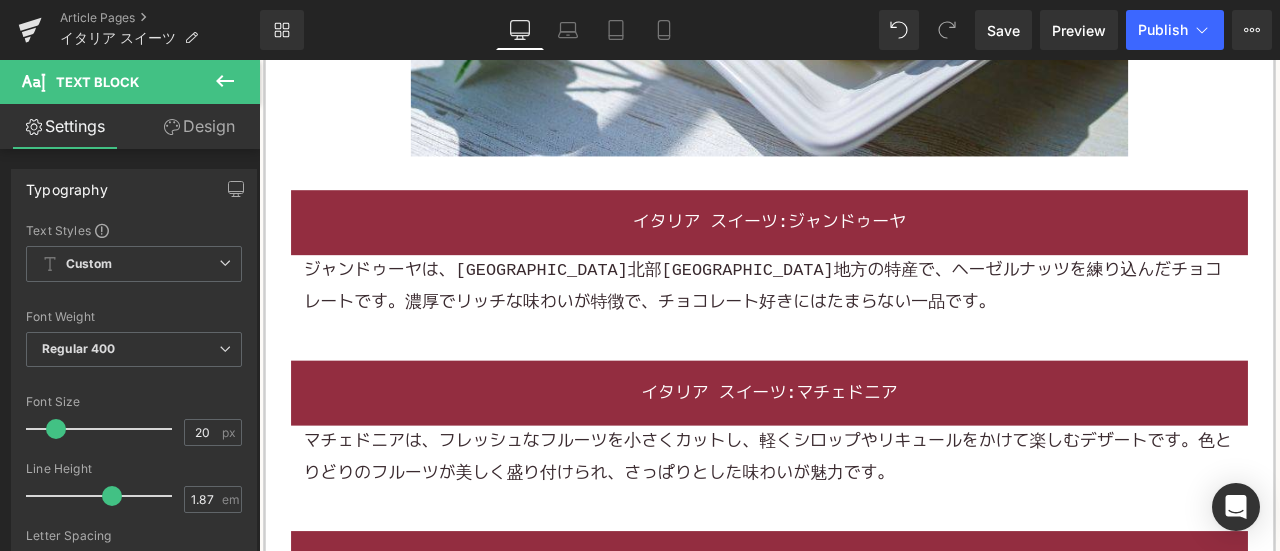 click on "イタリア スイーツ:ジャンドゥーヤ Heading         ジャンドゥーヤは、イタリア北部ピエモンテ地方の特産で、ヘーゼルナッツを練り込んだチョコレートです。濃厚でリッチな味わいが特徴で、チョコレート好きにはたまらない一品です。 Text Block         Row" at bounding box center (864, 285) 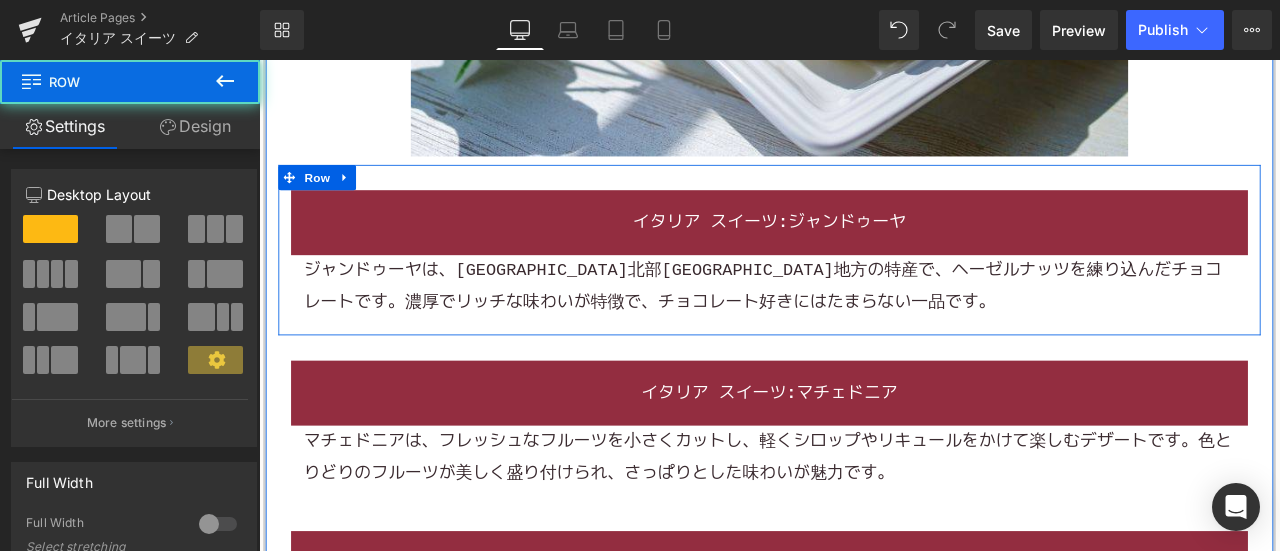 click on "ジャンドゥーヤは、イタリア北部ピエモンテ地方の特産で、ヘーゼルナッツを練り込んだチョコレートです。濃厚でリッチな味わいが特徴で、チョコレート好きにはたまらない一品です。" at bounding box center (864, 328) 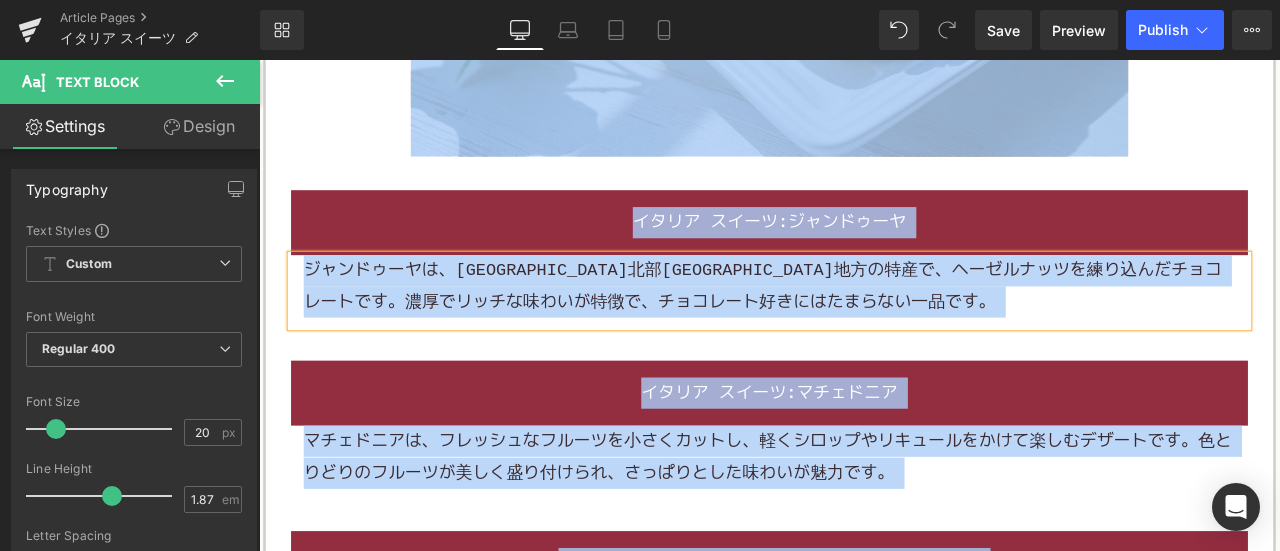 click on "ジャンドゥーヤは、イタリア北部ピエモンテ地方の特産で、ヘーゼルナッツを練り込んだチョコレートです。濃厚でリッチな味わいが特徴で、チョコレート好きにはたまらない一品です。" at bounding box center [864, 328] 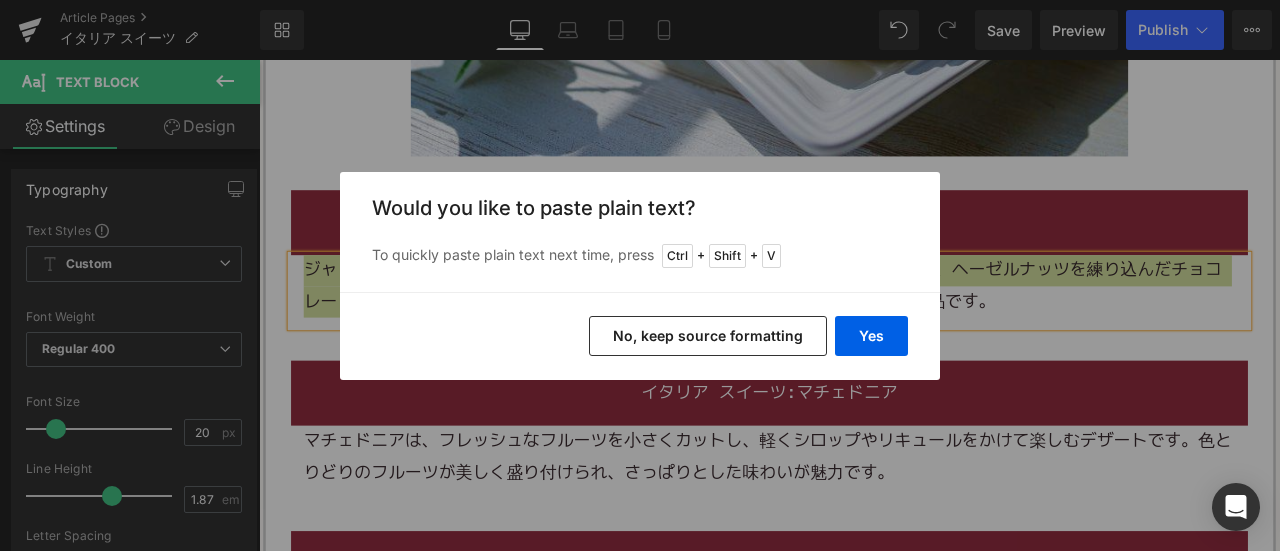 click on "No, keep source formatting" at bounding box center [708, 336] 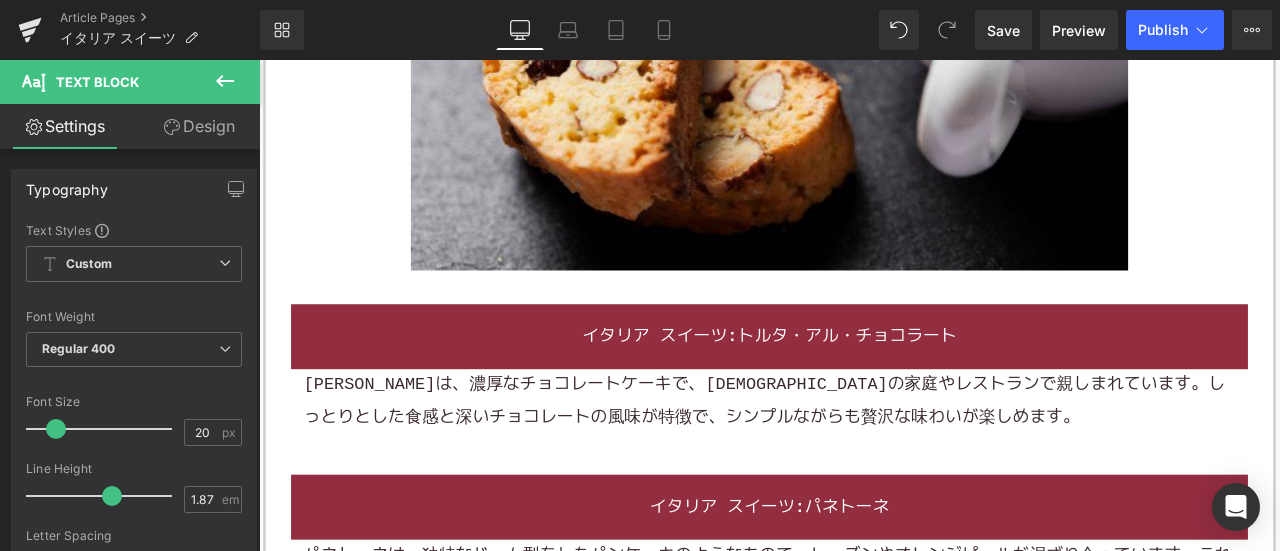 scroll, scrollTop: 6200, scrollLeft: 0, axis: vertical 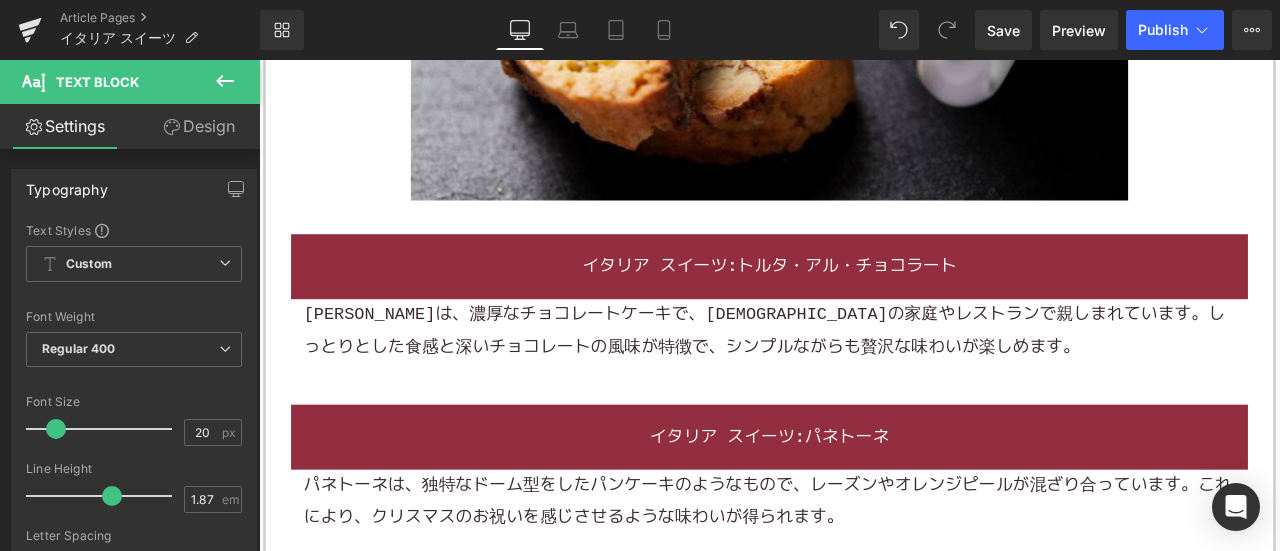click on "トルタ・アル・チョコラートは、濃厚なチョコレートケーキで、イタリアの家庭やレストランで親しまれています。しっとりとした食感と深いチョコレートの風味が特徴で、シンプルながらも贅沢な味わいが楽しめます。" at bounding box center [864, 381] 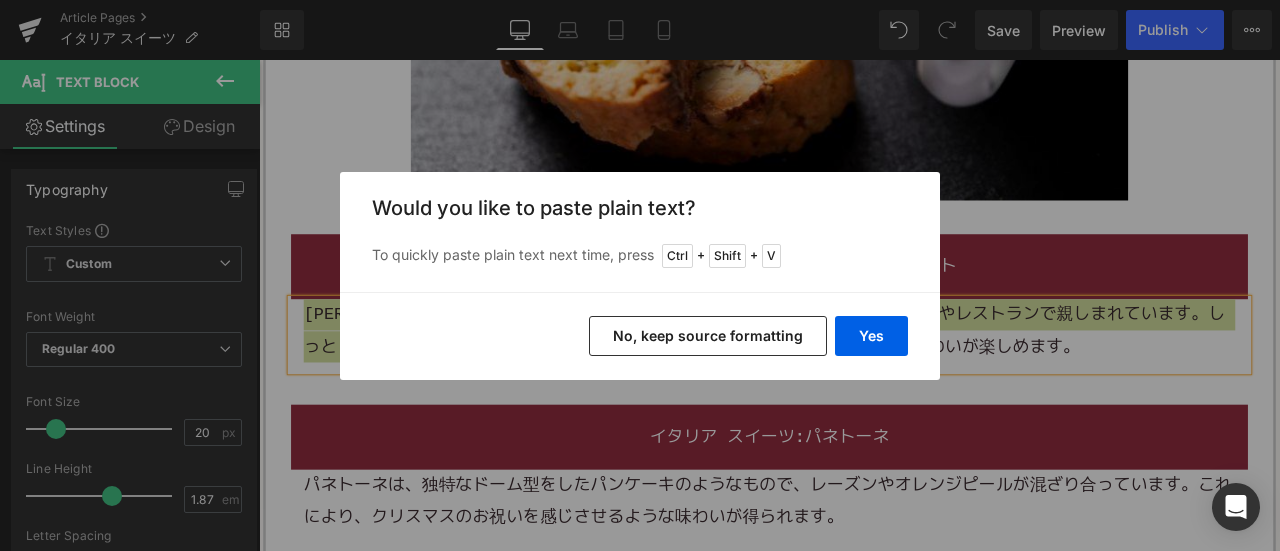 click on "No, keep source formatting" at bounding box center [708, 336] 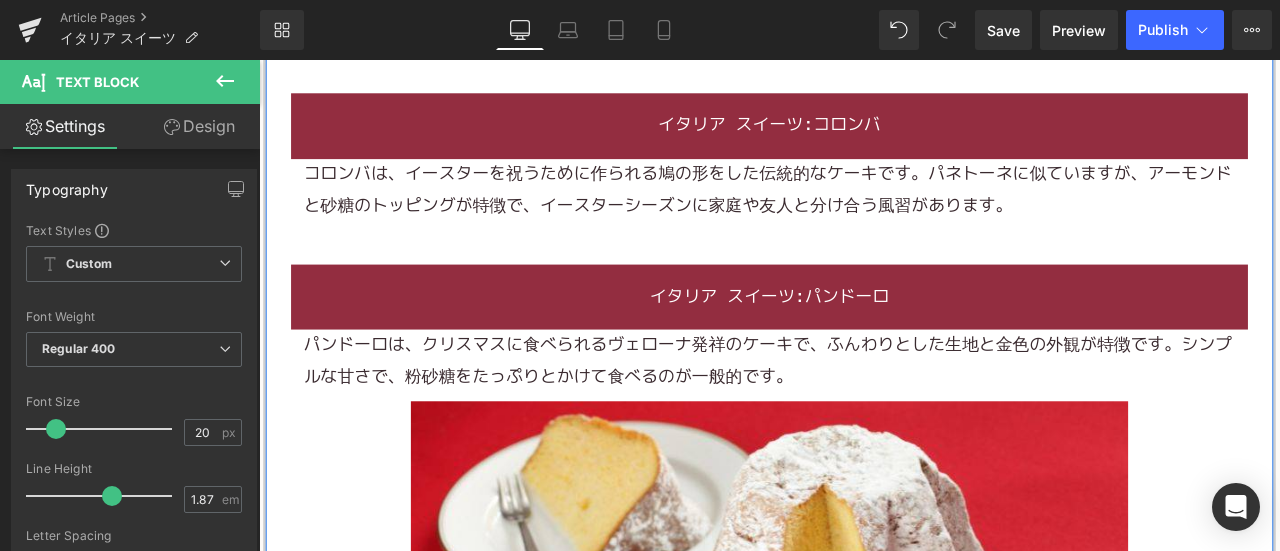 scroll, scrollTop: 8600, scrollLeft: 0, axis: vertical 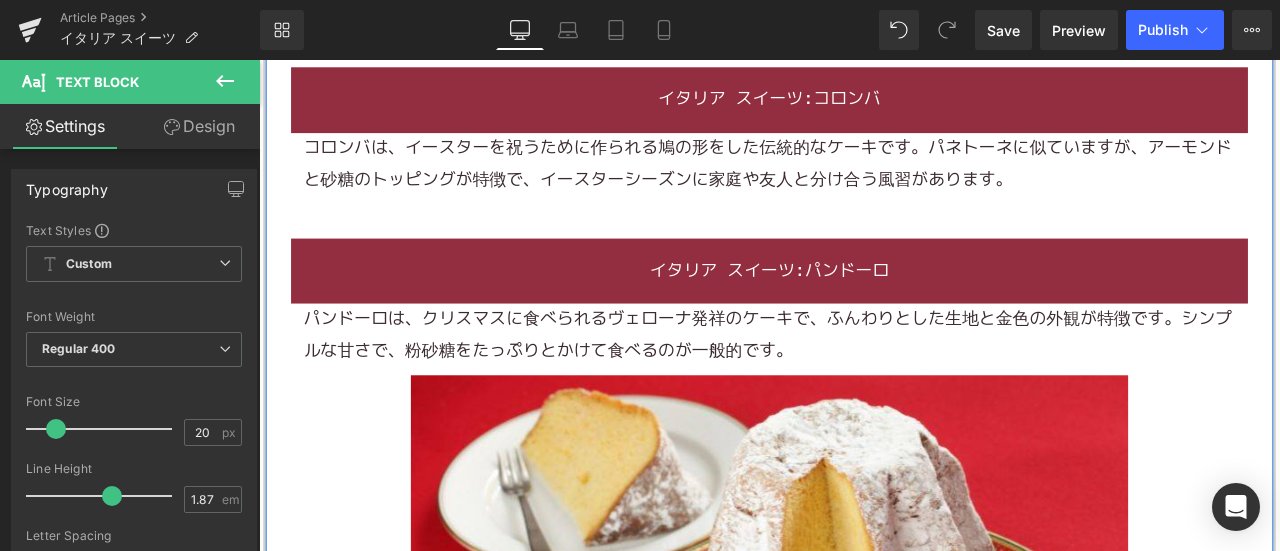 click on "パンドーロは、クリスマスに食べられるヴェローナ発祥のケーキで、ふんわりとした生地と金色の外観が特徴です。シンプルな甘さで、粉砂糖をたっぷりとかけて食べるのが一般的です。" at bounding box center (864, 386) 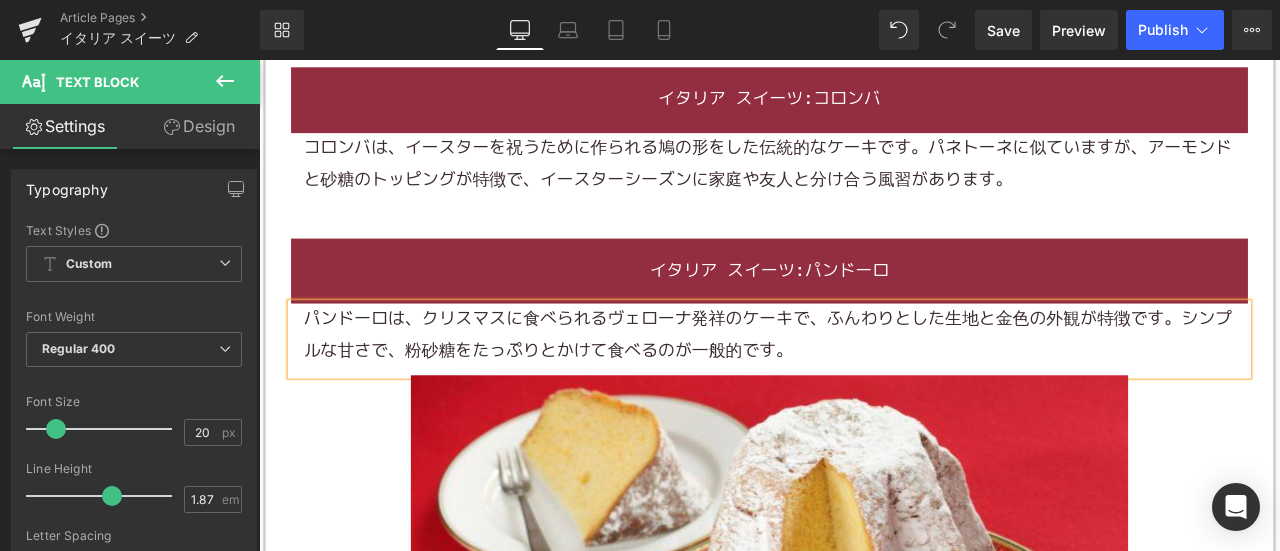click on "パンドーロは、クリスマスに食べられるヴェローナ発祥のケーキで、ふんわりとした生地と金色の外観が特徴です。シンプルな甘さで、粉砂糖をたっぷりとかけて食べるのが一般的です。" at bounding box center [864, 386] 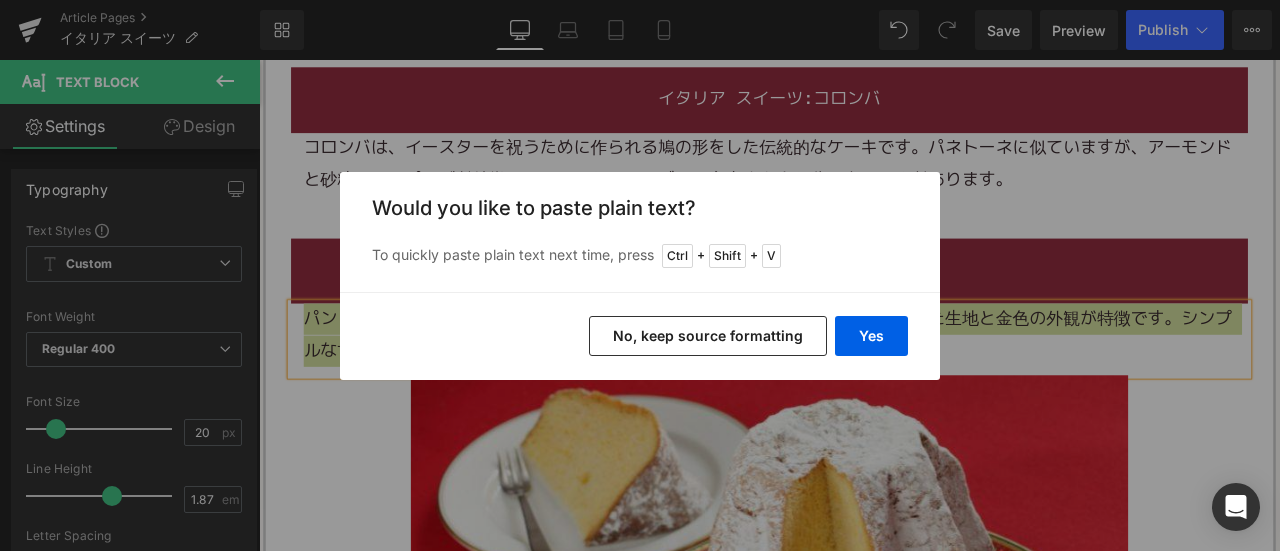 click on "Yes No, keep source formatting" at bounding box center [640, 336] 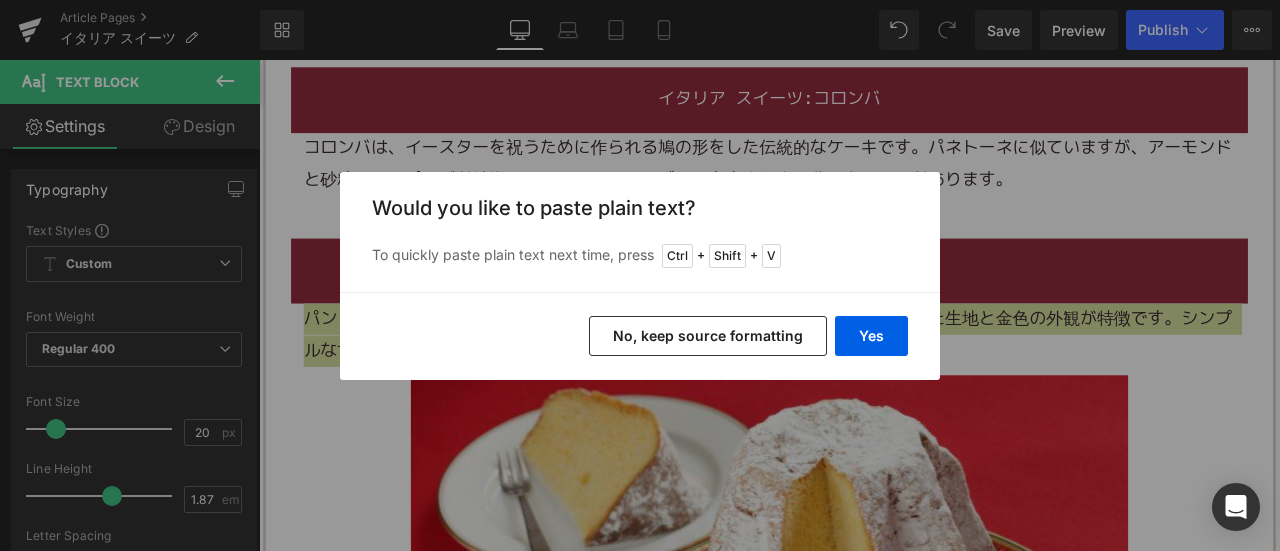 click on "No, keep source formatting" at bounding box center [708, 336] 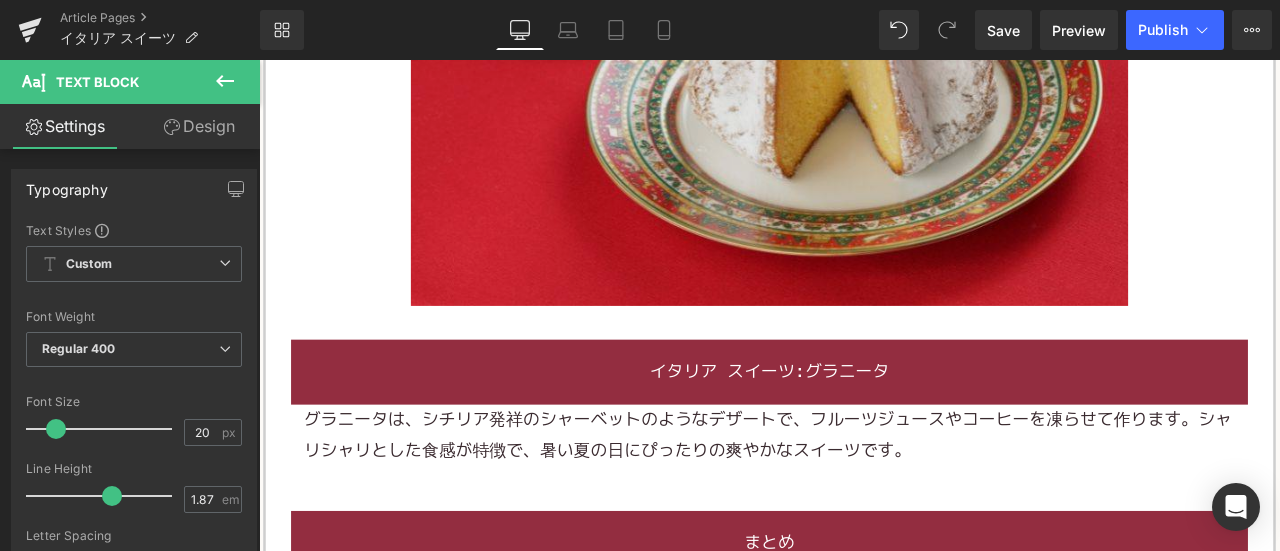 scroll, scrollTop: 9300, scrollLeft: 0, axis: vertical 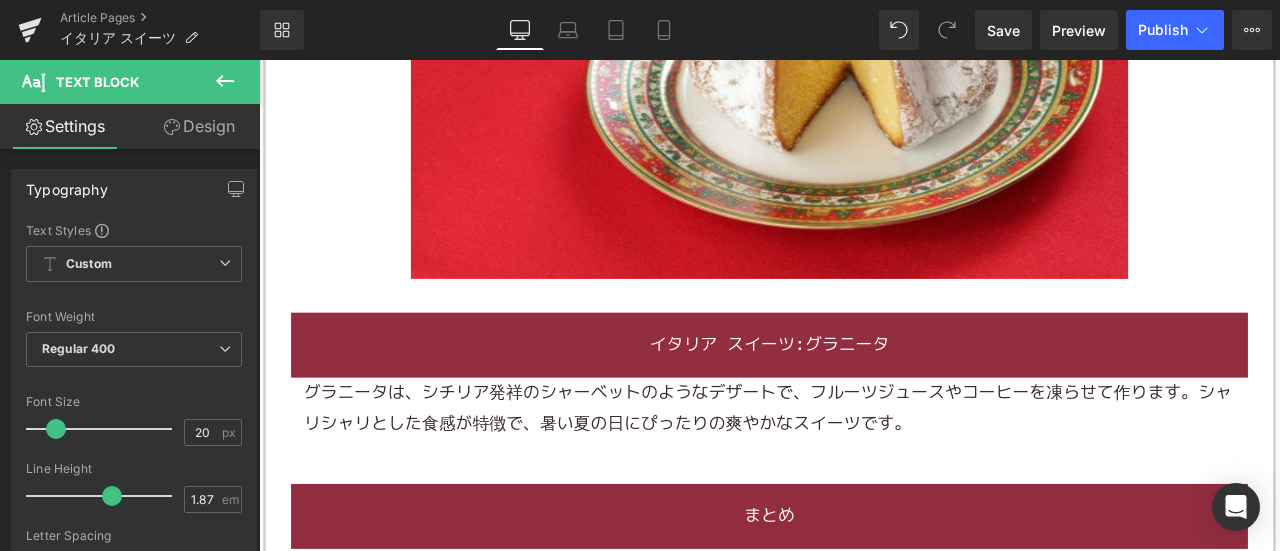 click on "グラニータは、シチリア発祥のシャーベットのようなデザートで、フルーツジュースやコーヒーを凍らせて作ります。シャリシャリとした食感が特徴で、暑い夏の日にぴったりの爽やかなスイーツです。" at bounding box center [864, 473] 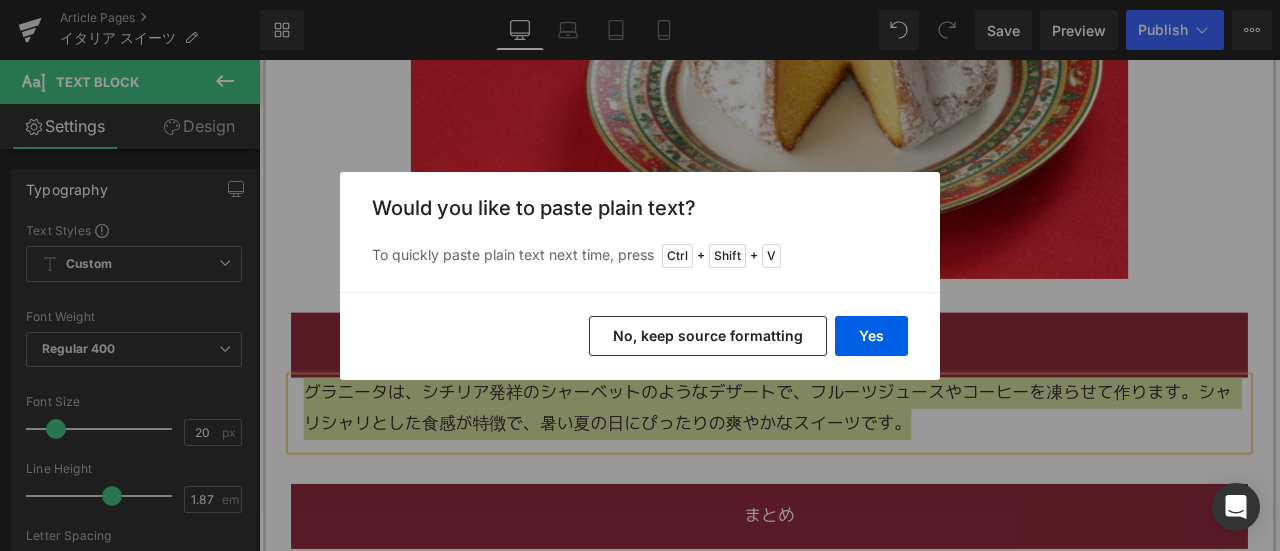 click on "No, keep source formatting" at bounding box center [708, 336] 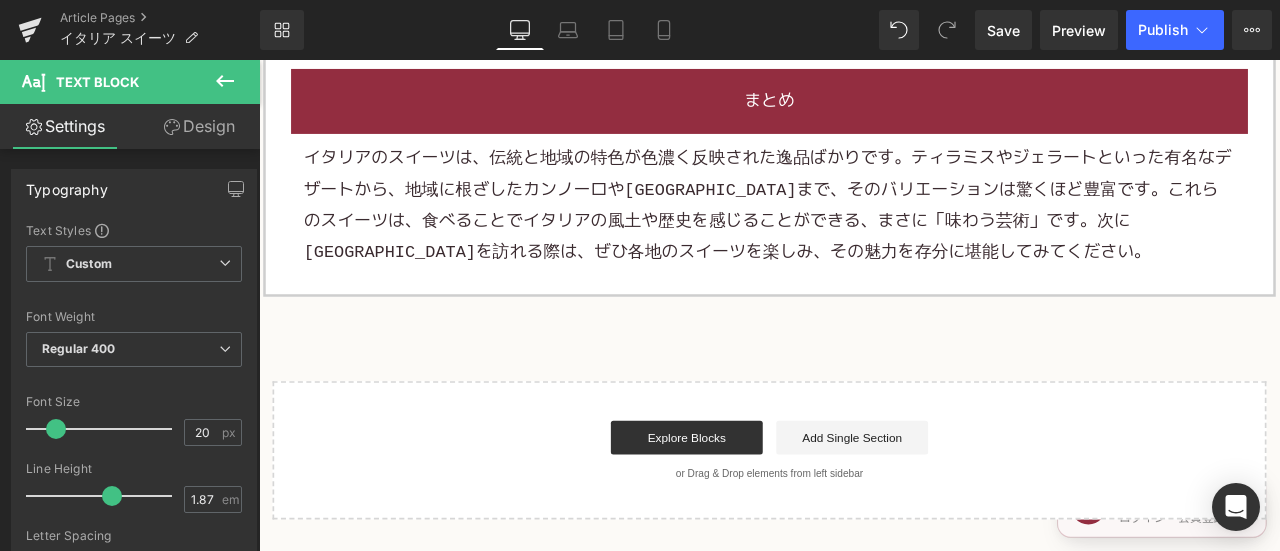 scroll, scrollTop: 9700, scrollLeft: 0, axis: vertical 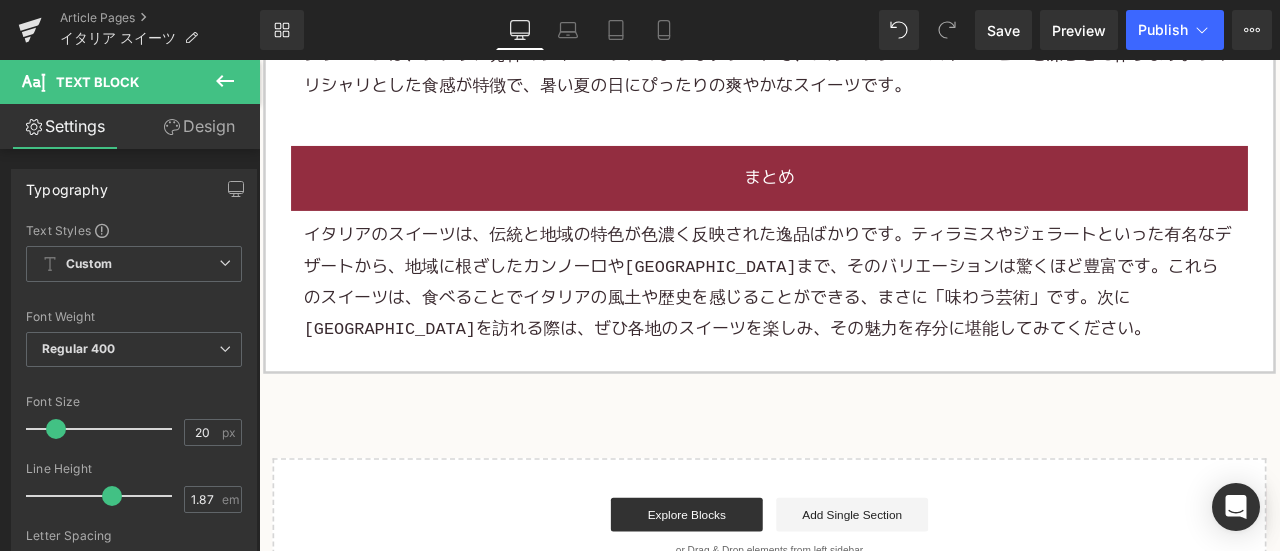 click on "イタリアのスイーツは、伝統と地域の特色が色濃く反映された逸品ばかりです。ティラミスやジェラートといった有名なデザートから、地域に根ざしたカンノーロやコロンバまで、そのバリエーションは驚くほど豊富です。これらのスイーツは、食べることでイタリアの風土や歴史を感じることができる、まさに「味わう芸術」です。次にイタリアを訪れる際は、ぜひ各地のスイーツを楽しみ、その魅力を存分に堪能してみてください。" at bounding box center [864, 324] 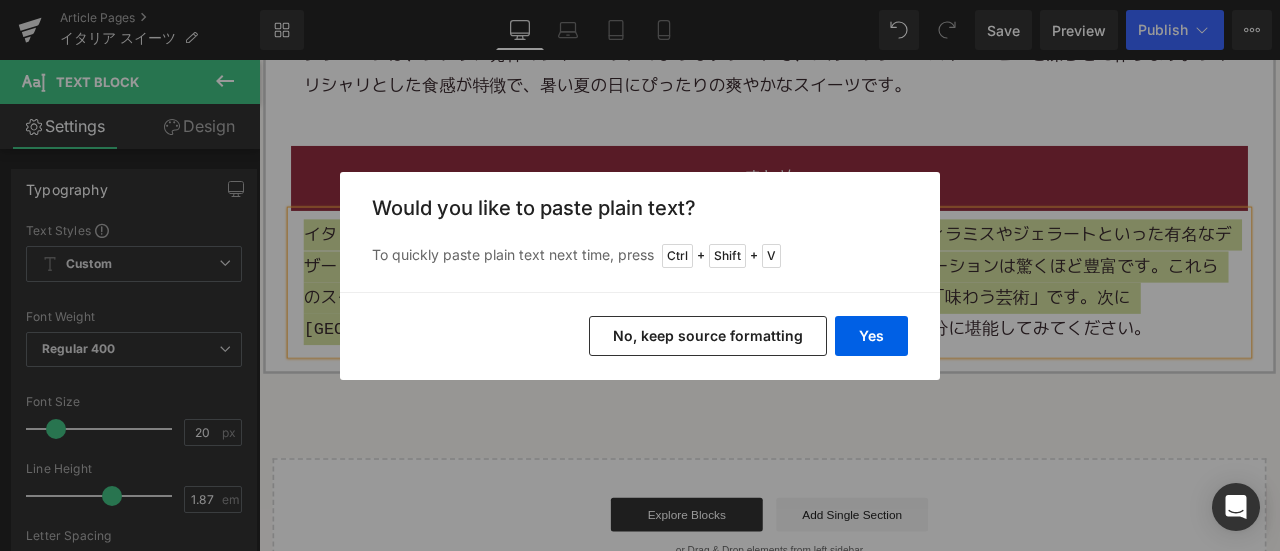 click on "No, keep source formatting" at bounding box center [708, 336] 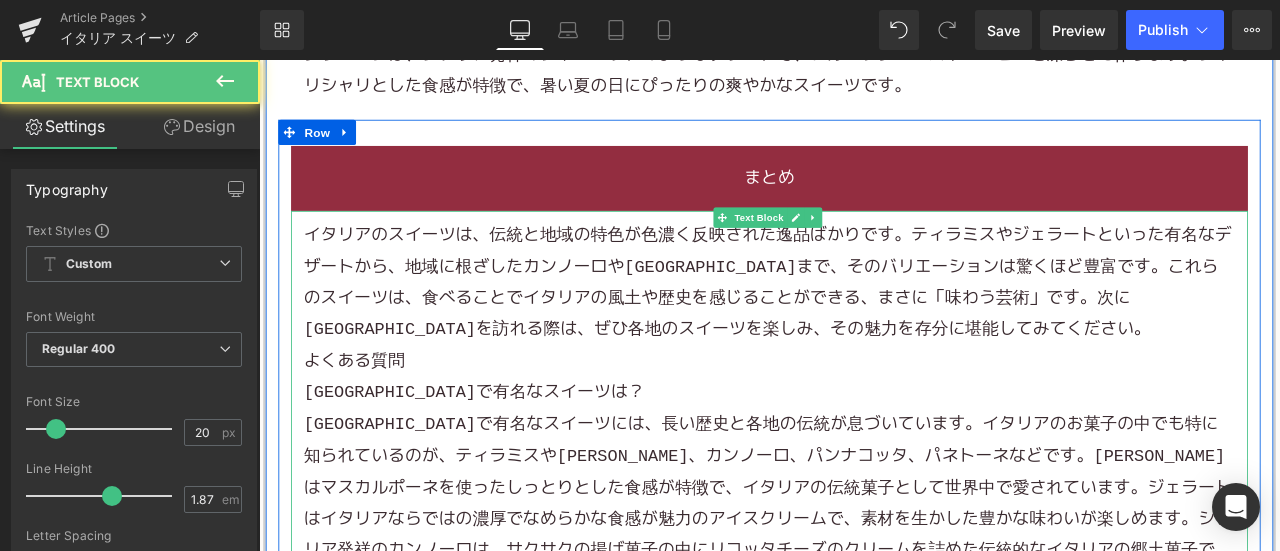 click on "イタリアのスイーツは、伝統と地域の特色が色濃く反映された逸品ばかりです。ティラミスやジェラートといった有名なデザートから、地域に根ざしたカンノーロやコロンバまで、そのバリエーションは驚くほど豊富です。これらのスイーツは、食べることでイタリアの風土や歴史を感じることができる、まさに「味わう芸術」です。次にイタリアを訪れる際は、ぜひ各地のスイーツを楽しみ、その魅力を存分に堪能してみてください。" at bounding box center [864, 324] 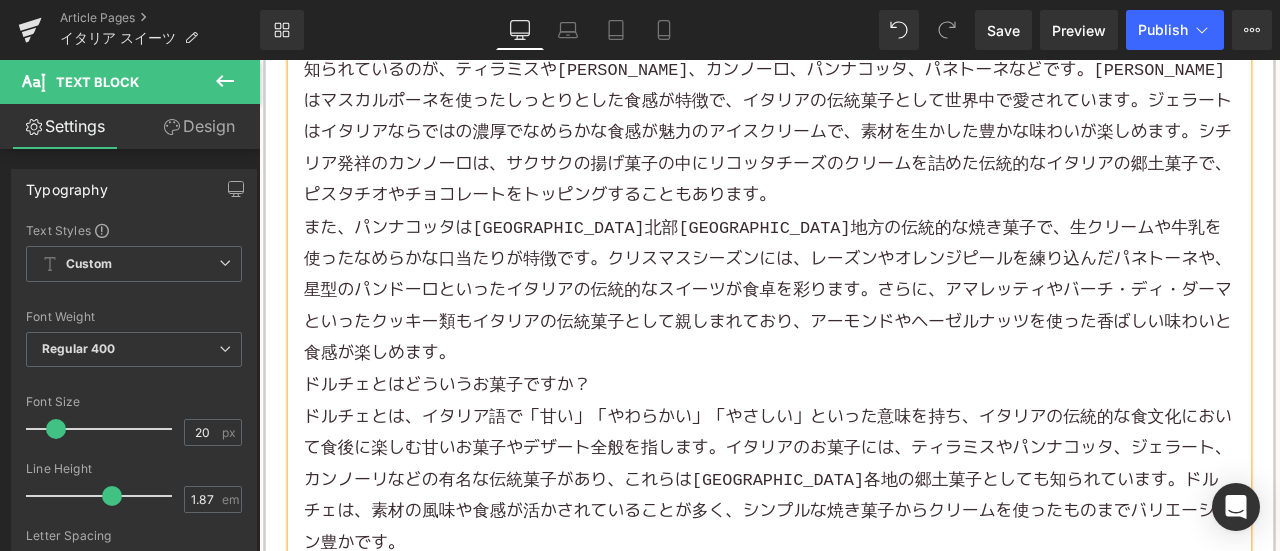 scroll, scrollTop: 10200, scrollLeft: 0, axis: vertical 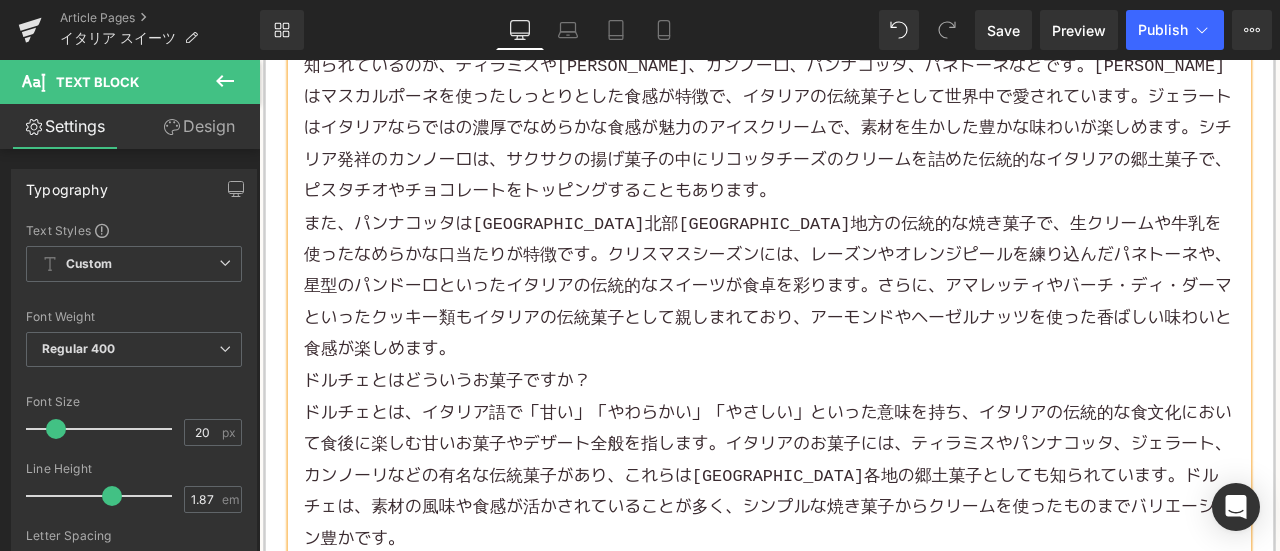 click on "また、パンナコッタはイタリア北部ピエモンテ地方の伝統的な 焼き菓子 で、生クリームや牛乳を使ったなめらかな口当たりが特徴です。クリスマスシーズンには、レーズンやオレンジピールを練り込んだパネトーネや、星型のパンドーロといったイタリアの伝統的なスイーツが食卓を彩ります。さらに、アマレッティやバーチ・ディ・ダーマといったクッキー類もイタリアの伝統菓子として親しまれており、アーモンドやヘーゼルナッツを使った香ばしい味わいと食感が楽しめます。" at bounding box center (864, 329) 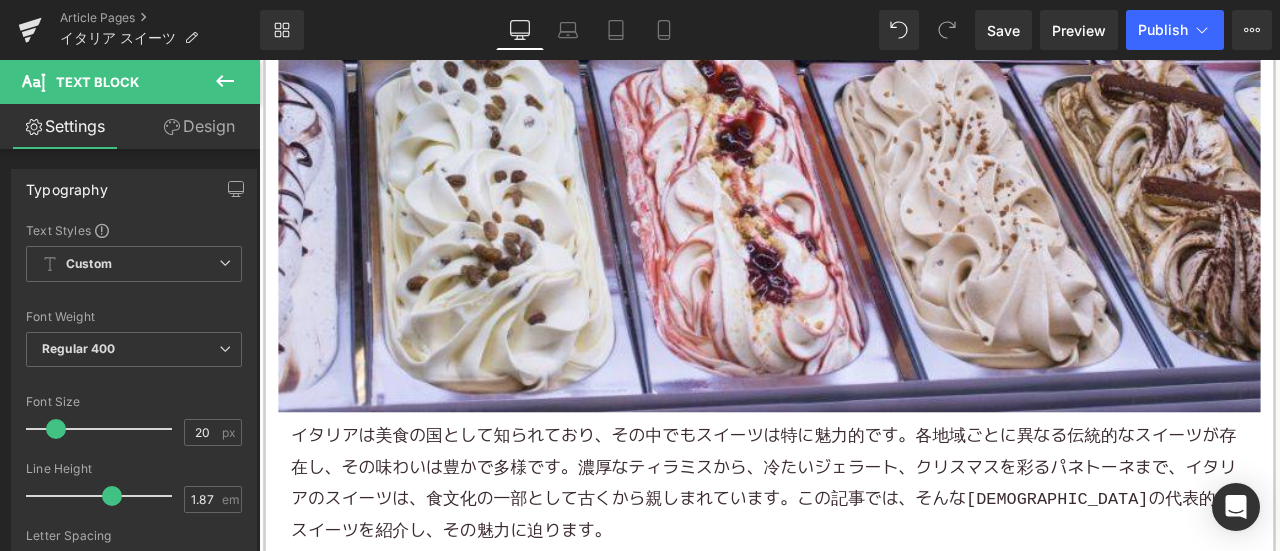 scroll, scrollTop: 900, scrollLeft: 0, axis: vertical 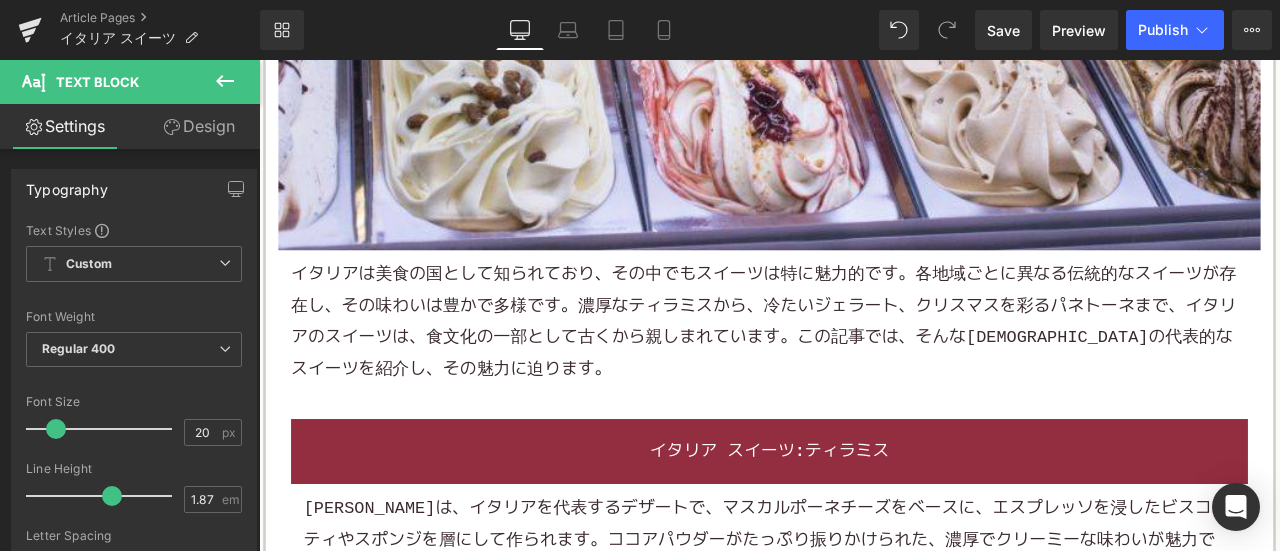 click on "イタリアは美食の国として知られており、その中でも スイーツ は特に魅力的です。各地域ごとに異なる伝統的な スイーツ が存在し、その味わいは豊かで多様です。濃厚なティラミスから、冷たい ジェラート 、クリスマスを彩るパネトーネまで、イタリアのスイーツは、食文化の一部として古くから親しまれています。この記事では、そんなイタリアの代表的なスイーツを紹介し、その魅力に迫ります。" at bounding box center (864, 370) 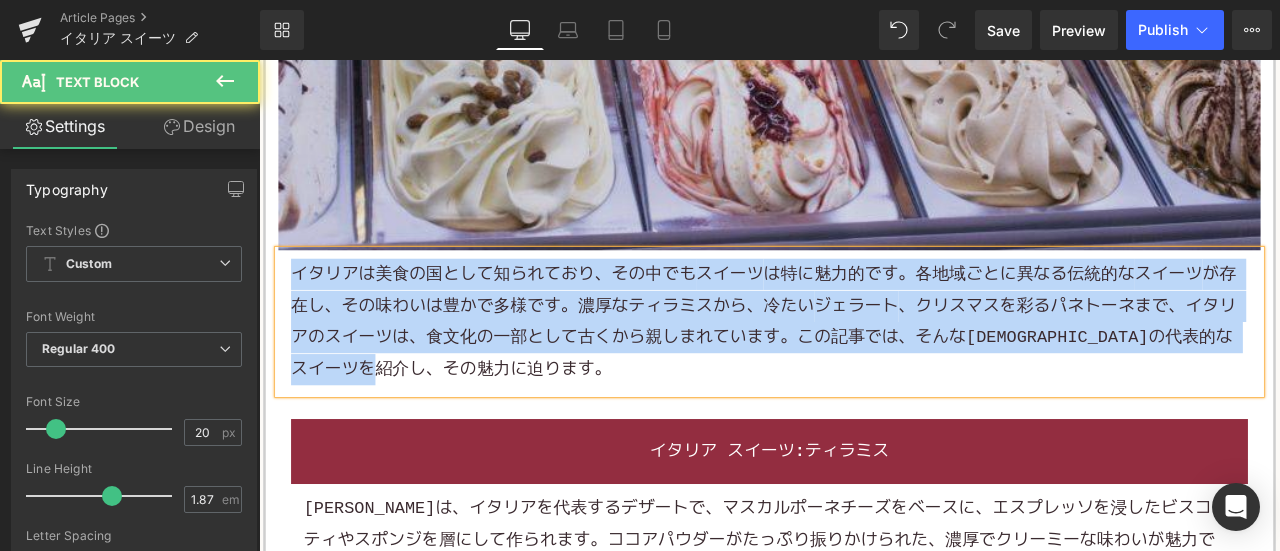 copy on "イタリアは美食の国として知られており、その中でも スイーツ は特に魅力的です。各地域ごとに異なる伝統的な スイーツ が存在し、その味わいは豊かで多様です。濃厚なティラミスから、冷たい ジェラート 、クリスマスを彩るパネトーネまで、イタリアのスイーツは、食文化の一部として古くから親しまれています。この記事では、そんなイタリアの代表的なスイーツを紹介し、その魅力に迫ります。" 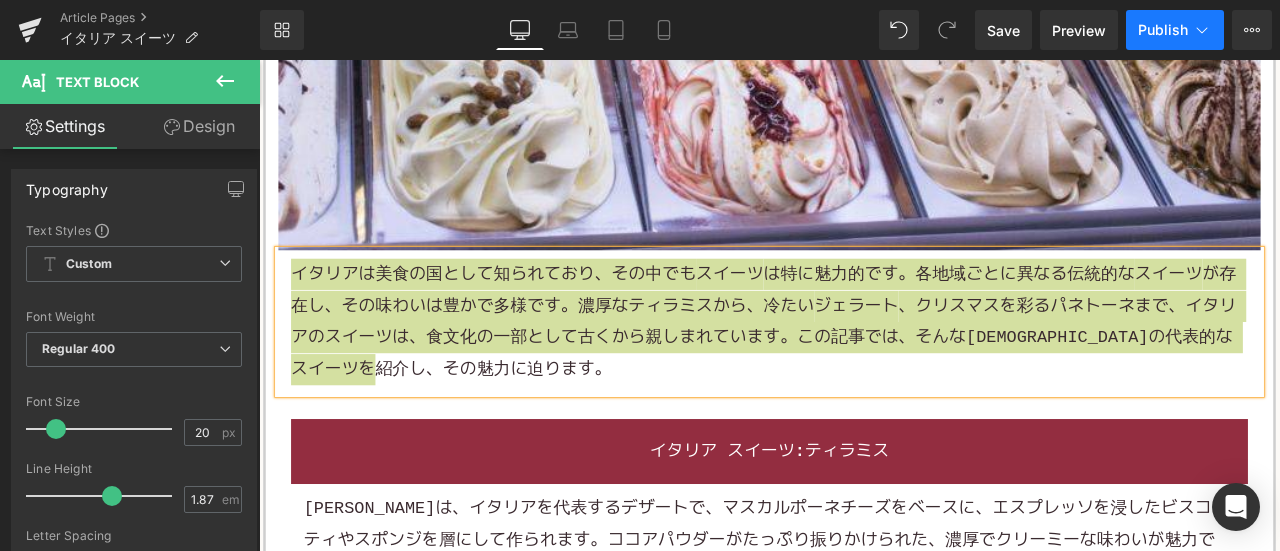 click on "Publish" at bounding box center (1163, 30) 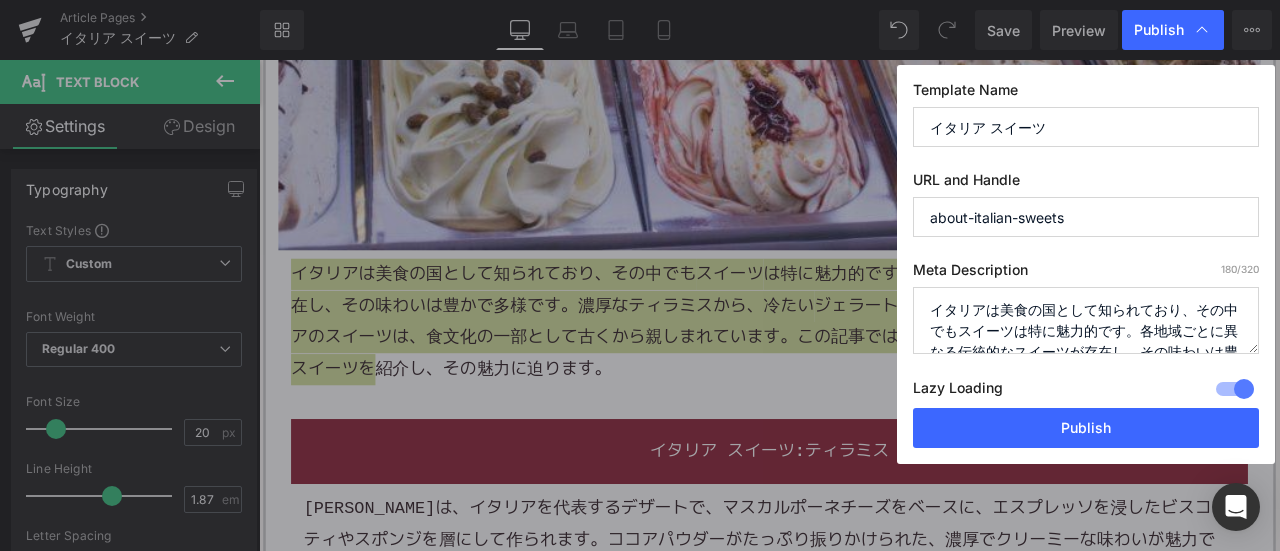 click on "イタリアは美食の国として知られており、その中でもスイーツは特に魅力的です。各地域ごとに異なる伝統的なスイーツが存在し、その味わいは豊かで多様です。濃厚なティラミスから、冷たいジェラート、クリスマスを彩るパネトーネまで、イタリアのスイーツは、食文化の一部として古くから親しまれています。この記事では、そんなイタリアの代表的なスイーツを紹介し、その魅力に迫ります。" at bounding box center [1086, 320] 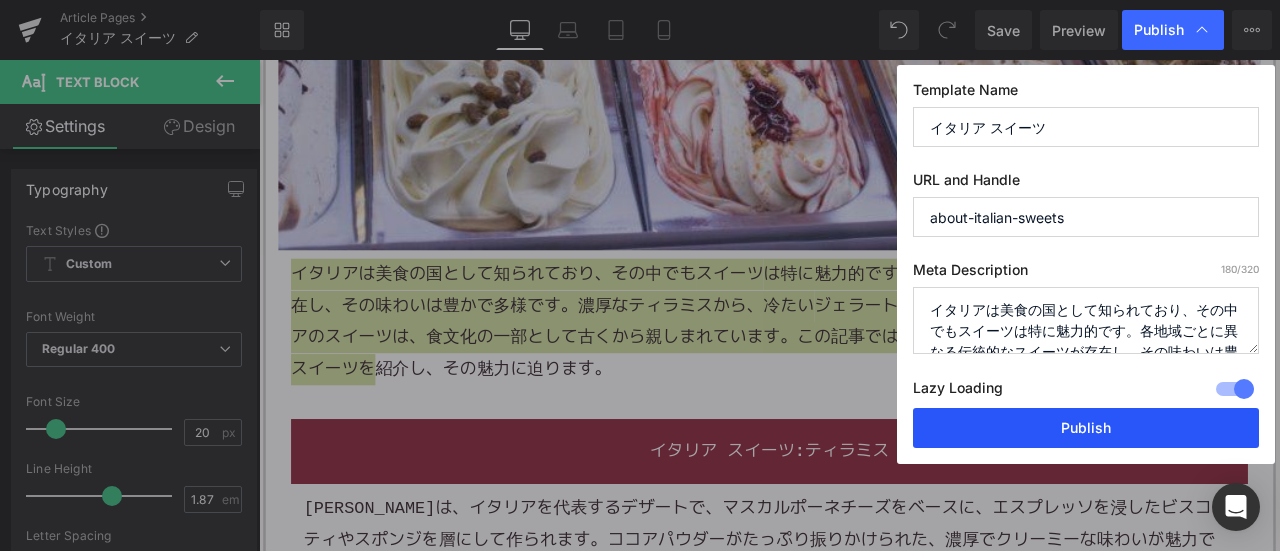 scroll, scrollTop: 132, scrollLeft: 0, axis: vertical 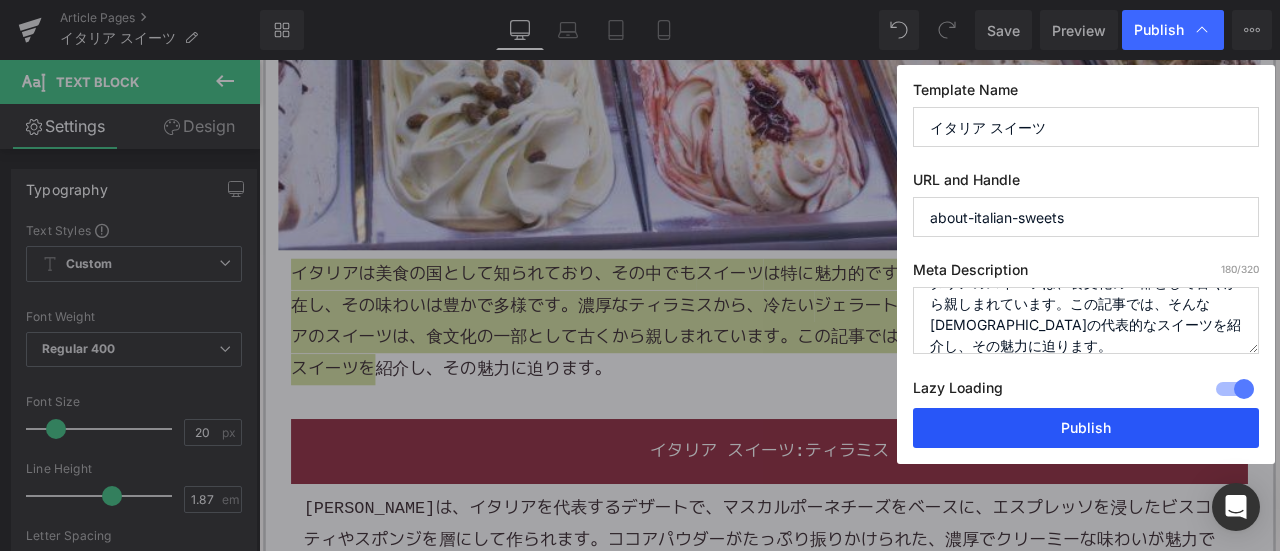 click on "Publish" at bounding box center [1086, 428] 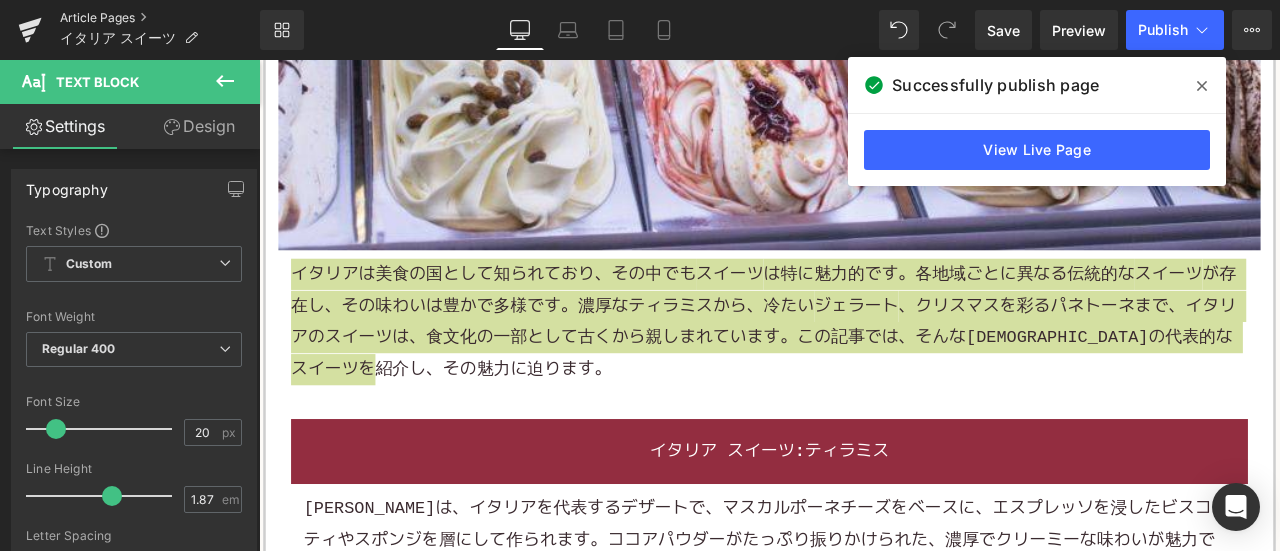 click on "Article Pages" at bounding box center [160, 18] 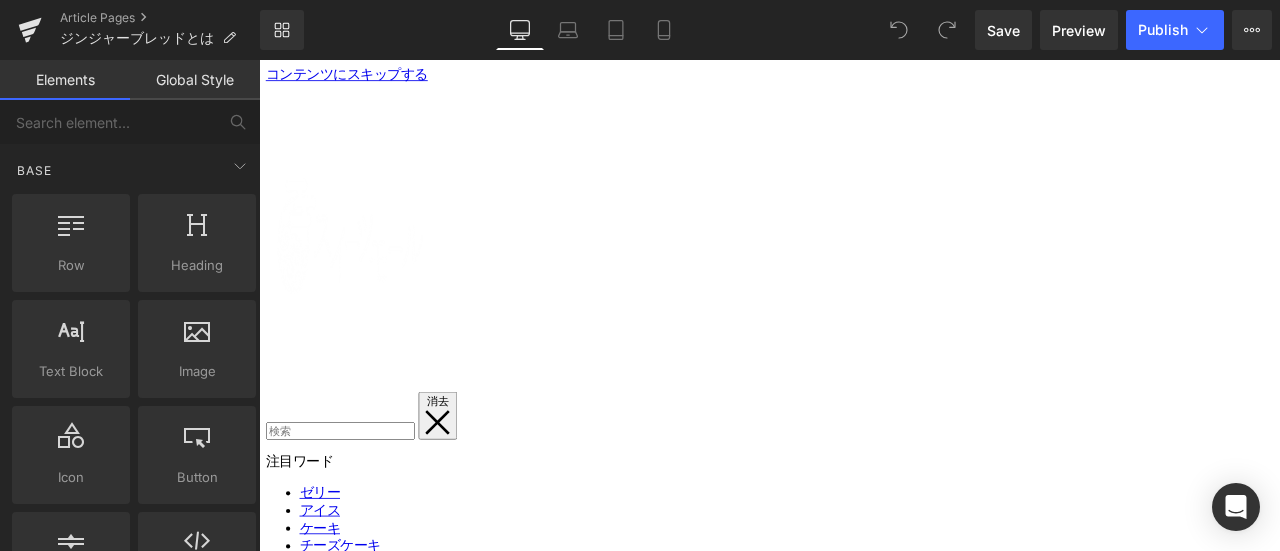 scroll, scrollTop: 0, scrollLeft: 0, axis: both 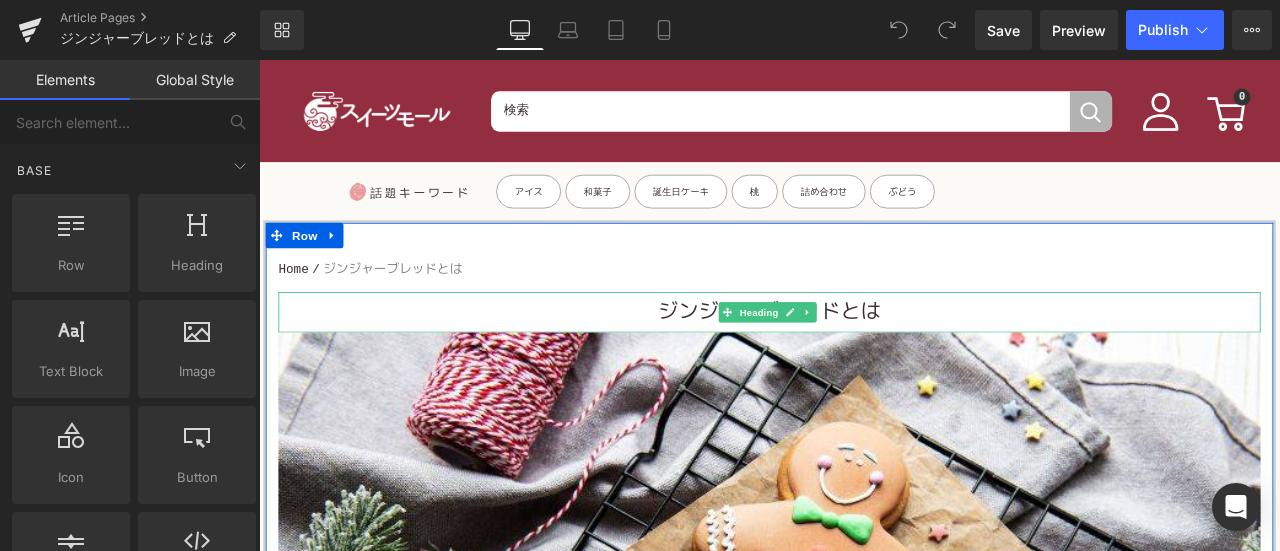 click on "ジンジャーブレッドとは" at bounding box center (864, 360) 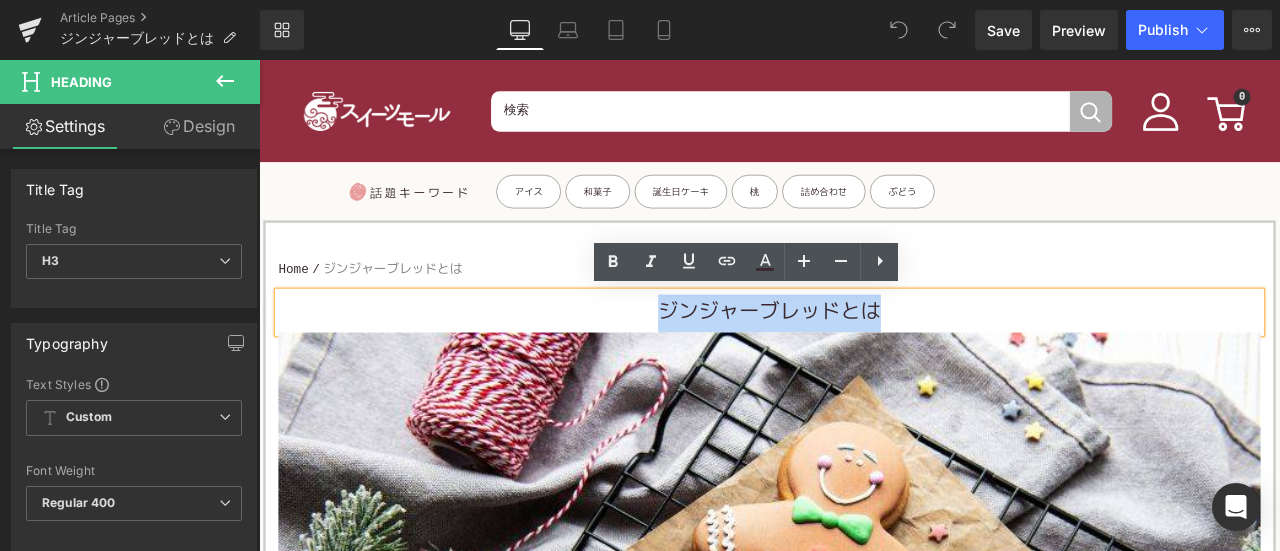 drag, startPoint x: 720, startPoint y: 351, endPoint x: 1037, endPoint y: 346, distance: 317.03943 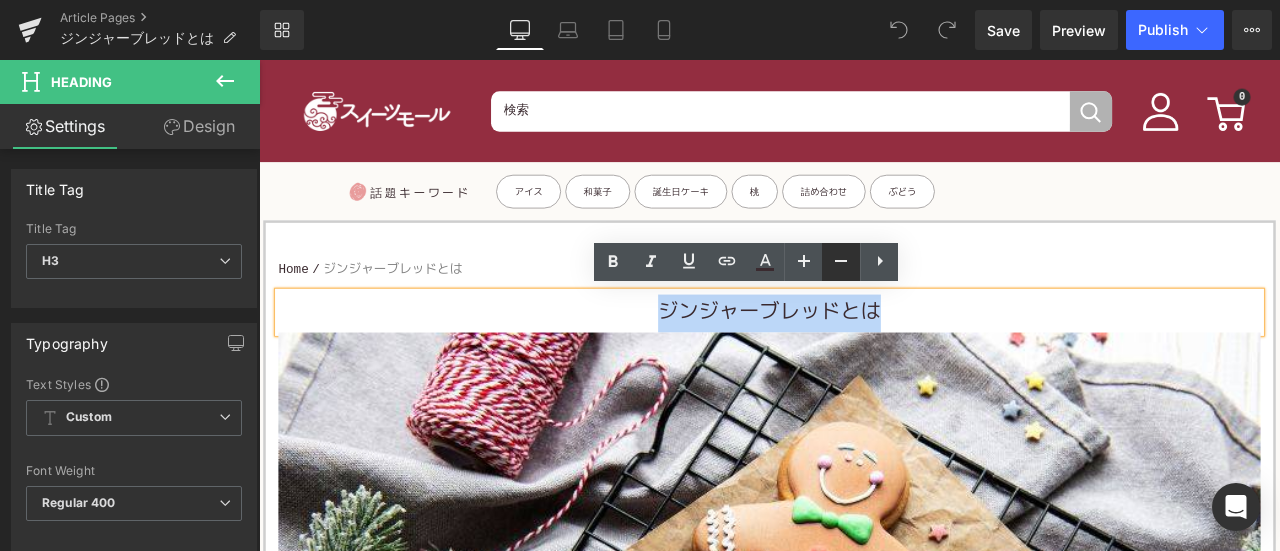 copy on "ジンジャーブレッドとは" 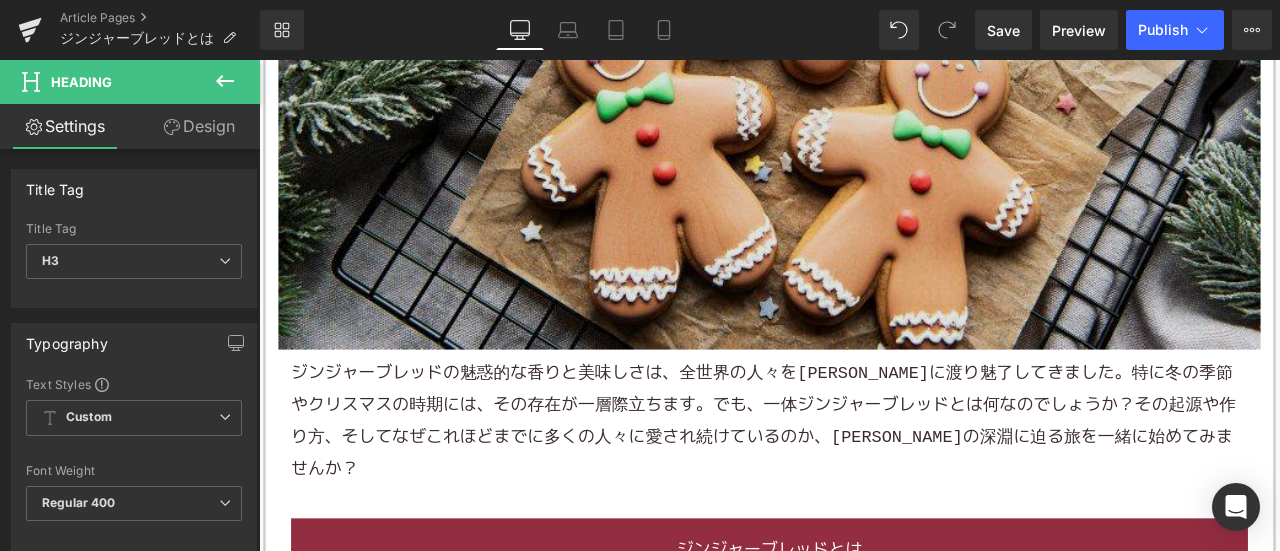 scroll, scrollTop: 800, scrollLeft: 0, axis: vertical 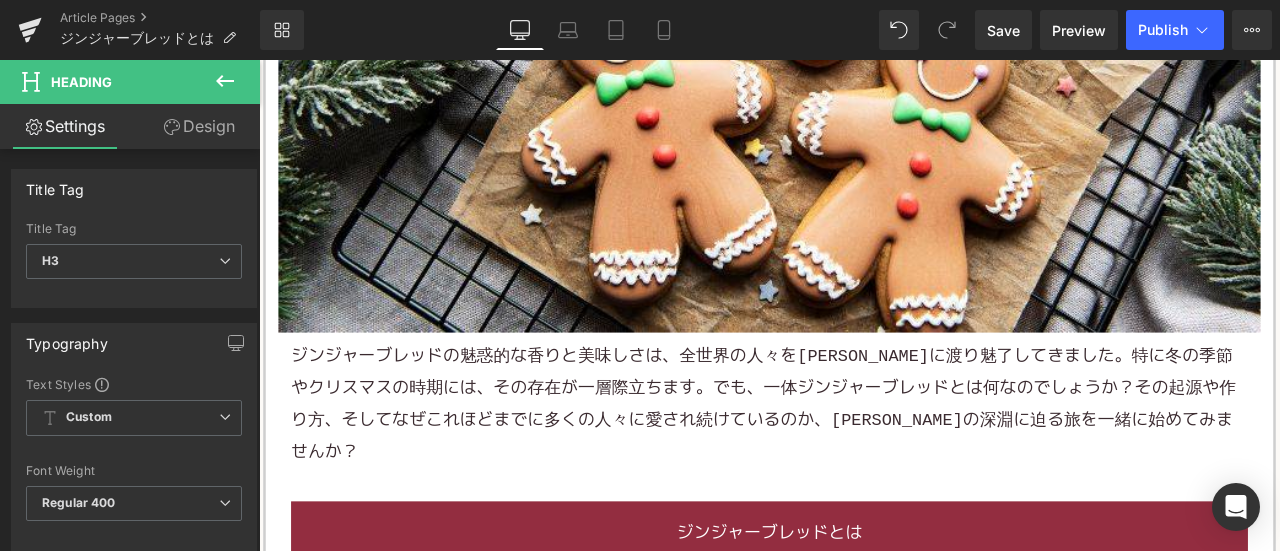 click on "ジンジャーブレッドの魅惑的な香りと美味しさは、全世界の人々を[PERSON_NAME]に渡り魅了してきました。特に冬の季節やクリスマスの時期には、その存在が一層際立ちます。でも、一体ジンジャーブレッドとは何なのでしょうか？その起源や作り方、そしてなぜこれほどまでに多くの人々に愛され続けているのか、[PERSON_NAME]の深淵に迫る旅を一緒に始めてみませんか？" at bounding box center [864, 468] 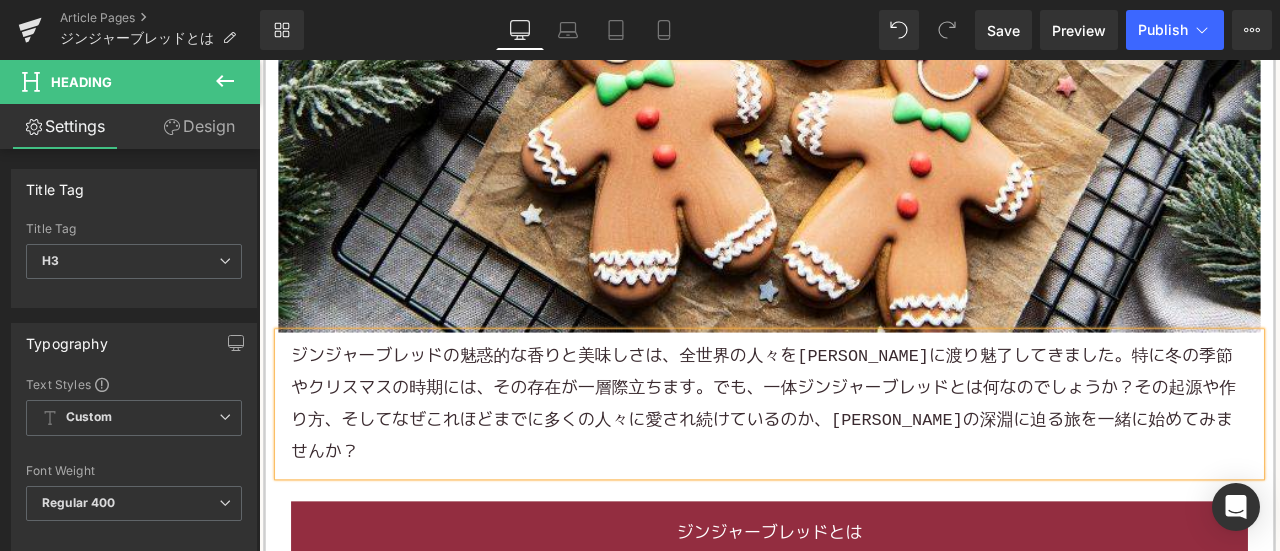 click on "ジンジャーブレッドの魅惑的な香りと美味しさは、全世界の人々を[PERSON_NAME]に渡り魅了してきました。特に冬の季節やクリスマスの時期には、その存在が一層際立ちます。でも、一体ジンジャーブレッドとは何なのでしょうか？その起源や作り方、そしてなぜこれほどまでに多くの人々に愛され続けているのか、[PERSON_NAME]の深淵に迫る旅を一緒に始めてみませんか？" at bounding box center [864, 468] 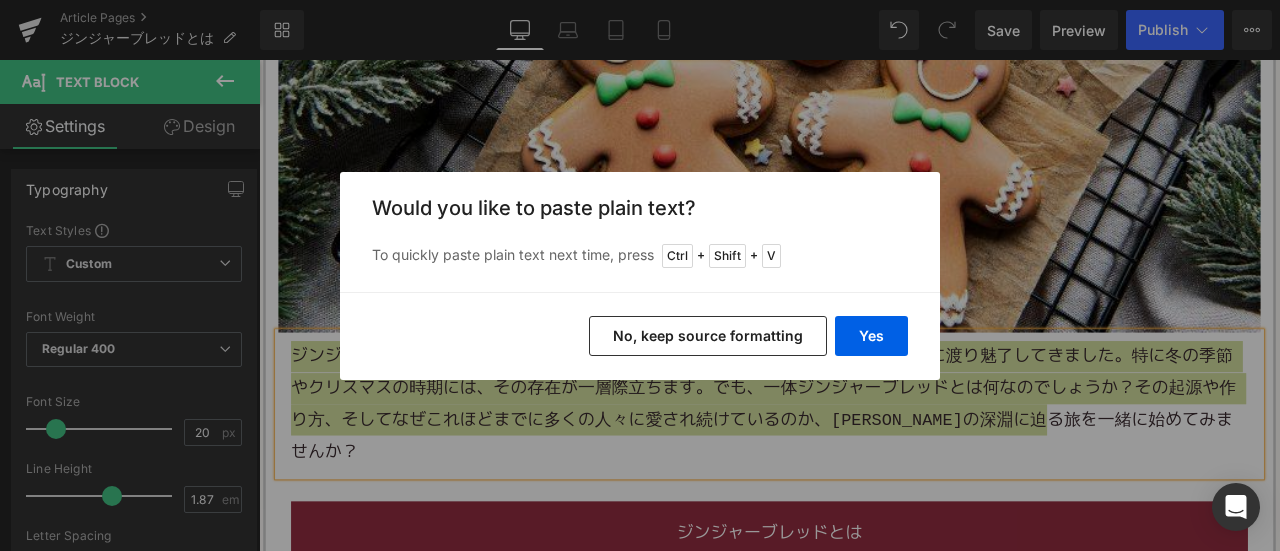 click on "No, keep source formatting" at bounding box center (708, 336) 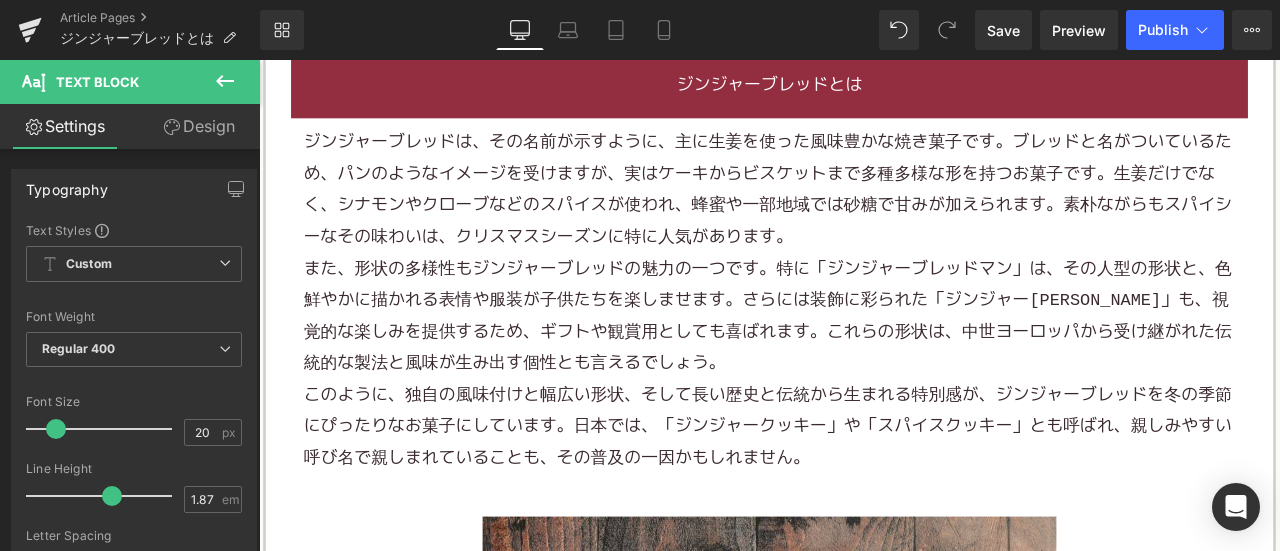 scroll, scrollTop: 1400, scrollLeft: 0, axis: vertical 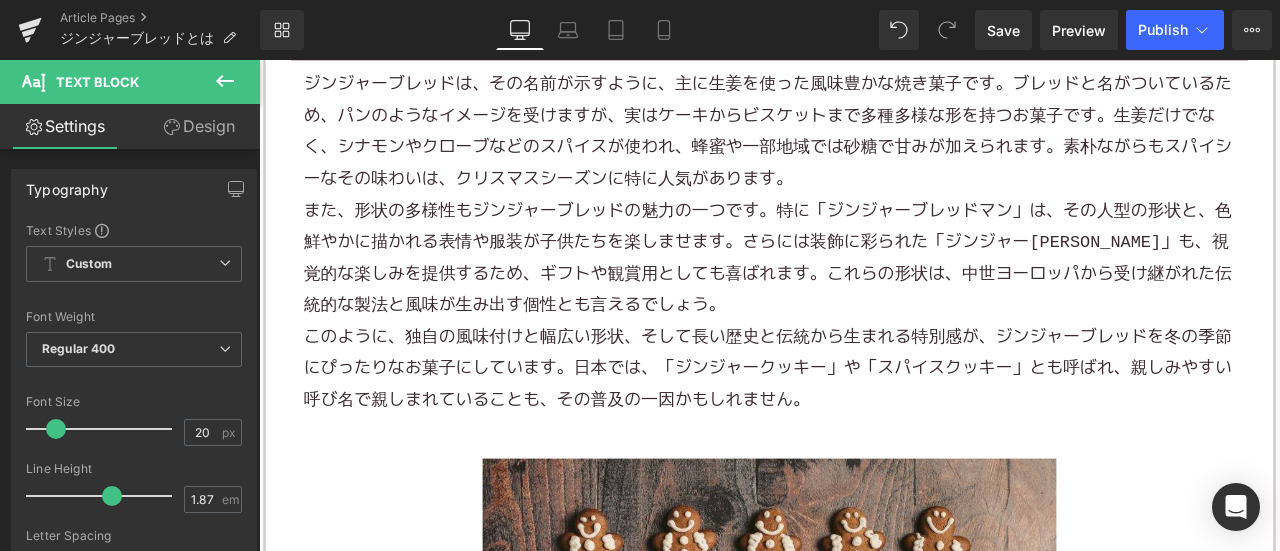 click on "また、形状の多様性もジンジャーブレッドの魅力の一つです。特に「ジンジャーブレッドマン」は、その人型の形状と、色鮮やかに描かれる表情や服装が子供たちを楽しませます。さらには装飾に彩られた「 ジンジャーブレッドハウス 」も、視覚的な楽しみを提供するため、ギフトや観賞用としても喜ばれます。これらの形状は、中世ヨーロッパから受け継がれた伝統的な製法と風味が生み出す個性とも言えるでしょう。" at bounding box center (864, 295) 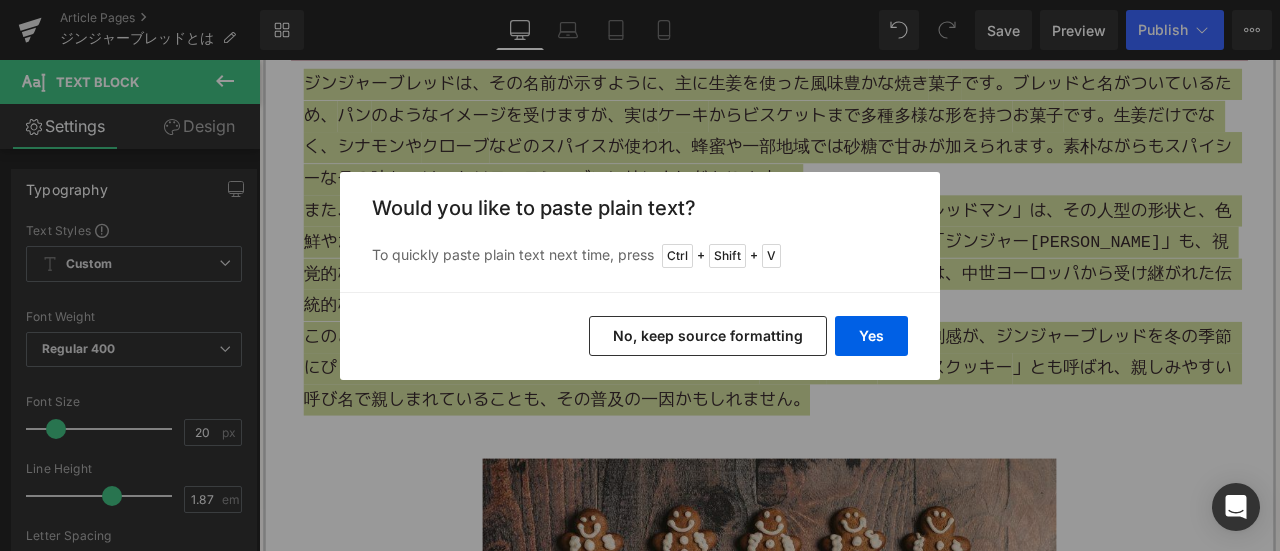 drag, startPoint x: 750, startPoint y: 333, endPoint x: 581, endPoint y: 60, distance: 321.07632 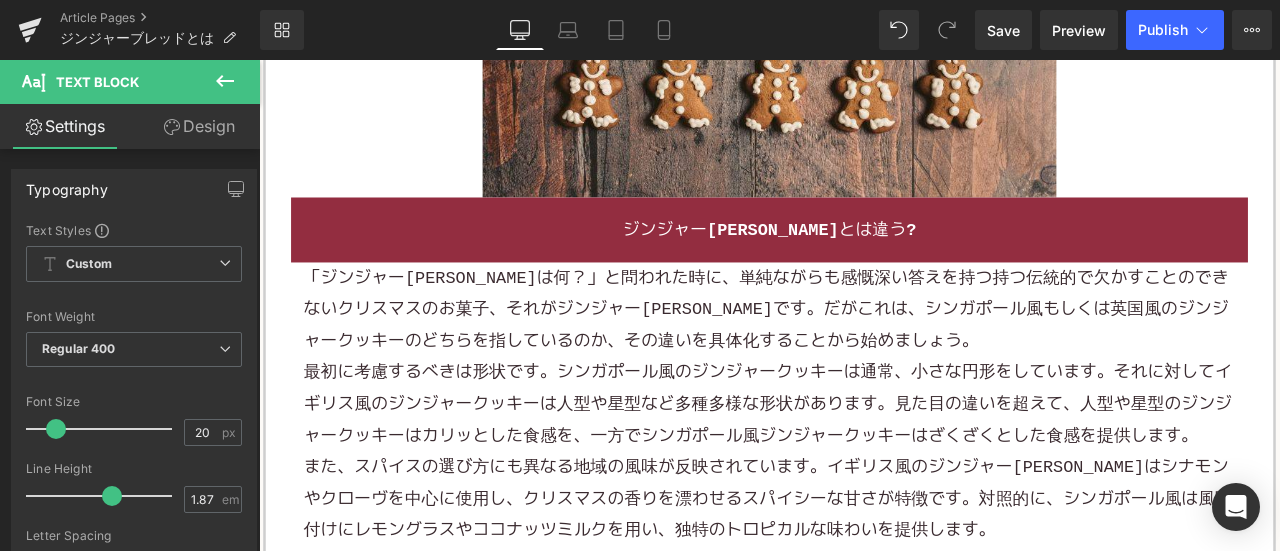 scroll, scrollTop: 2311, scrollLeft: 0, axis: vertical 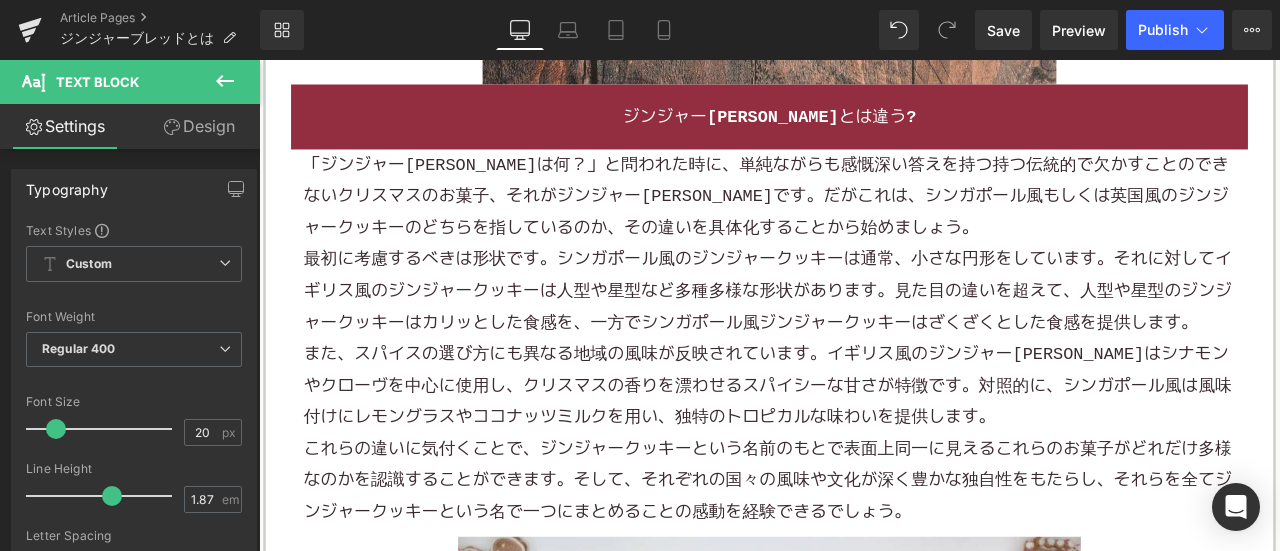 click on "最初に考慮するべきは形状です。シンガポール風のジンジャークッキーは通常、小さな円形をしています。それに対してイギリス風のジンジャークッキーは人型や星型など多種多様な形状があります。見た目の違いを超えて、人型や星型のジンジャークッキーはカリッとした食感を、一方でシンガポール風ジンジャークッキーはざくざくとした食感を提供します。" at bounding box center (864, 334) 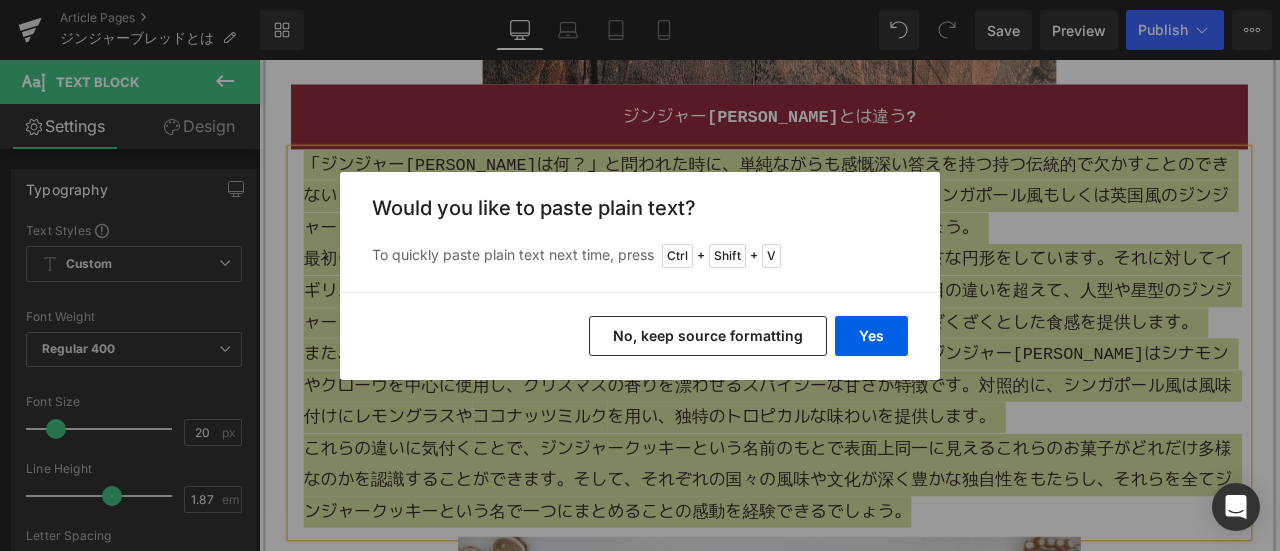 click on "No, keep source formatting" at bounding box center [708, 336] 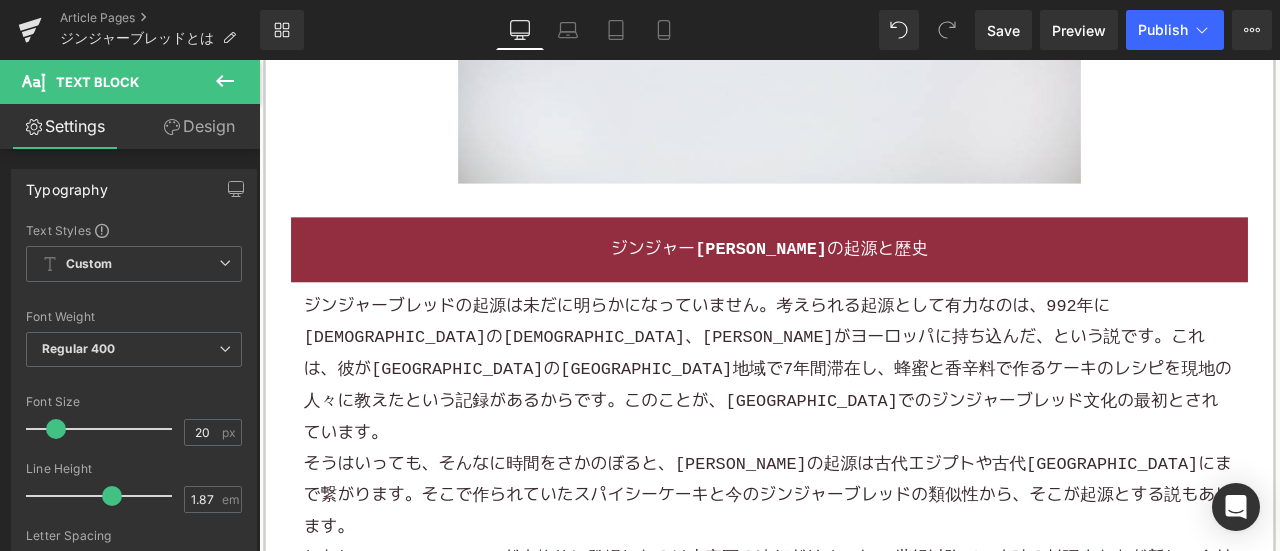 scroll, scrollTop: 3311, scrollLeft: 0, axis: vertical 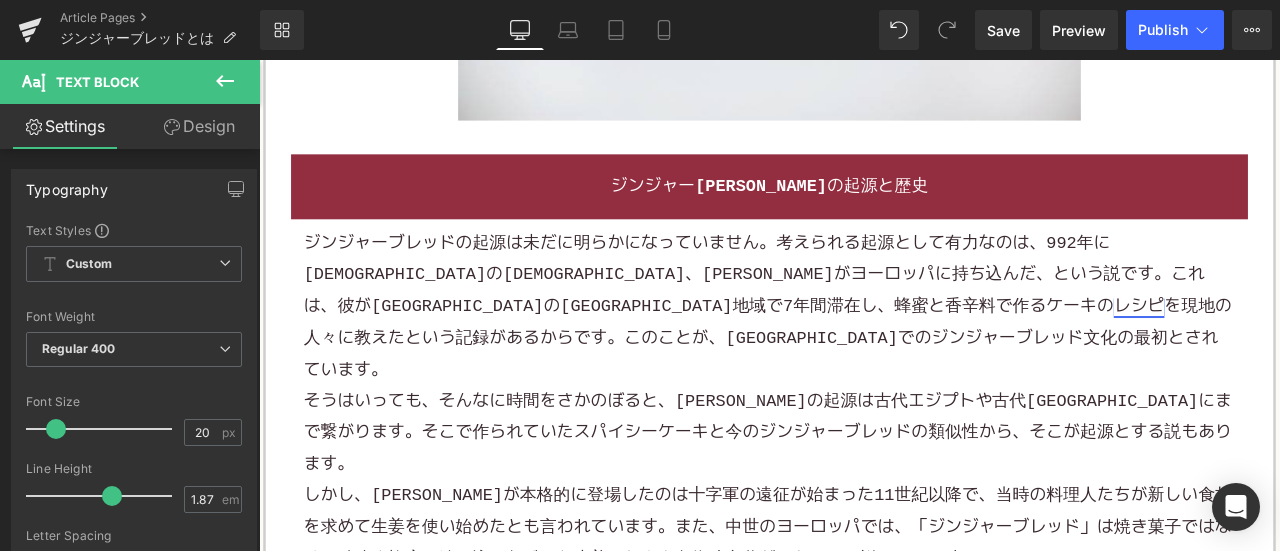click on "レシピ" at bounding box center (1302, 352) 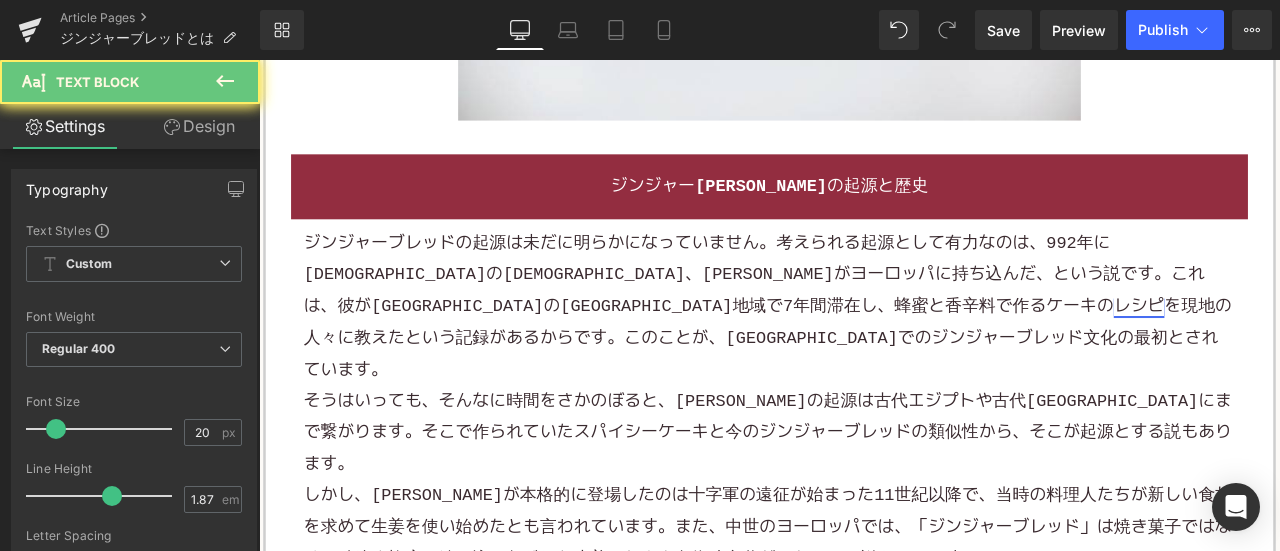 click on "レシピ" at bounding box center [1302, 352] 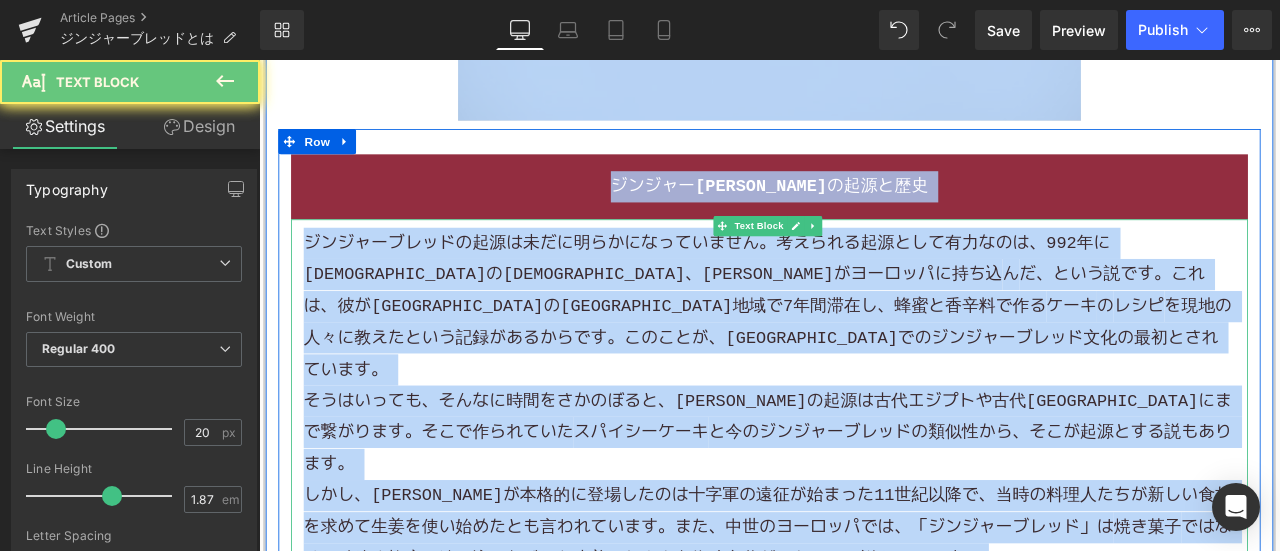 click on "ジンジャーブレッドの起源は未だに明らかになっていません。考えられる起源として有力なのは、992年に[DEMOGRAPHIC_DATA]の[DEMOGRAPHIC_DATA]、[PERSON_NAME]がヨーロッパに持ち込 ん だ、という説です。これは、彼が[GEOGRAPHIC_DATA]の[GEOGRAPHIC_DATA]地域で7年間滞在し、蜂蜜と香辛料で作る ケーキ の レシピ を現地の人々に教えたという記録があるからです。このことが、[GEOGRAPHIC_DATA]でのジンジャーブレッド文化の最初とされています。" at bounding box center [864, 352] 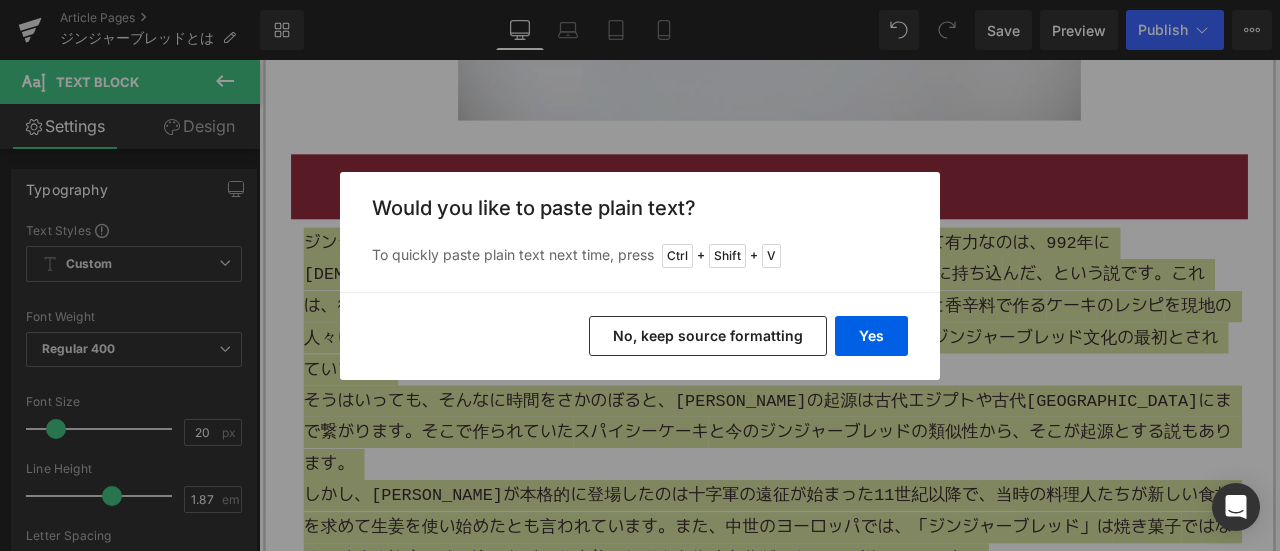 click on "No, keep source formatting" at bounding box center (708, 336) 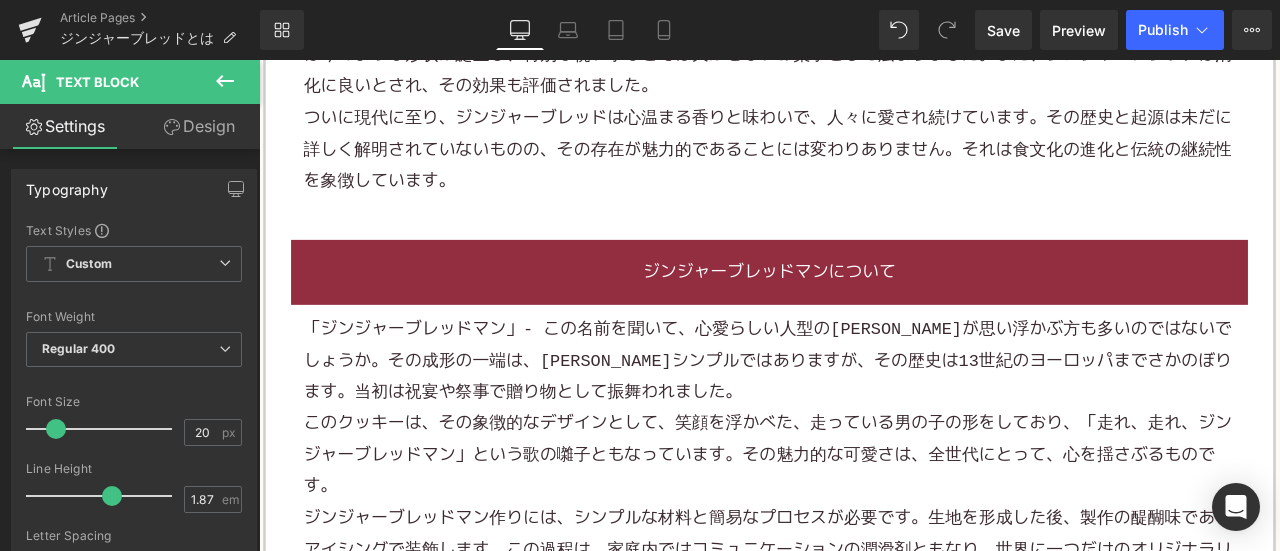 scroll, scrollTop: 4111, scrollLeft: 0, axis: vertical 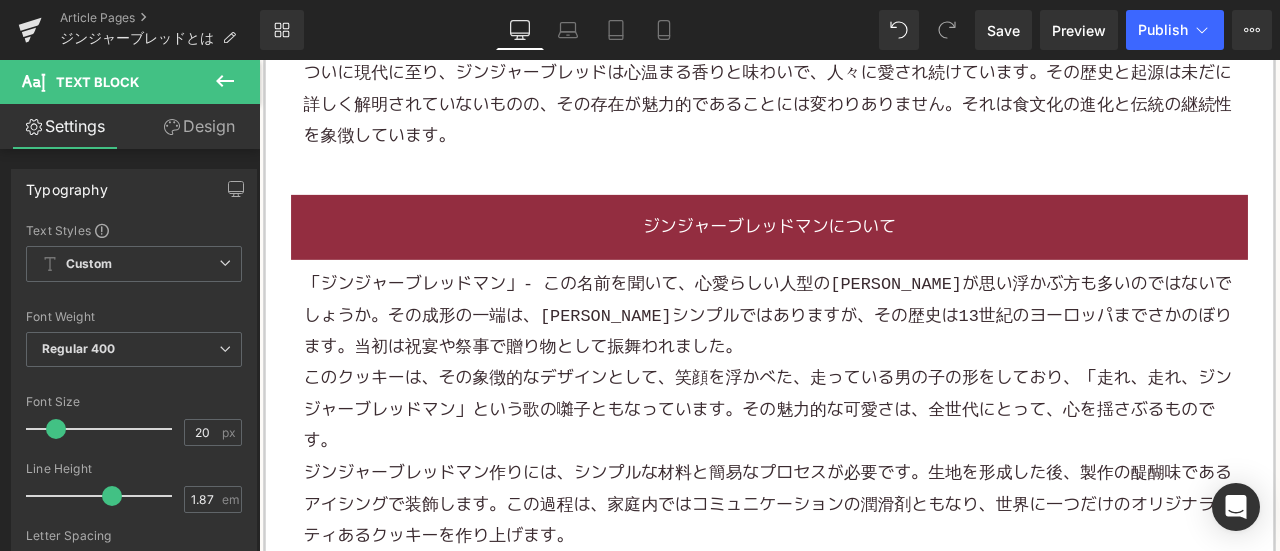 click on "「ジンジャーブレッドマン」- この名前を聞いて、心愛らしい人型の[PERSON_NAME]が思い浮かぶ方も多いのではないでしょうか。その成形の一端は、[PERSON_NAME]シンプルではありますが、その歴史は13世紀のヨーロッパまでさかのぼります。当初は祝宴や祭事で贈り物として振舞われました。" at bounding box center (864, 363) 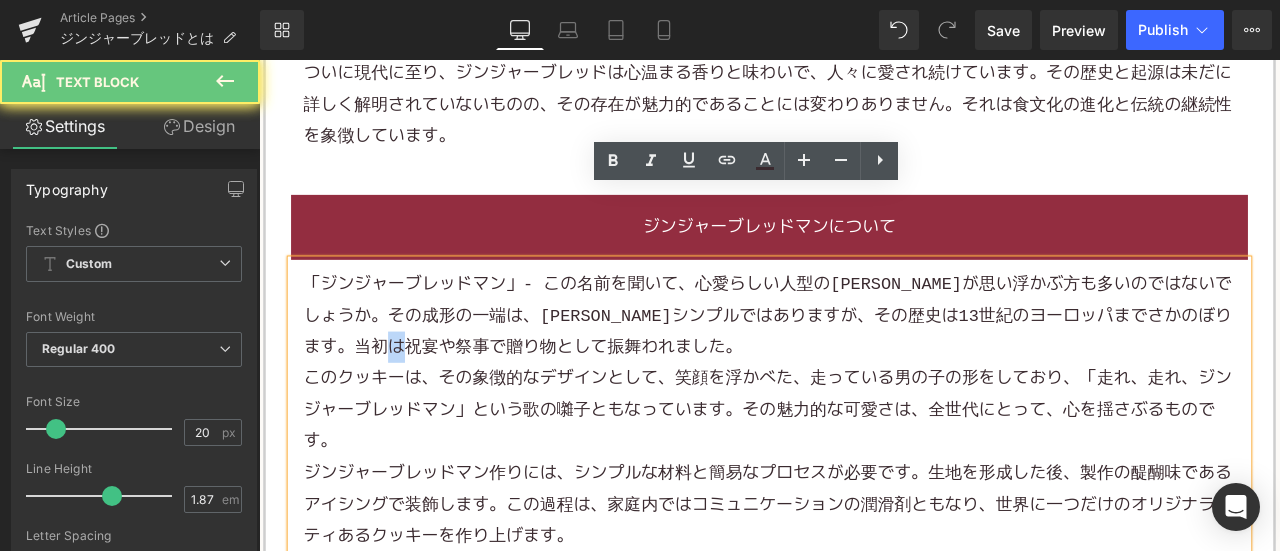 click on "「ジンジャーブレッドマン」- この名前を聞いて、心愛らしい人型の[PERSON_NAME]が思い浮かぶ方も多いのではないでしょうか。その成形の一端は、[PERSON_NAME]シンプルではありますが、その歴史は13世紀のヨーロッパまでさかのぼります。当初は祝宴や祭事で贈り物として振舞われました。" at bounding box center [864, 363] 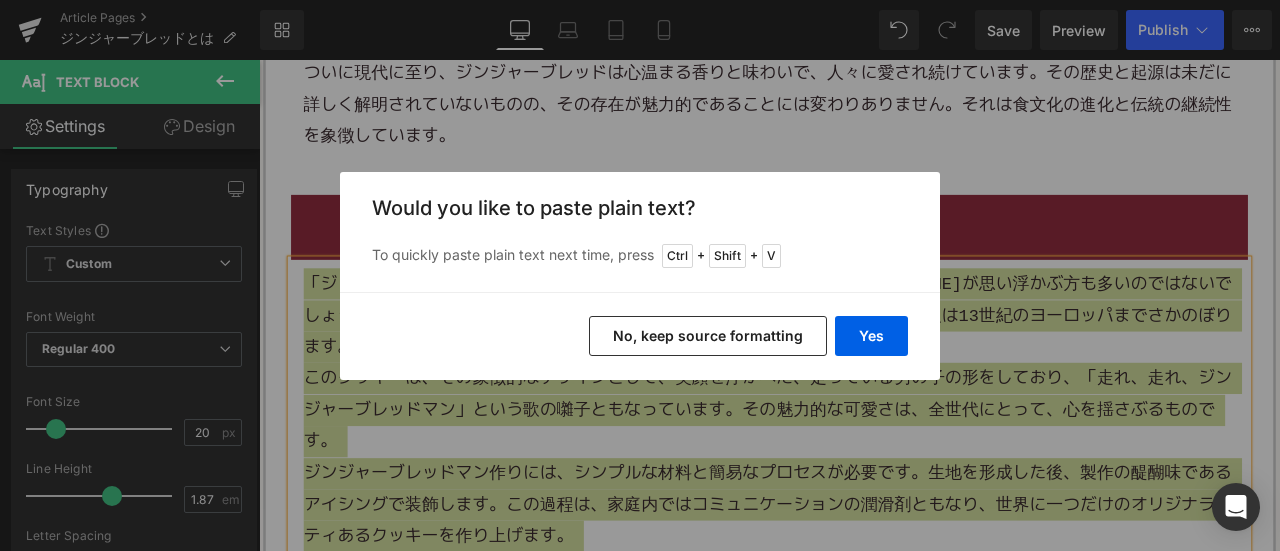 click on "No, keep source formatting" at bounding box center (708, 336) 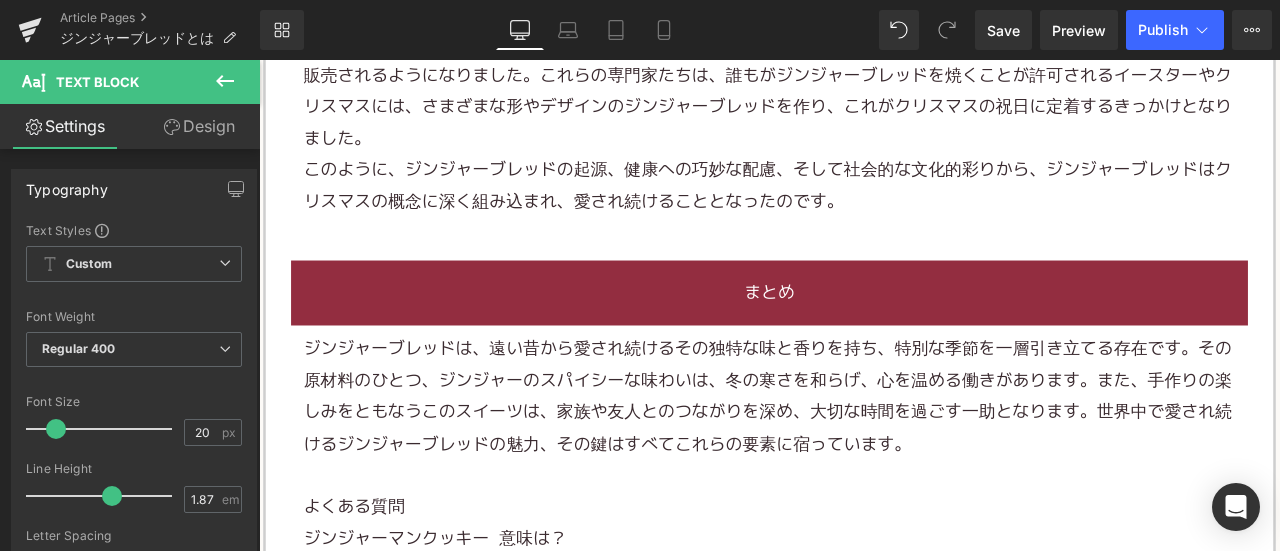 scroll, scrollTop: 6111, scrollLeft: 0, axis: vertical 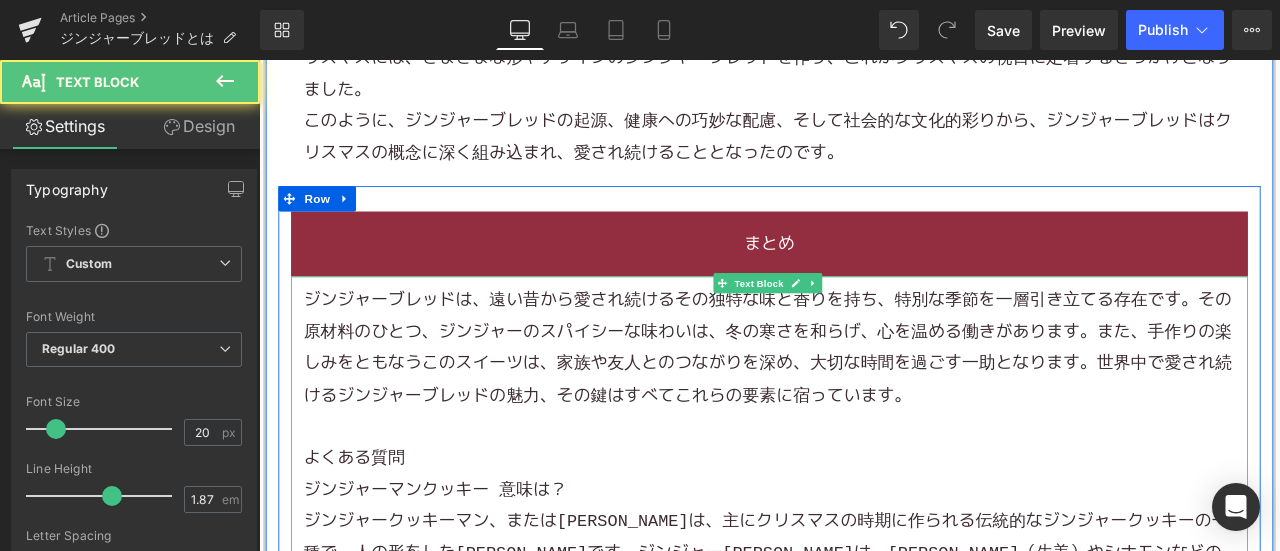 click on "ジンジャーブレッドは、遠い昔から愛され続けるその独特な味と香りを持ち、特別な季節を一層引き立てる存在です。その原材料のひとつ、ジンジャーのスパイシーな味わいは、冬の寒さを和らげ、心を温める働きがあります。また、手作りの楽しみをともなうこのスイーツは、家族や友人とのつながりを深め、大切な時間を過ごす一助となります。世界中で愛され続けるジンジャーブレッドの魅力、その鍵はすべてこれらの要素に宿っています。" at bounding box center (864, 401) 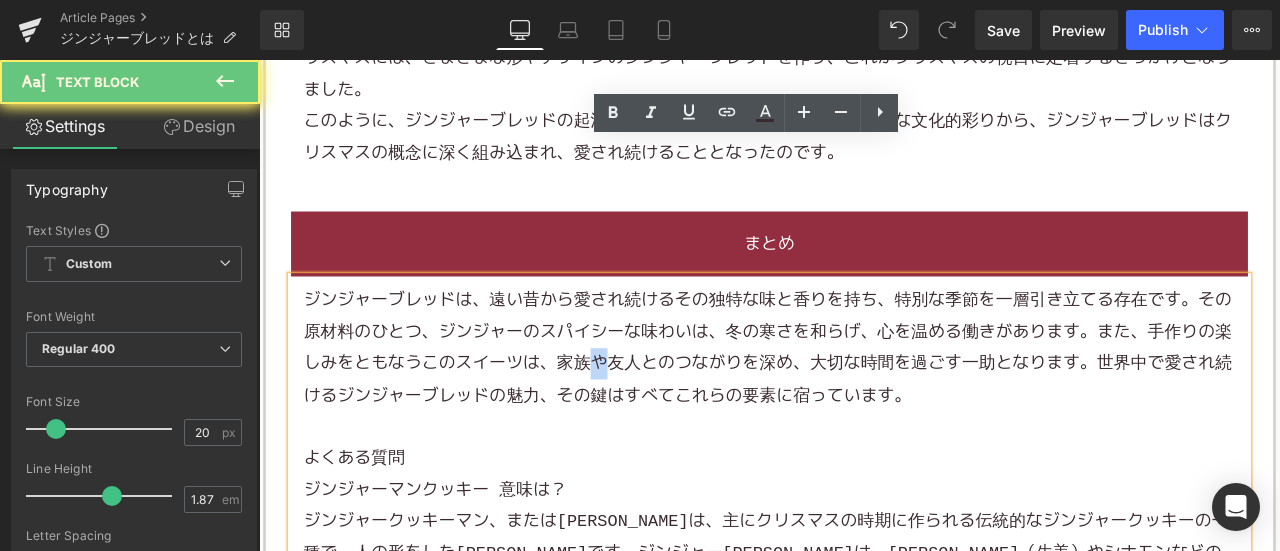 click on "ジンジャーブレッドは、遠い昔から愛され続けるその独特な味と香りを持ち、特別な季節を一層引き立てる存在です。その原材料のひとつ、ジンジャーのスパイシーな味わいは、冬の寒さを和らげ、心を温める働きがあります。また、手作りの楽しみをともなうこのスイーツは、家族や友人とのつながりを深め、大切な時間を過ごす一助となります。世界中で愛され続けるジンジャーブレッドの魅力、その鍵はすべてこれらの要素に宿っています。" at bounding box center [864, 401] 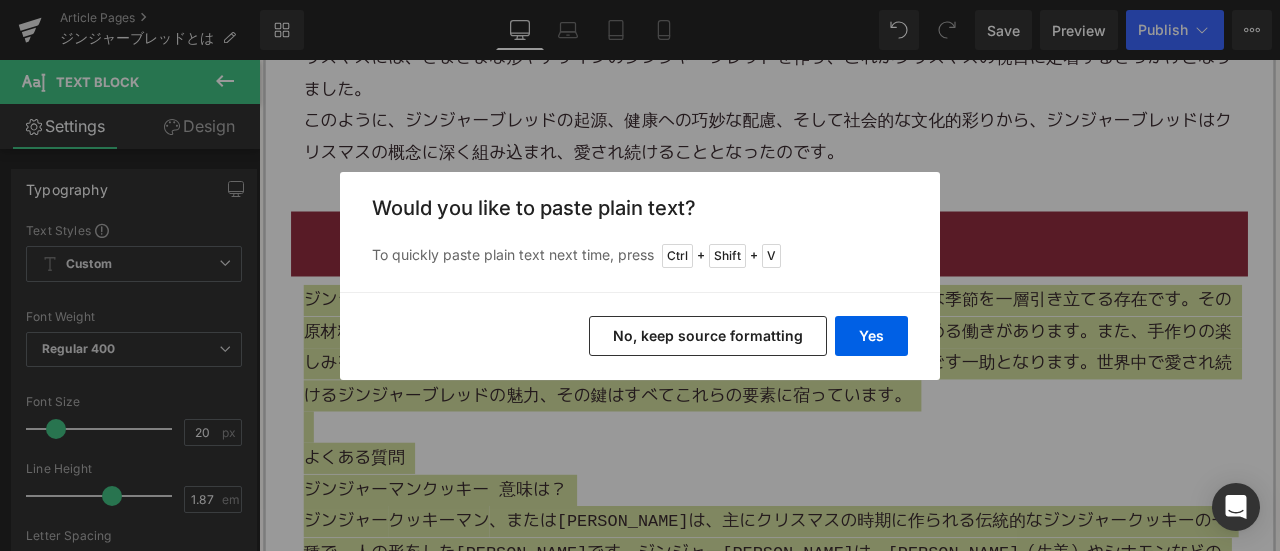 click on "No, keep source formatting" at bounding box center [708, 336] 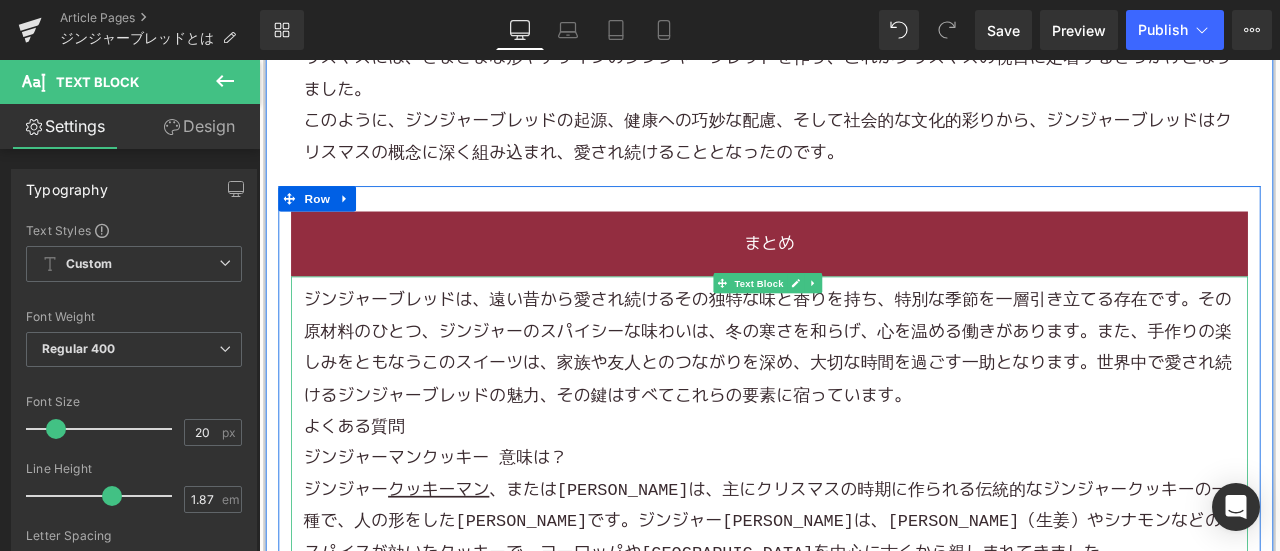 click on "ジンジャーブレッドは、遠い昔から愛され続けるその独特な味と香りを持ち、特別な季節を一層引き立てる存在です。その原材料のひとつ、ジンジャーのスパイシーな味わいは、冬の寒さを和らげ、心を温める働きがあります。また、手作りの楽しみをともなうこの スイーツ は、家族や友人とのつながりを深め、大切な時間を過ごす一助となります。世界中で愛され続けるジンジャーブレッドの魅力、その鍵はすべてこれらの要素に宿っています。" at bounding box center [864, 401] 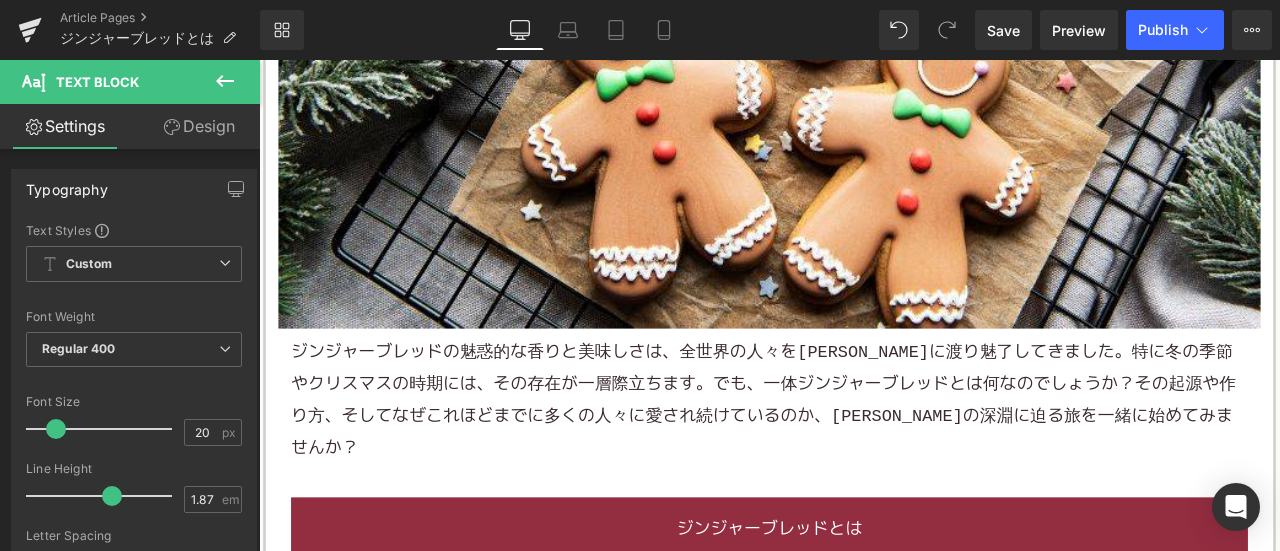 scroll, scrollTop: 811, scrollLeft: 0, axis: vertical 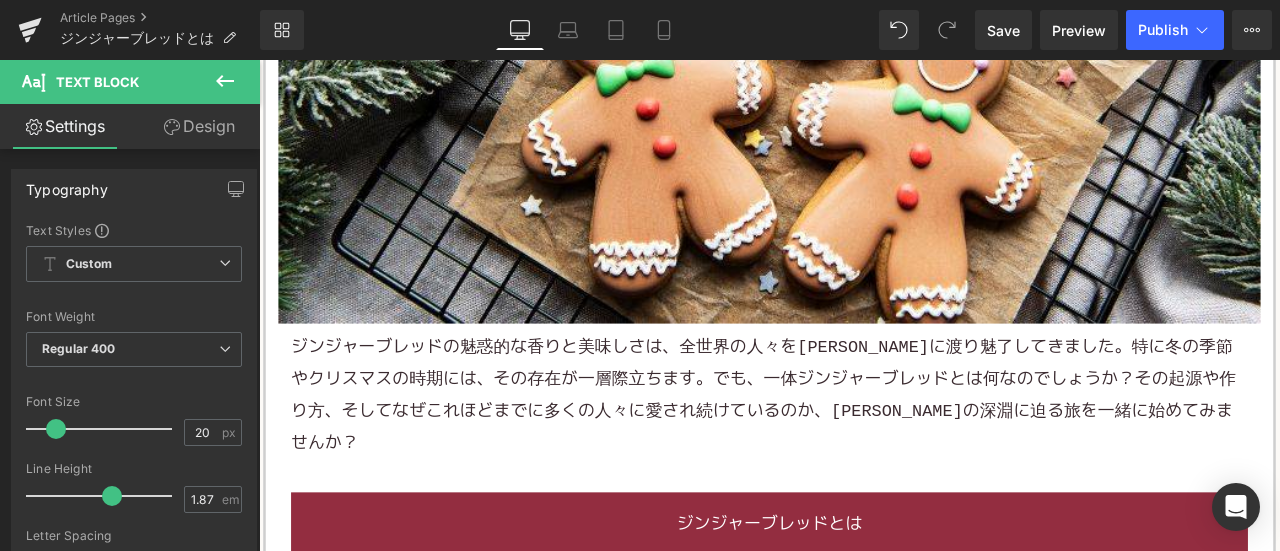 click on "ジンジャー ブレッドの魅惑的な香りと美味しさは、全世界の人々を[PERSON_NAME]に渡り魅了してきました。特に冬の季節やクリスマスの時期には、その存在が一層際立ちます。でも、一体ジンジャーブレッドとは何なのでしょうか？その起源や作り方、そしてなぜこれほどまでに多くの人々に愛され続けているのか、[PERSON_NAME]の深淵に迫る旅を一緒に始めてみませんか？" at bounding box center [864, 457] 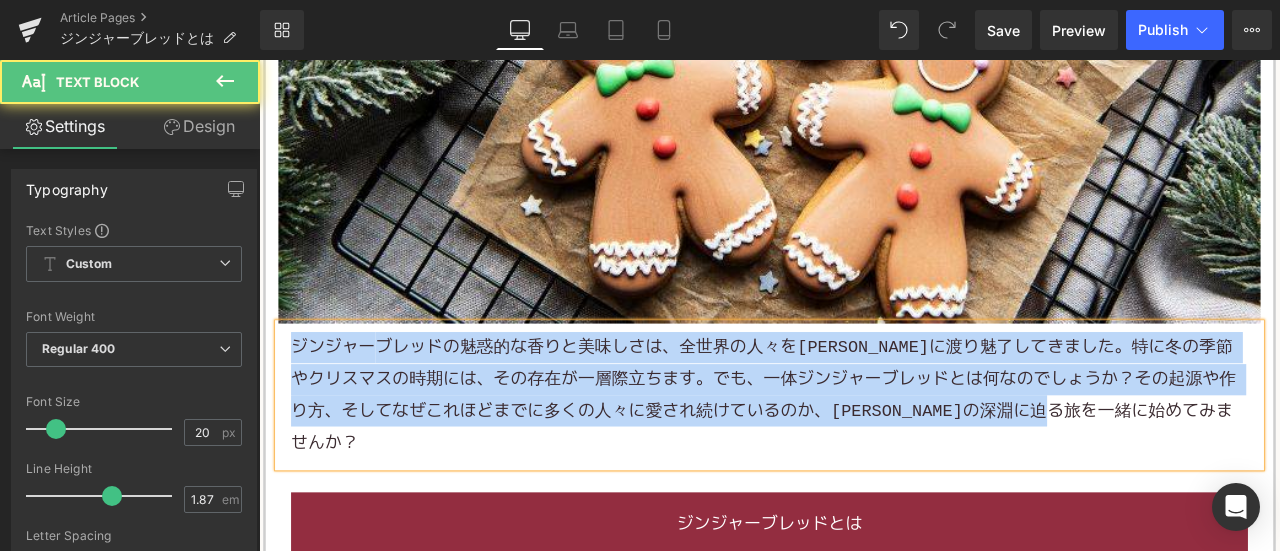copy on "ジンジャー ブレッドの魅惑的な香りと美味しさは、全世界の人々を[PERSON_NAME]に渡り魅了してきました。特に冬の季節やクリスマスの時期には、その存在が一層際立ちます。でも、一体ジンジャーブレッドとは何なのでしょうか？その起源や作り方、そしてなぜこれほどまでに多くの人々に愛され続けているのか、[PERSON_NAME]の深淵に迫る旅を一緒に始めてみませんか？" 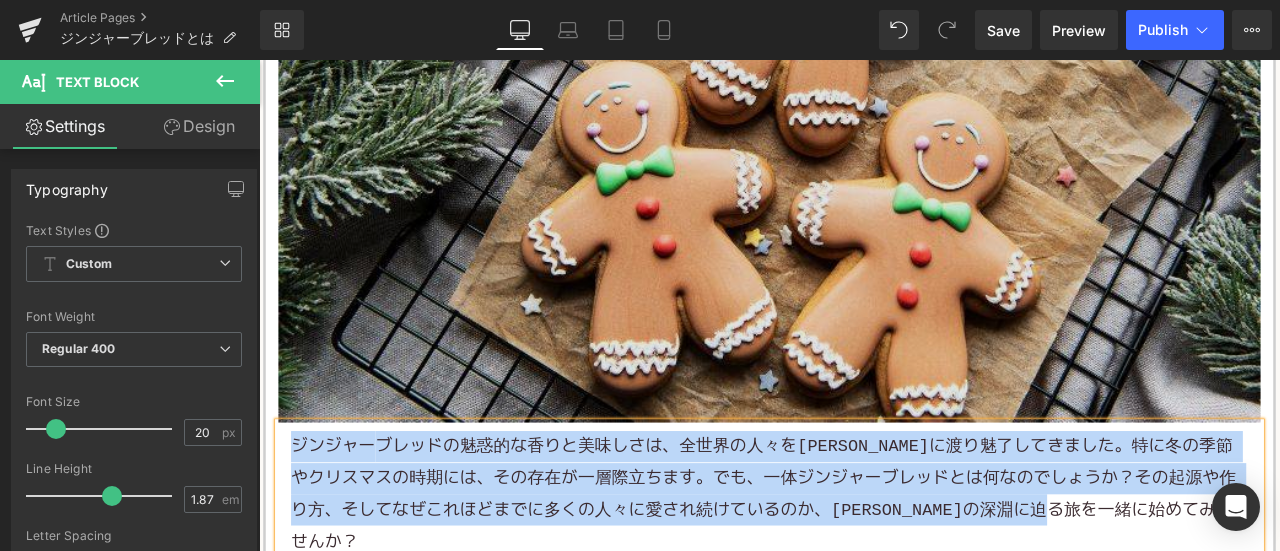 scroll, scrollTop: 511, scrollLeft: 0, axis: vertical 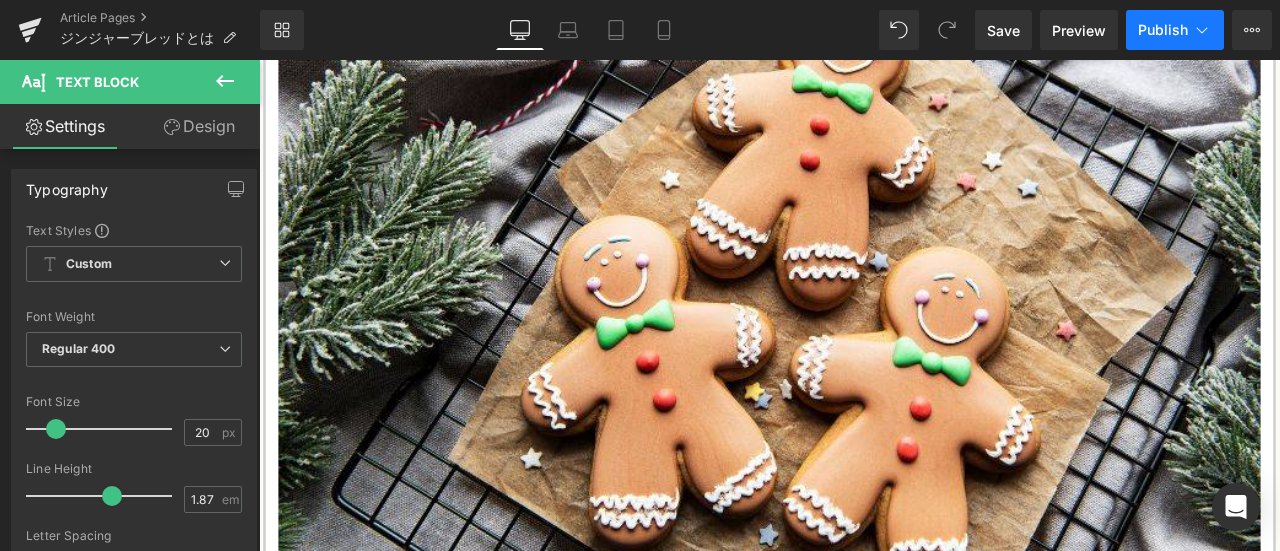 click on "Publish" at bounding box center (1163, 30) 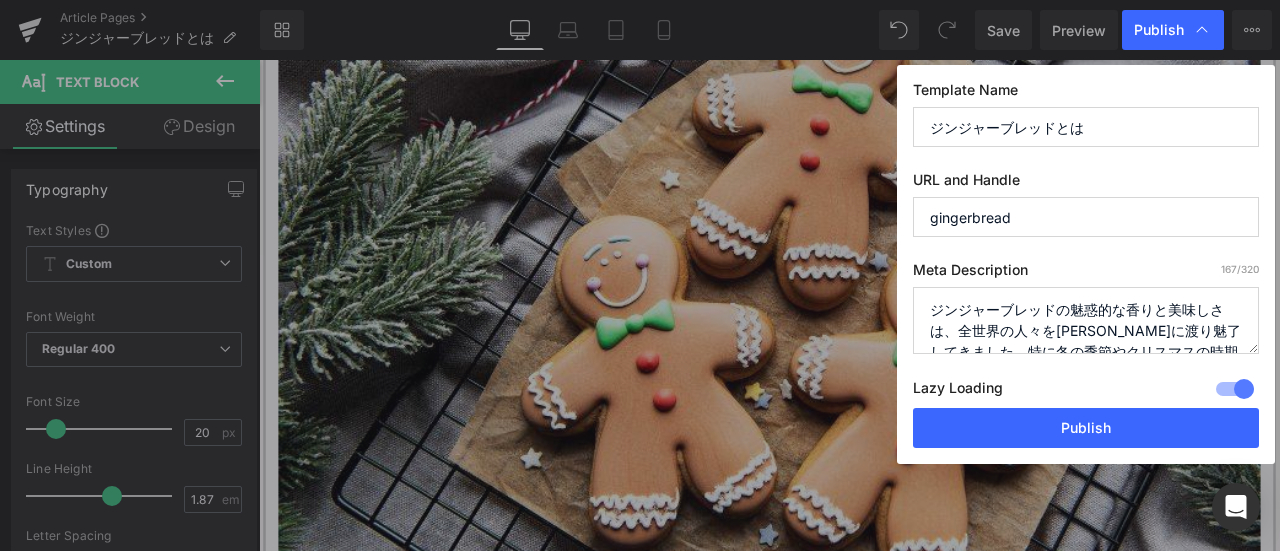 click on "ジンジャーブレッドの魅惑的な香りと美味しさは、全世界の人々を[PERSON_NAME]に渡り魅了してきました。特に冬の季節やクリスマスの時期には、その存在が一層際立ちます。でも、一体ジンジャーブレッドとは何なのでしょうか？その起源や作り方、そしてなぜこれほどまでに多くの人々に愛され続けているのか、[PERSON_NAME]の深淵に迫る旅を一緒に始めてみませんか？" at bounding box center [1086, 320] 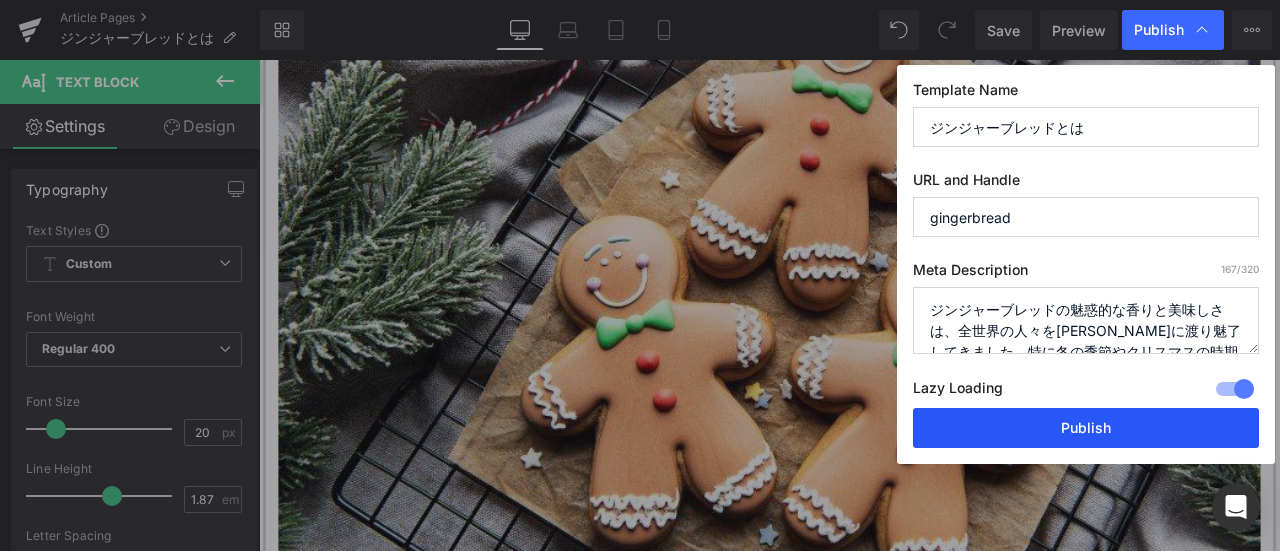 scroll, scrollTop: 112, scrollLeft: 0, axis: vertical 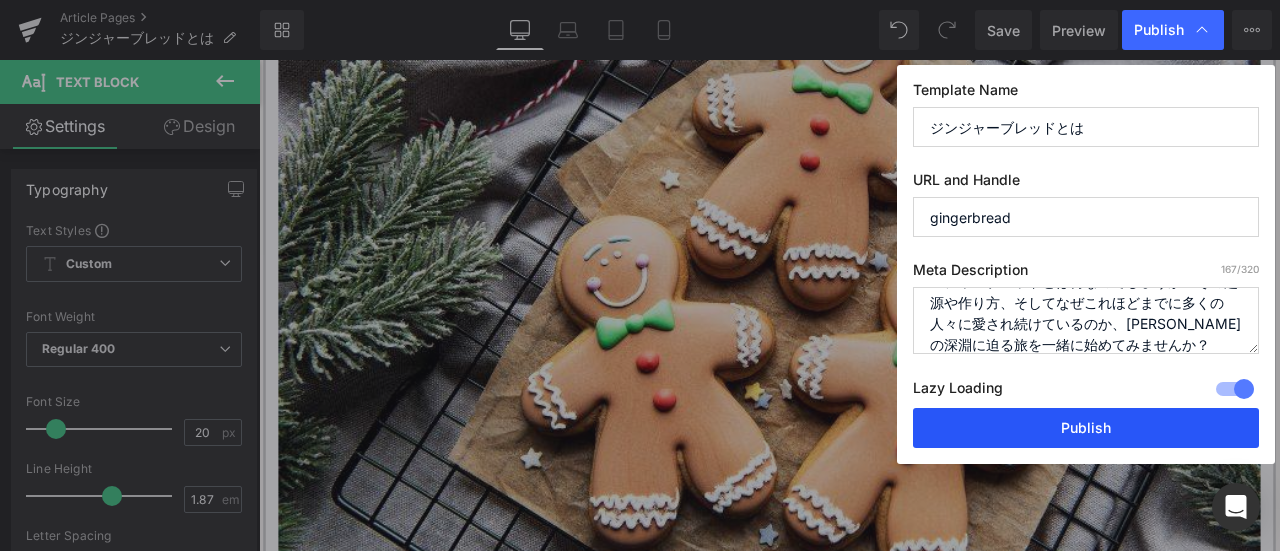 drag, startPoint x: 982, startPoint y: 424, endPoint x: 737, endPoint y: 174, distance: 350.0357 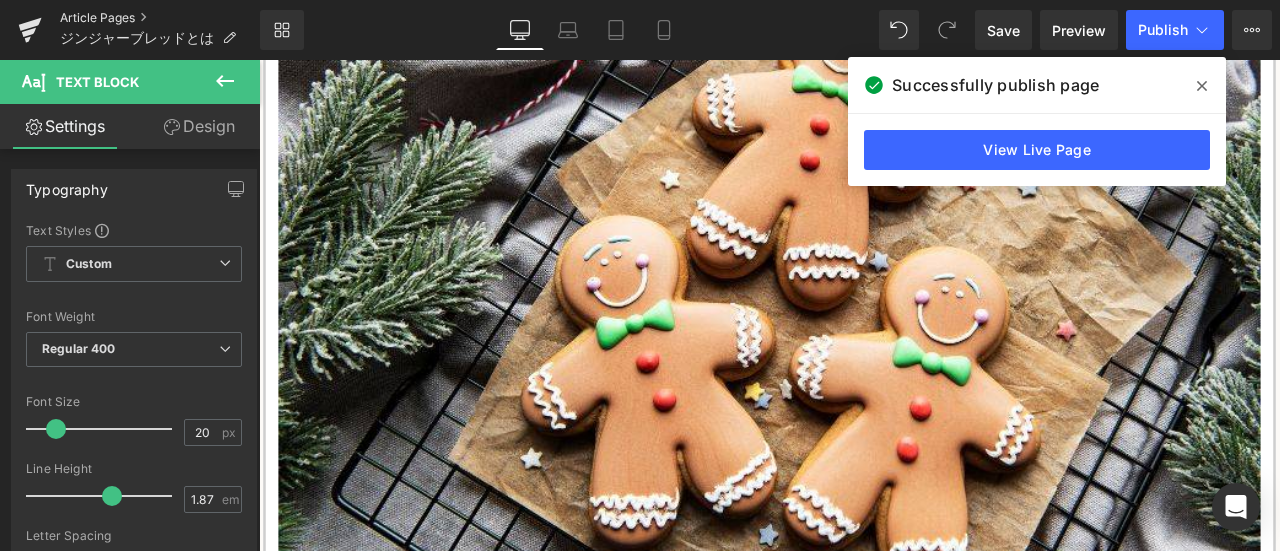 click on "Article Pages" at bounding box center [160, 18] 